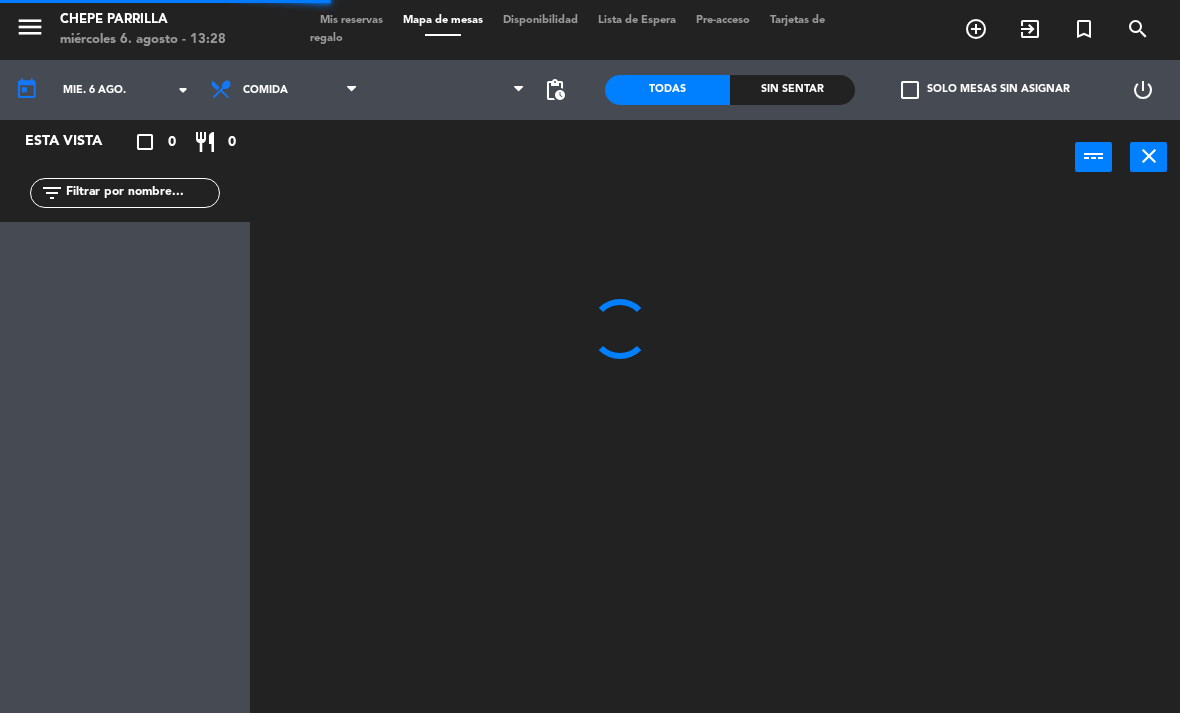 scroll, scrollTop: 0, scrollLeft: 0, axis: both 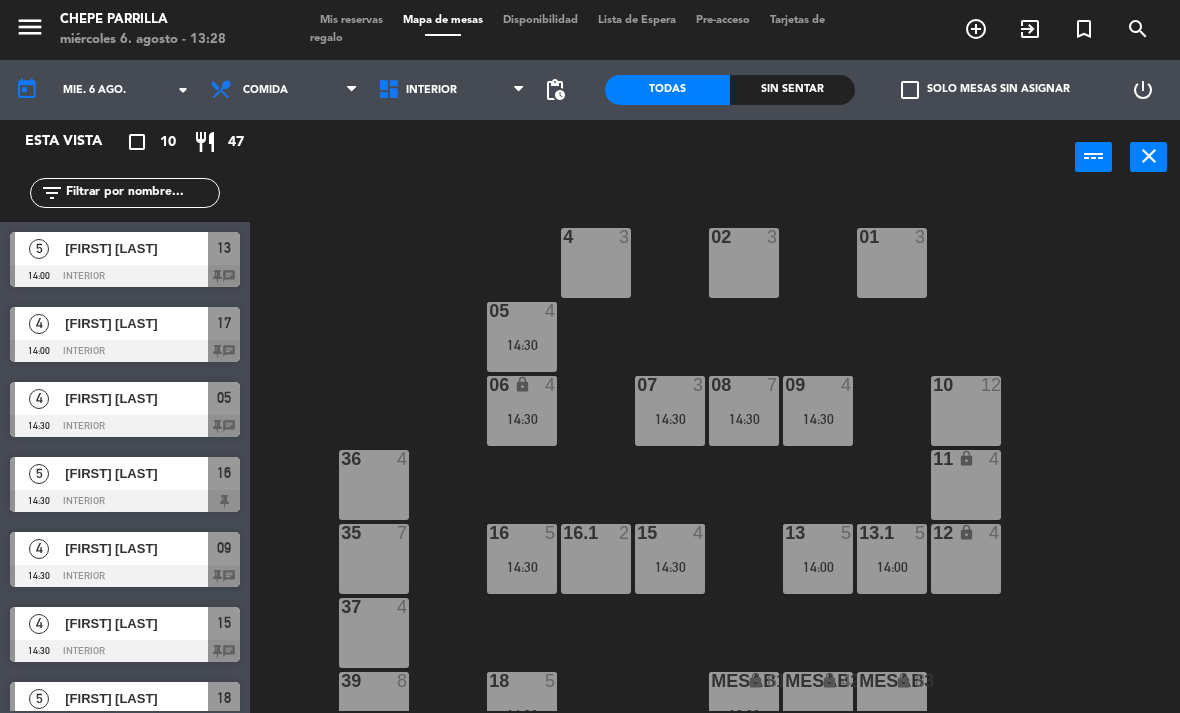 click on "07  3   14:30" at bounding box center (670, 411) 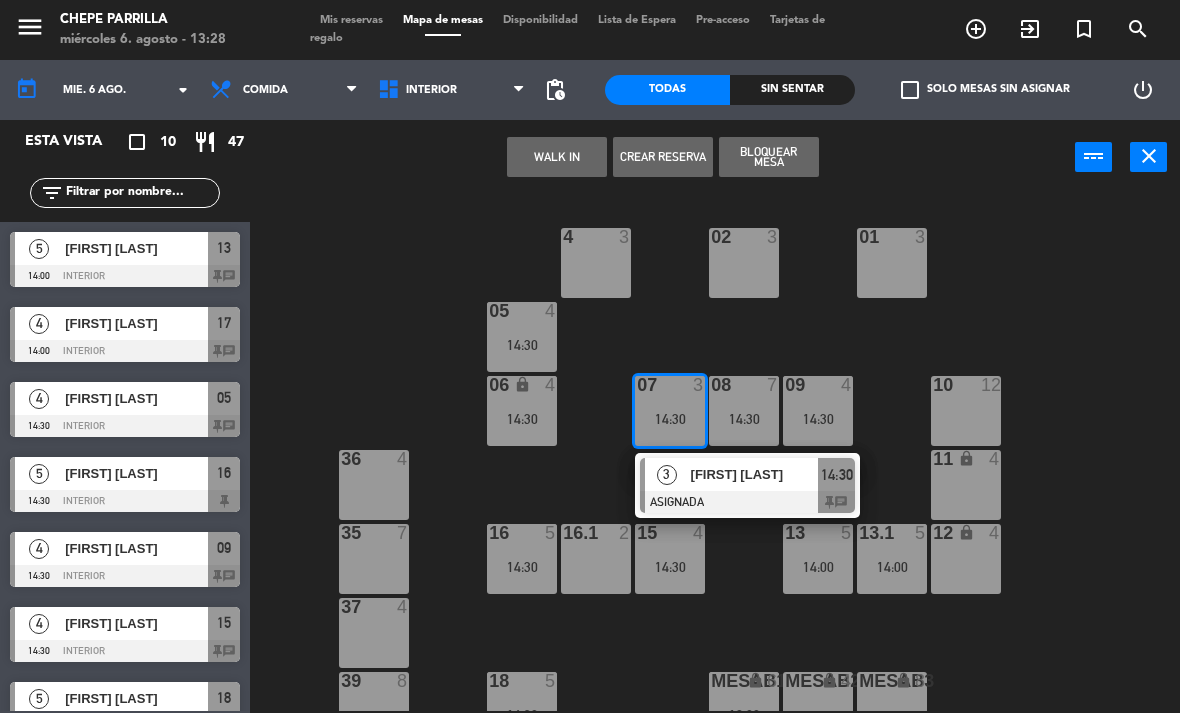 click on "3" at bounding box center [666, 474] 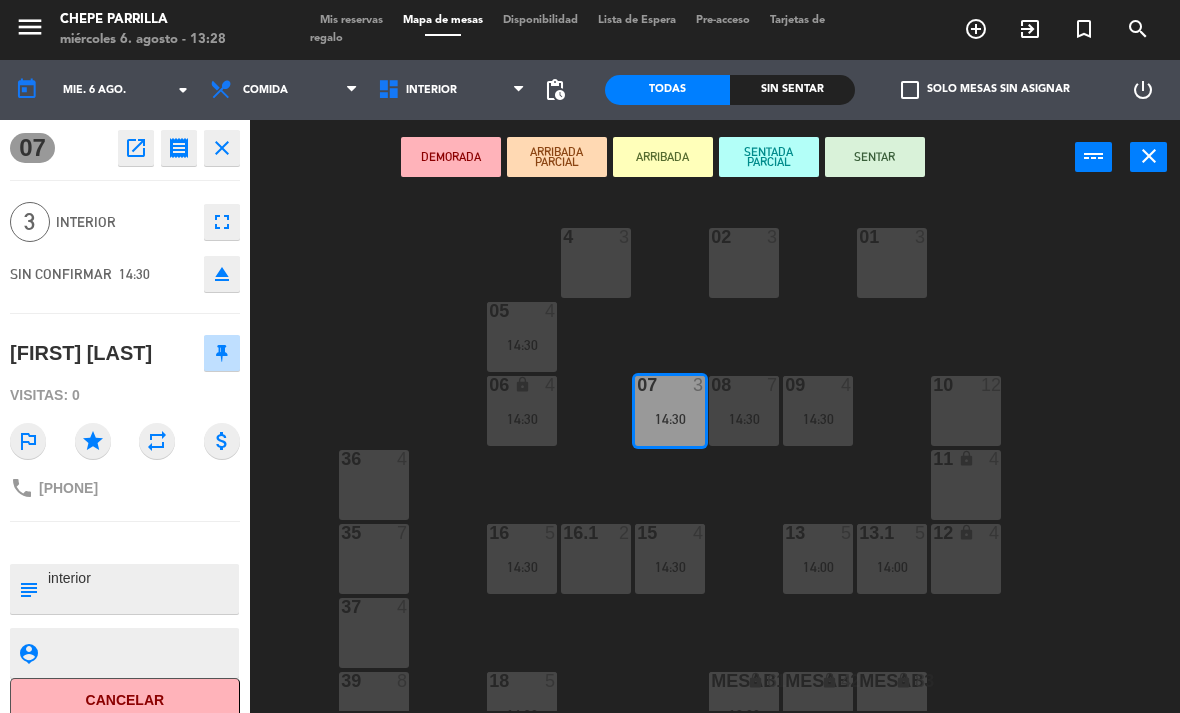 scroll, scrollTop: 0, scrollLeft: 0, axis: both 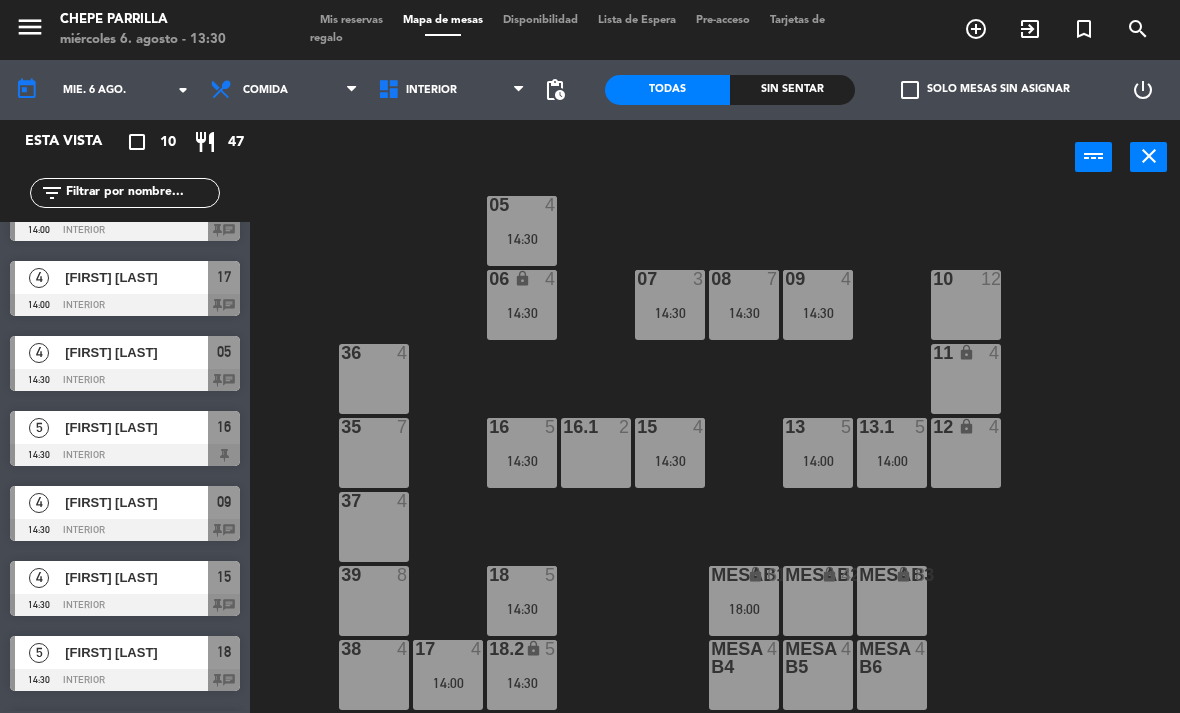click on "18  5   14:30" at bounding box center (522, 601) 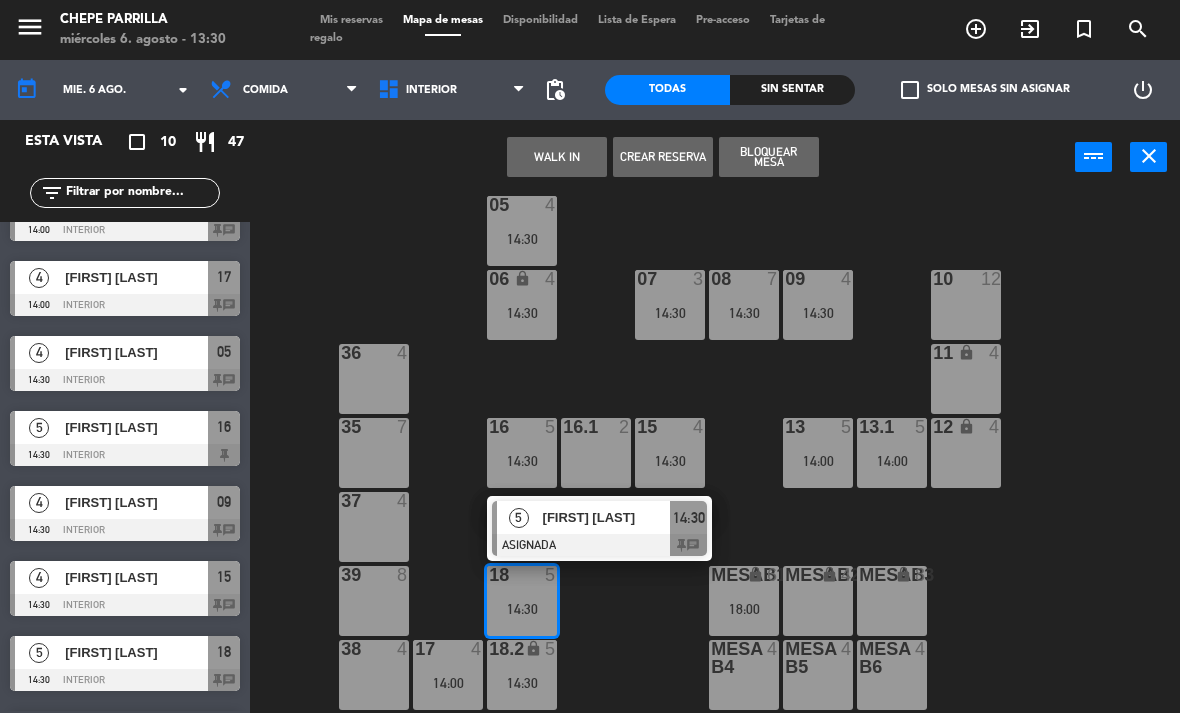 click on "18  5   14:30   5   [FIRST] [LAST]    ASIGNADA  14:30 chat" at bounding box center [522, 601] 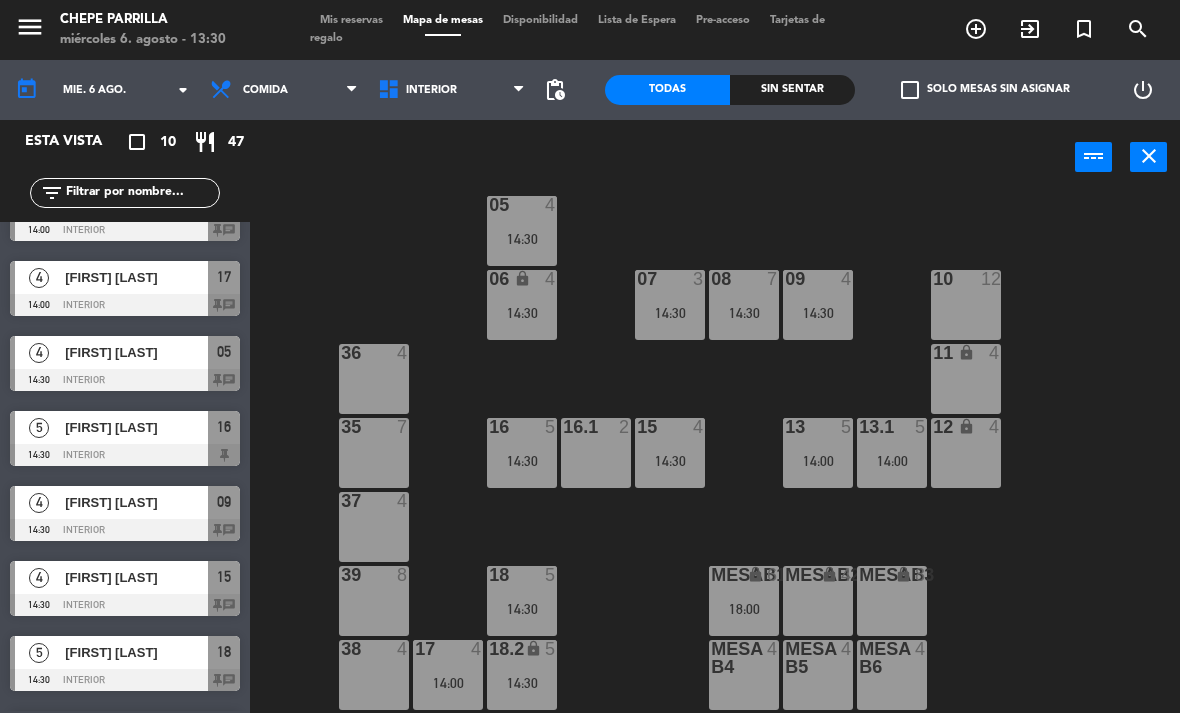 click on "02  3  4  3  01  3  05  4   14:30  06 lock  4   14:30  07  3   14:30  09  4   14:30  10  12  08  7   14:30  11 lock  4  36  4  16  5   14:30  15  4   14:30  13  5   14:00  12 lock  4  16.1  2  13.1  5   14:00  35  7  37  4  18  5   14:30  [FIRST] lock  6   18:00  MESAB2 lock  4  MESAB3 lock  8  39  8  18.2 lock  5   14:30  17  4   14:00  MESA B4  4  MESA B5  4  MESA B6  4  38  4" 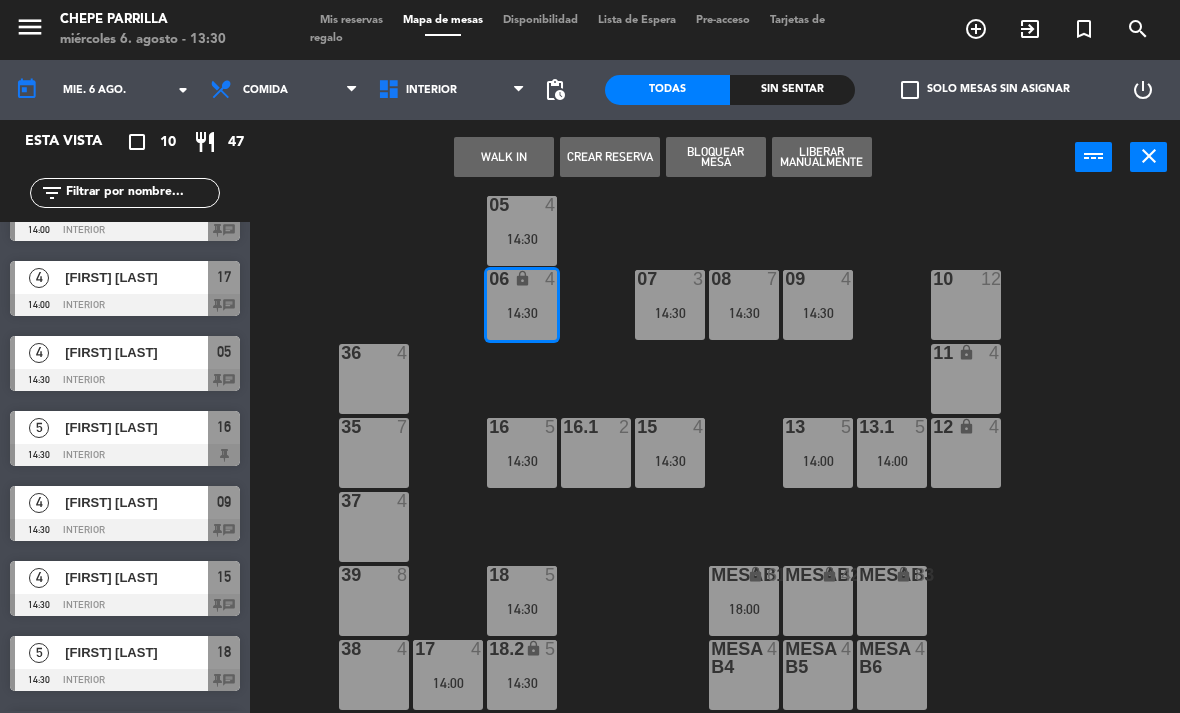 click on "14:30" at bounding box center (522, 313) 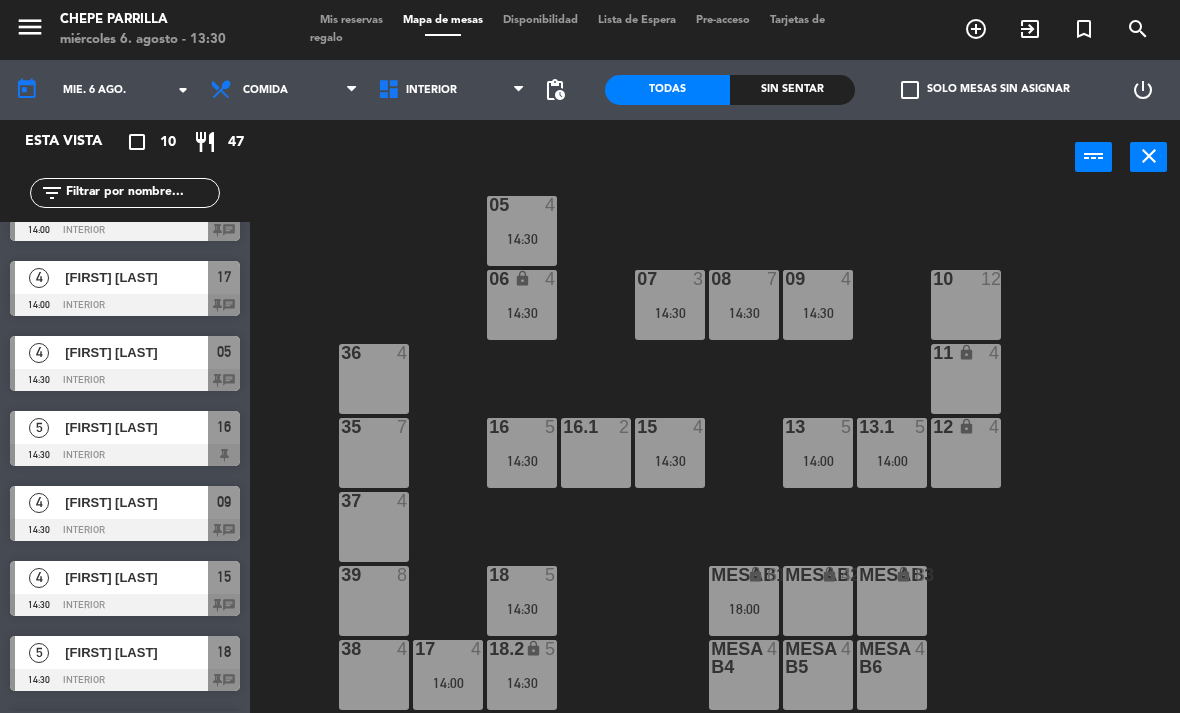 click on "14:30" at bounding box center [522, 313] 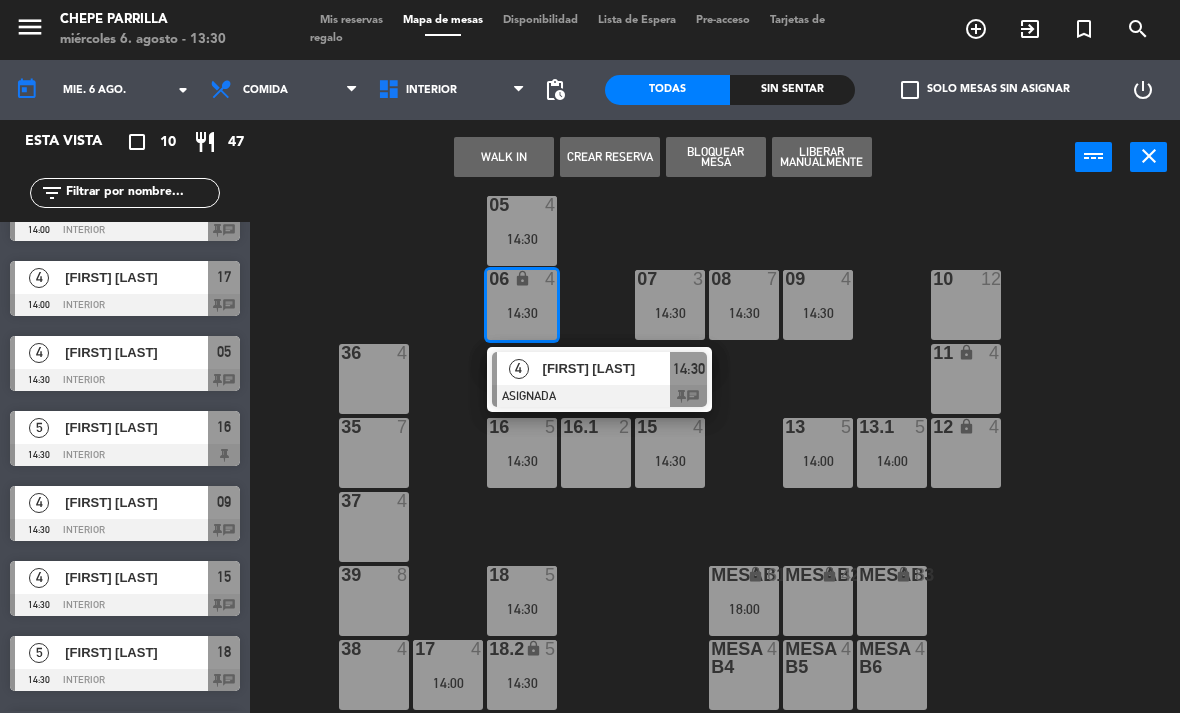 click on "[FIRST] [LAST]" at bounding box center (606, 368) 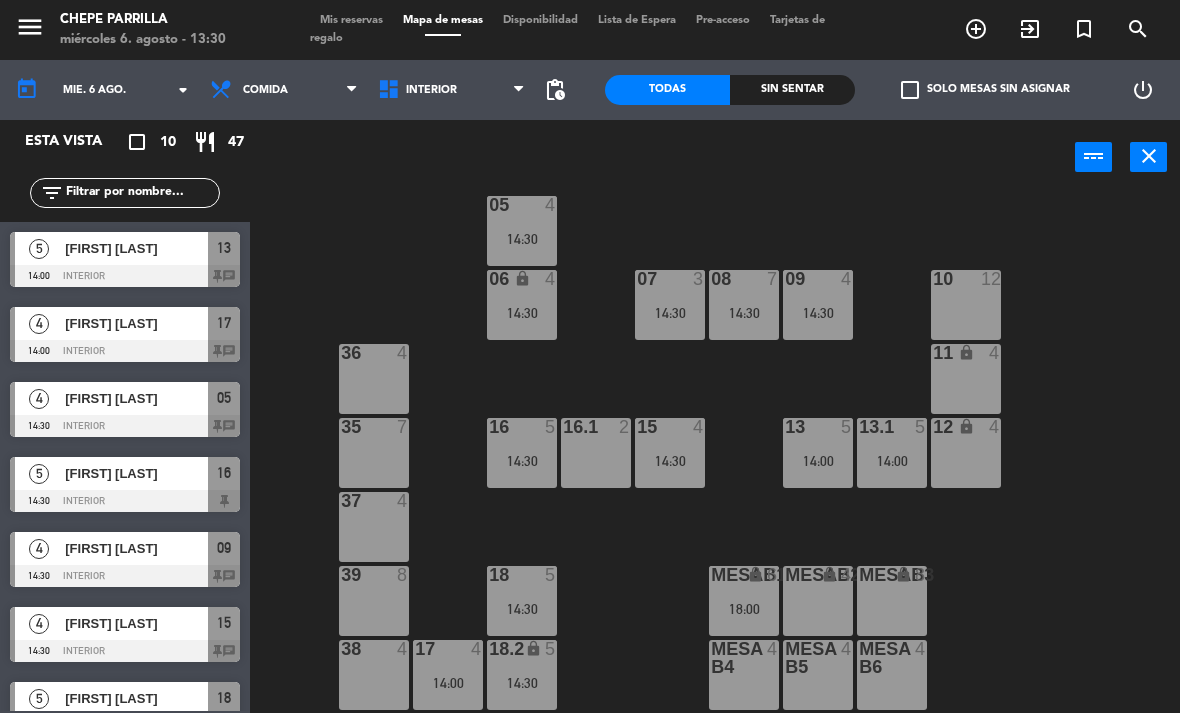 click on "14:30" at bounding box center (522, 461) 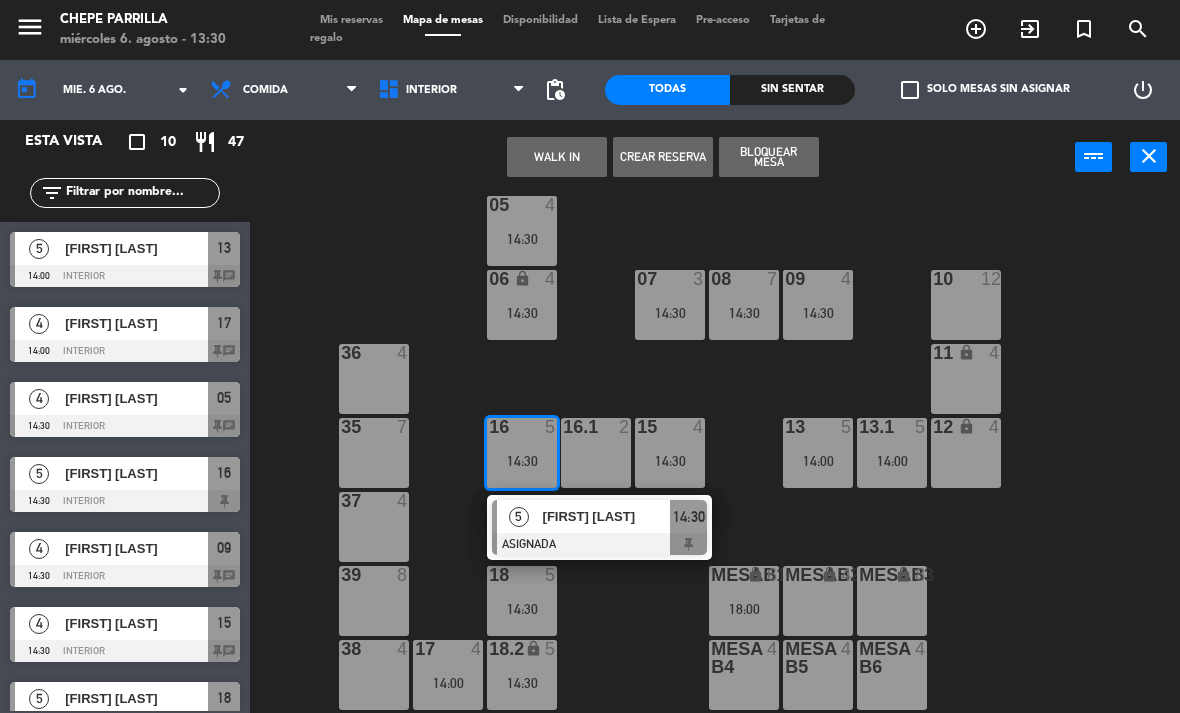 click on "[FIRST] [LAST]" at bounding box center (607, 516) 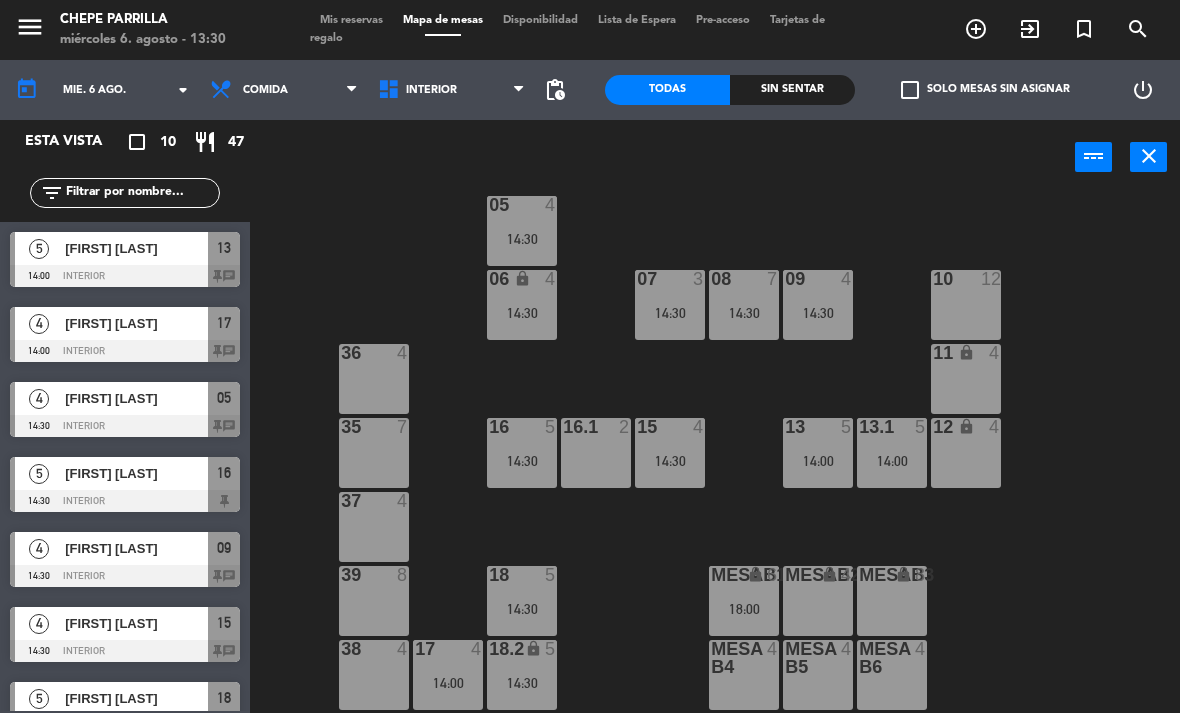 click on "18  5   14:30" at bounding box center [522, 601] 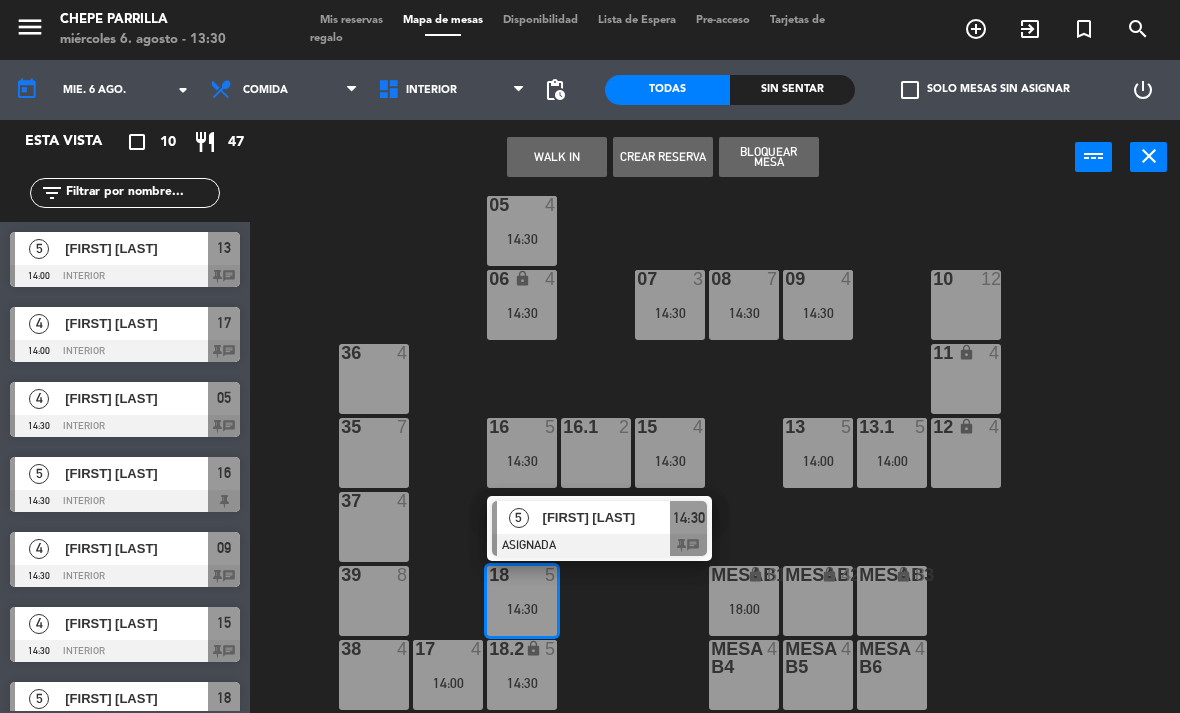 click at bounding box center (599, 545) 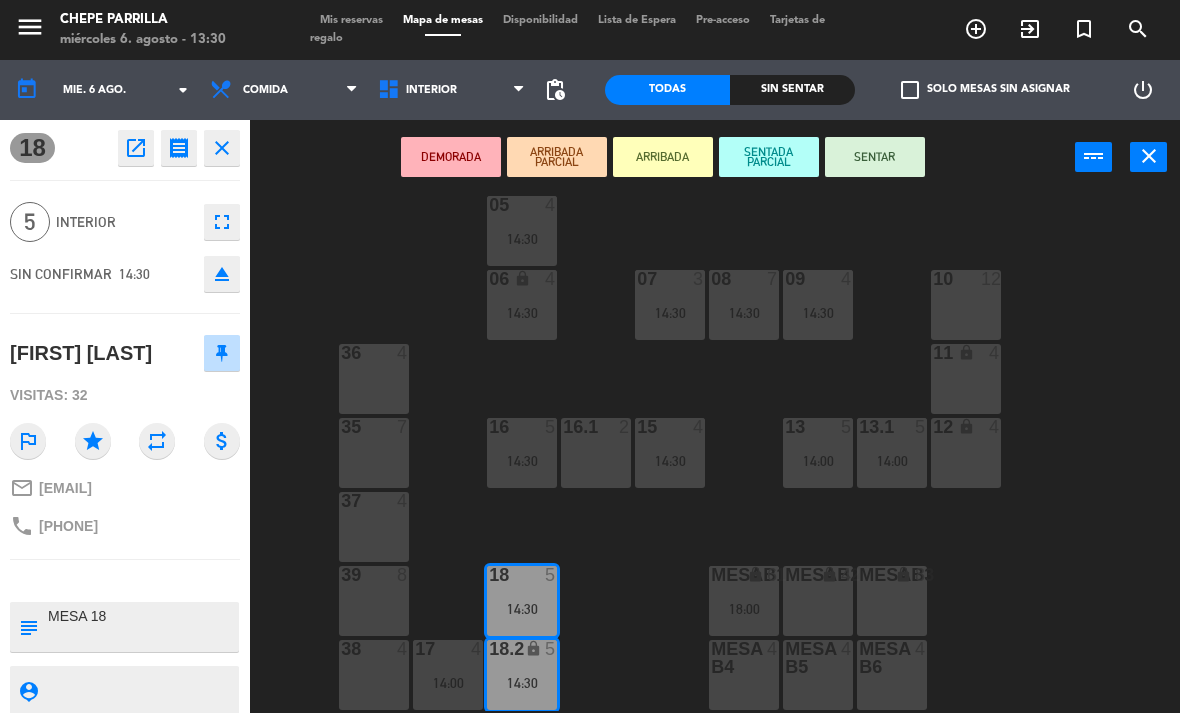 scroll, scrollTop: 0, scrollLeft: 0, axis: both 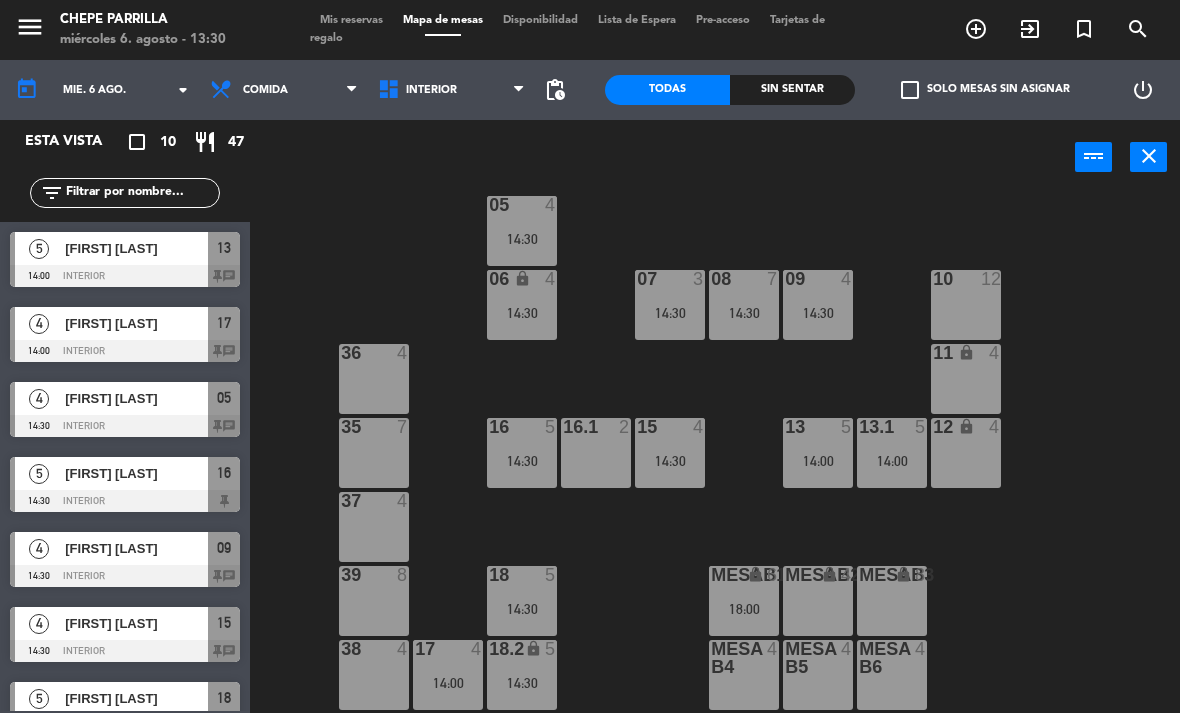 click at bounding box center (448, 649) 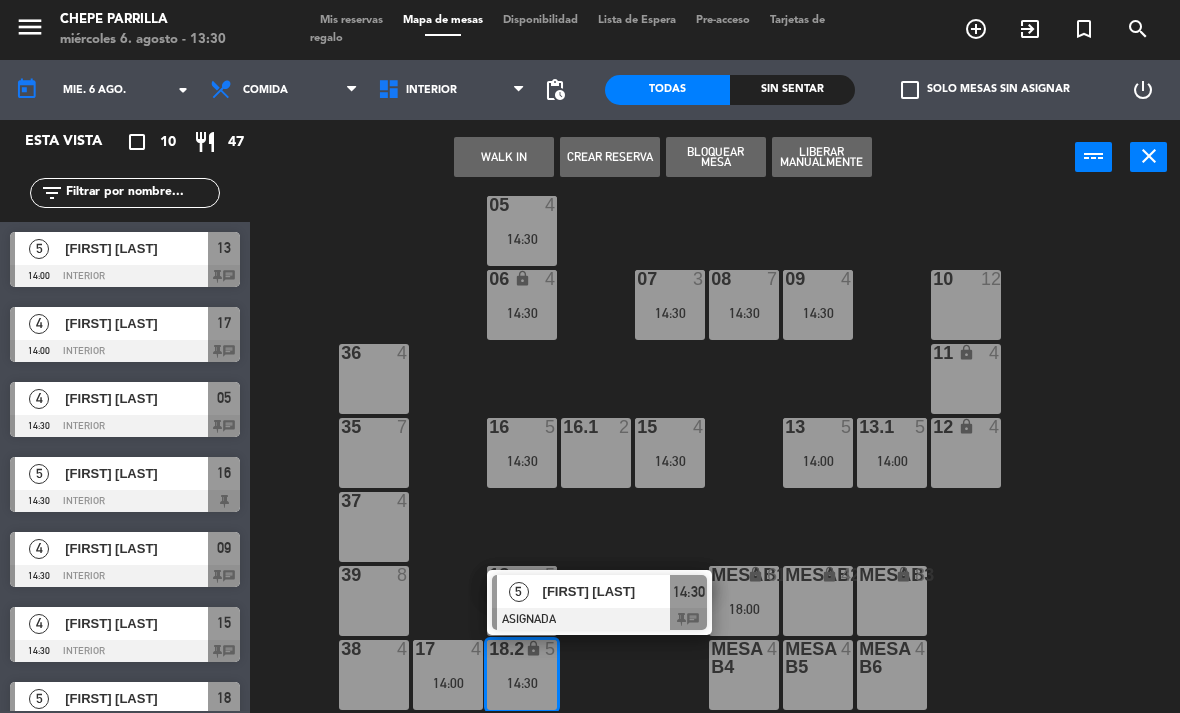 click on "[FIRST] [LAST]" at bounding box center [606, 591] 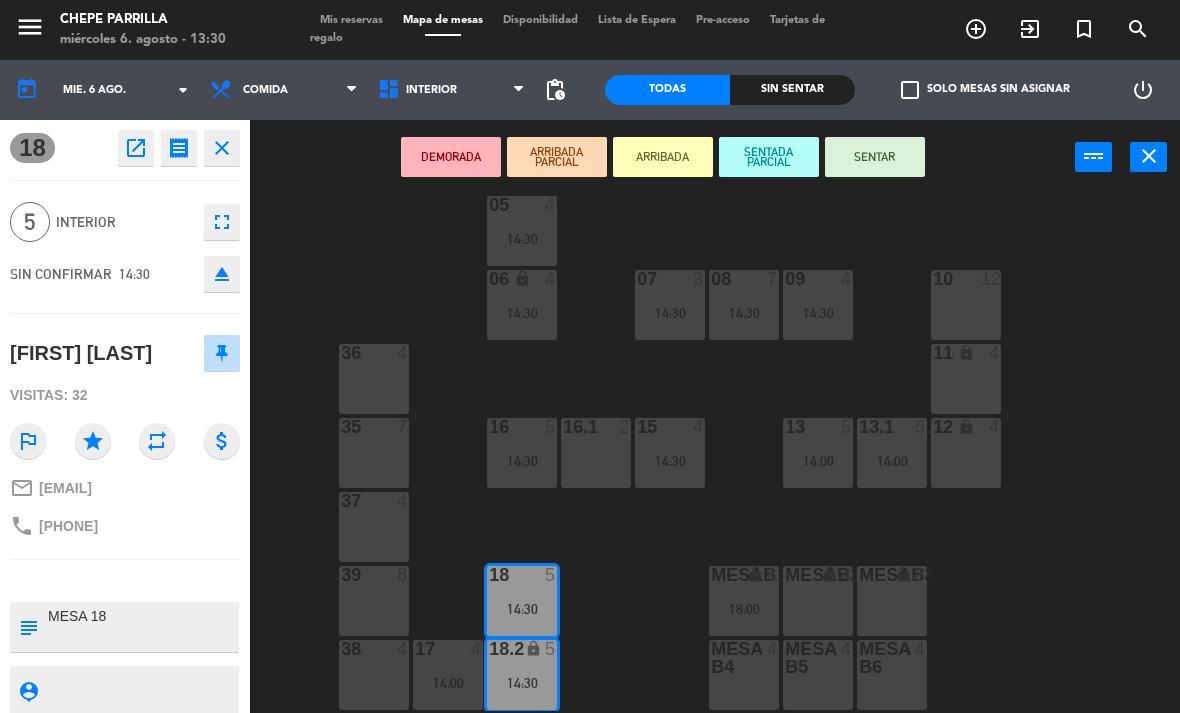 scroll, scrollTop: 0, scrollLeft: 0, axis: both 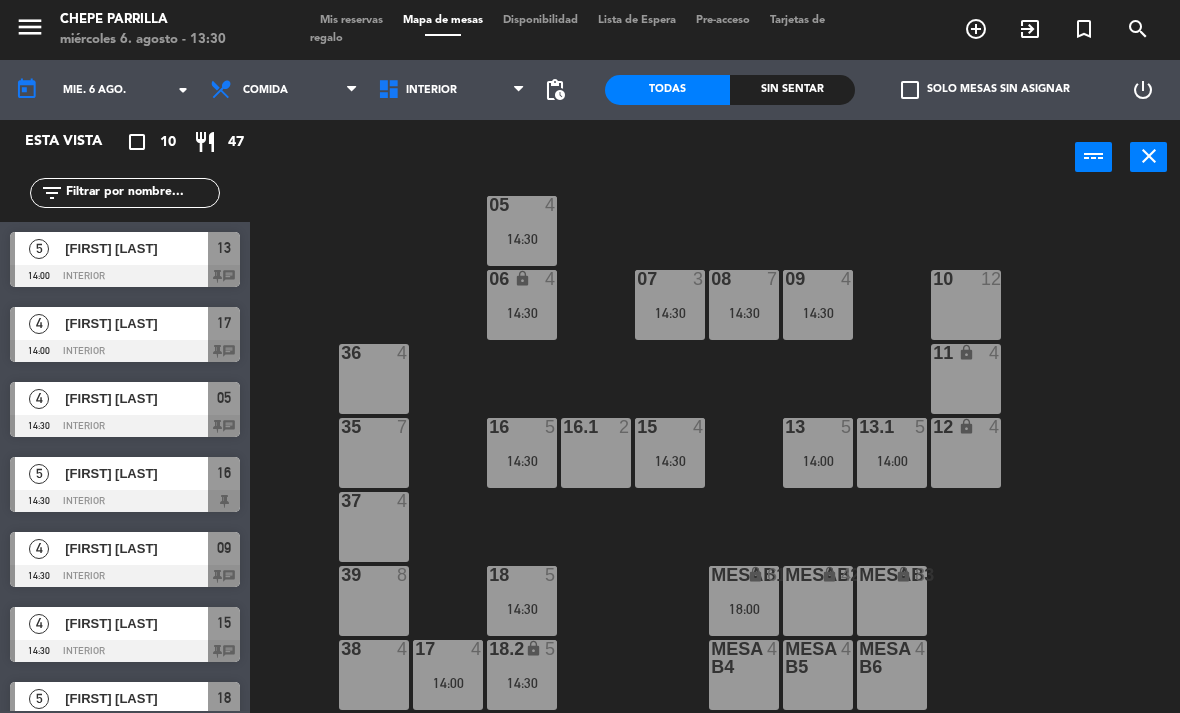 click on "18  5   14:30" at bounding box center [522, 601] 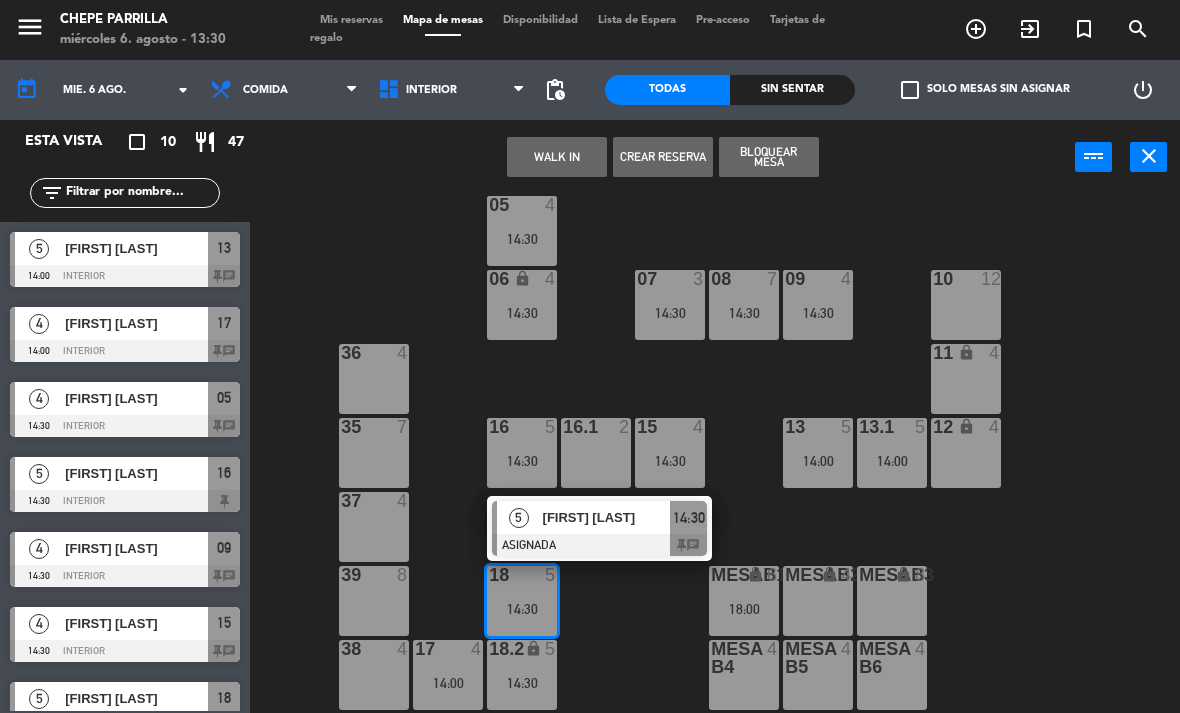 click on "[FIRST] [LAST]" at bounding box center (607, 517) 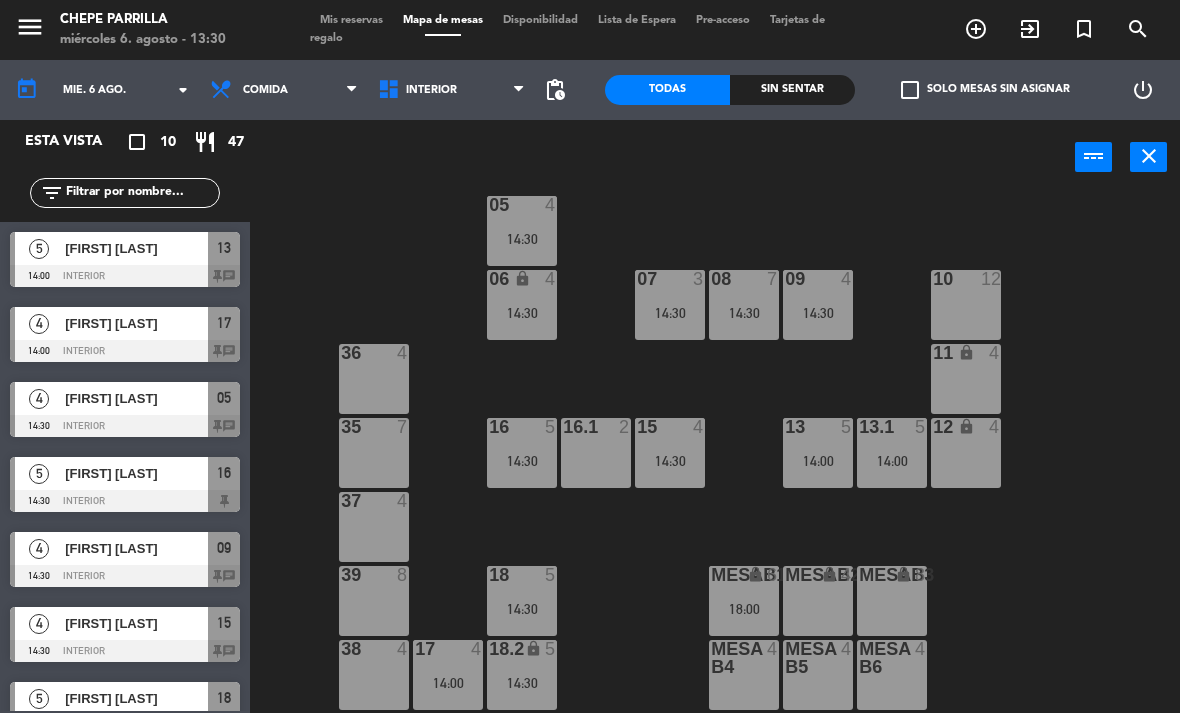 scroll, scrollTop: 0, scrollLeft: 0, axis: both 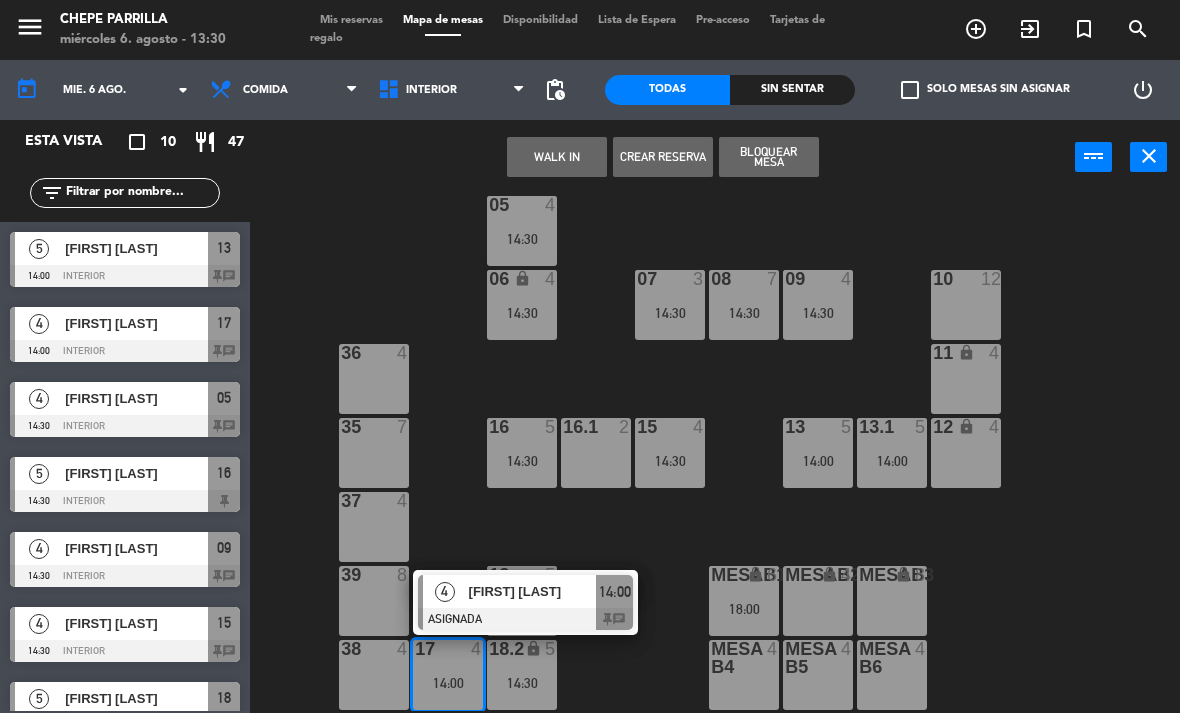 click on "[FIRST] [LAST]" at bounding box center (533, 591) 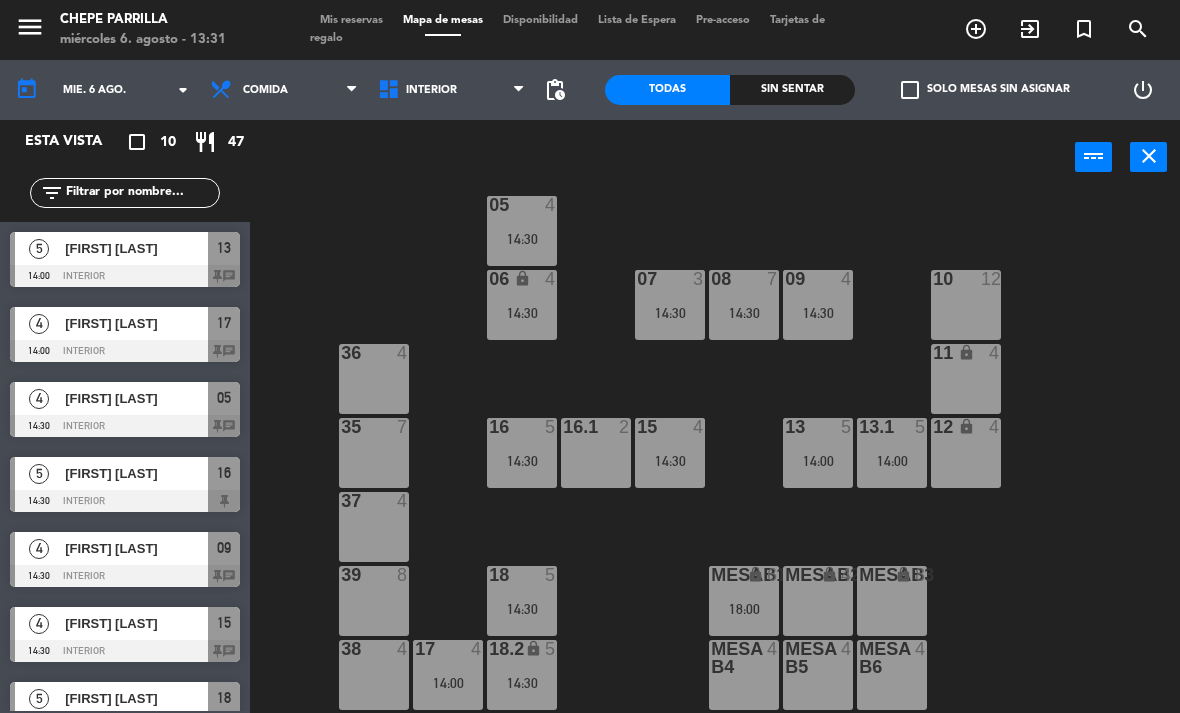 click on "18:00" at bounding box center (744, 609) 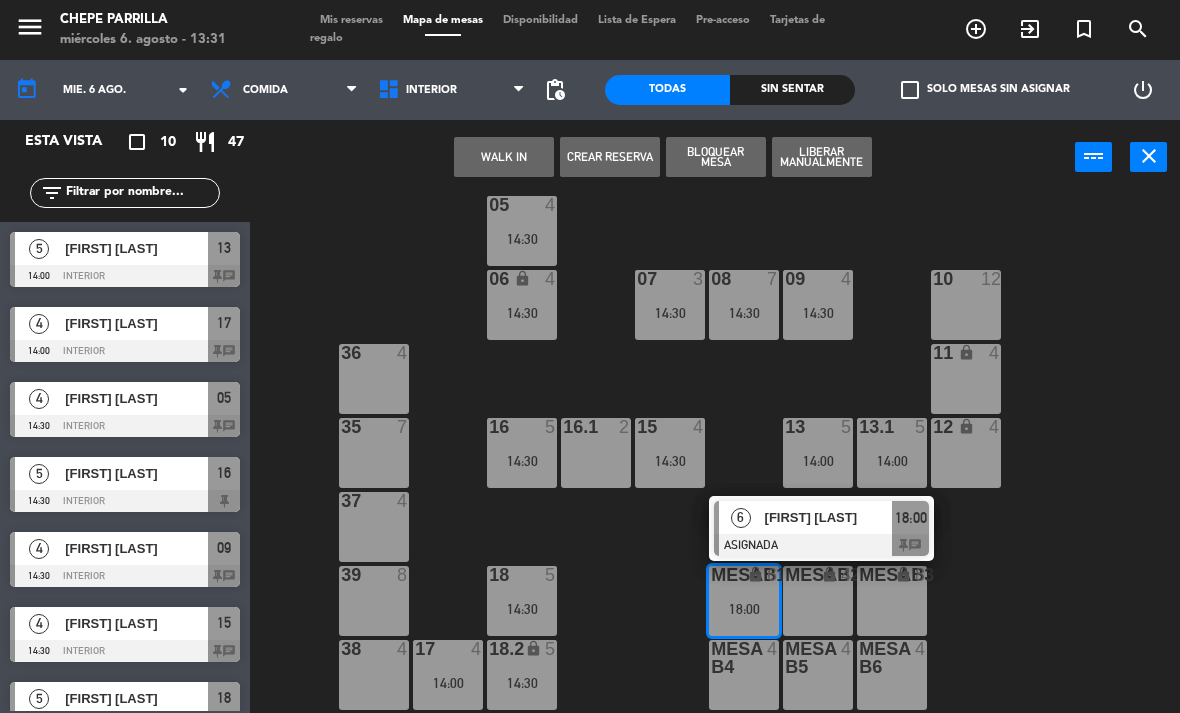 click on "[FIRST] [LAST]" at bounding box center [829, 517] 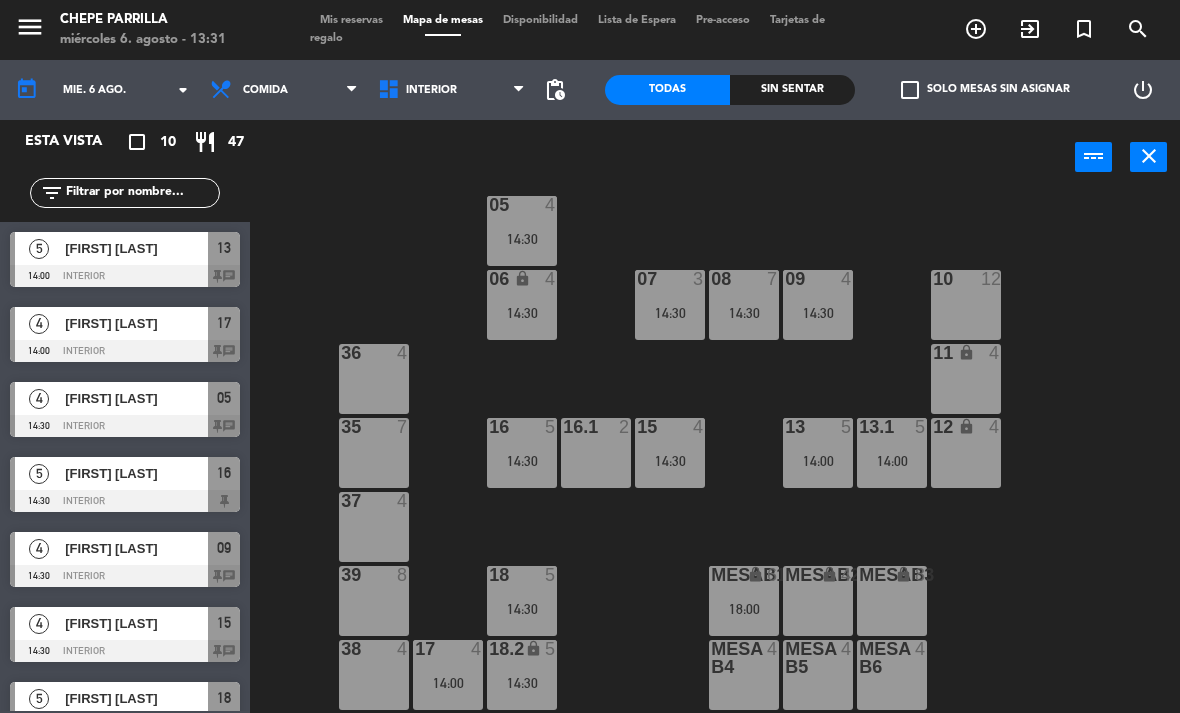 scroll, scrollTop: 0, scrollLeft: 0, axis: both 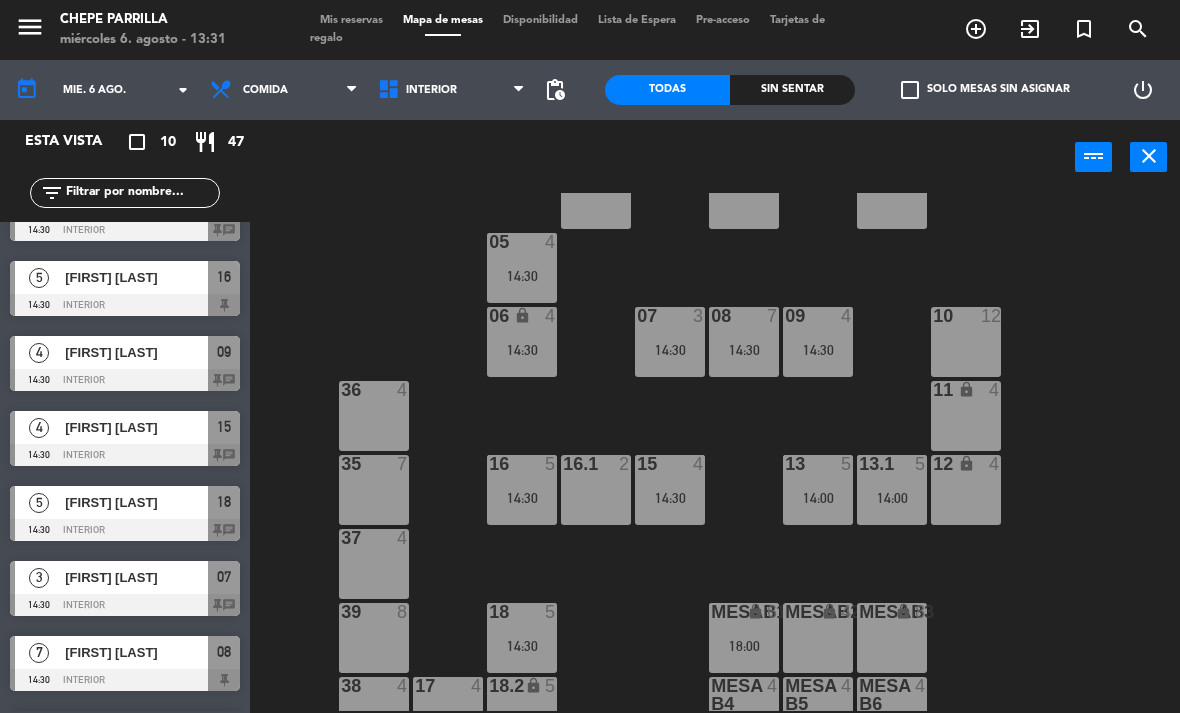 click on "14:30" at bounding box center [744, 350] 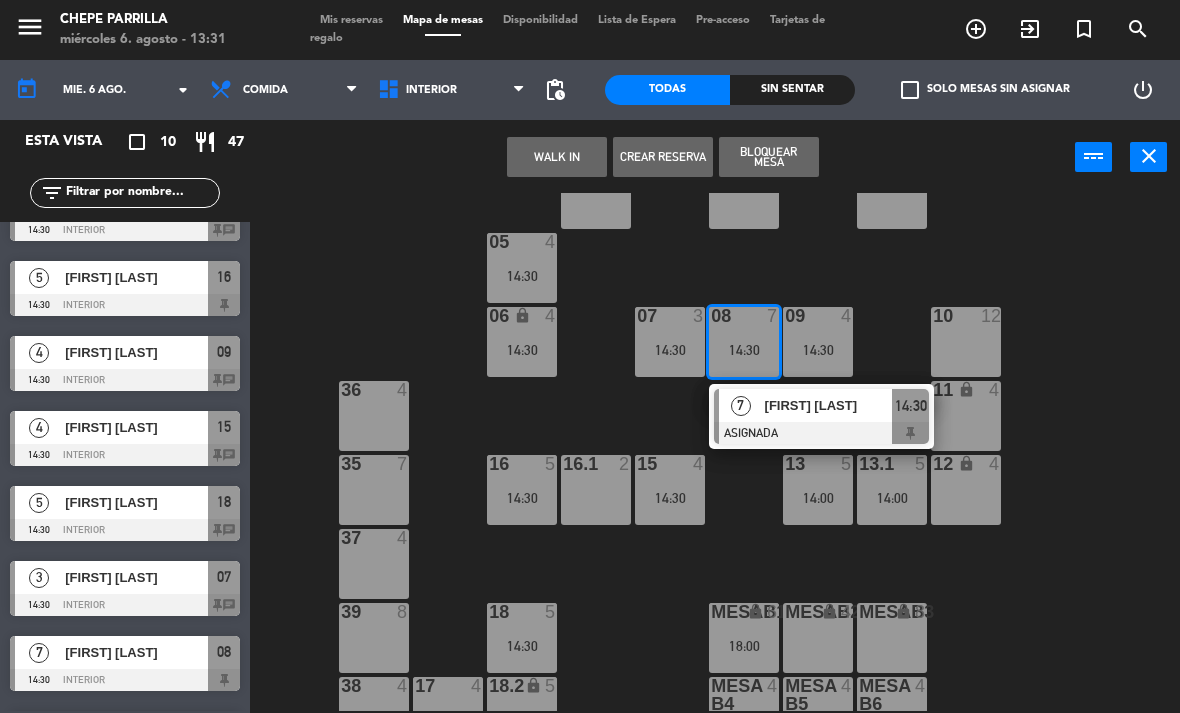 click on "[FIRST] [LAST]" at bounding box center (829, 405) 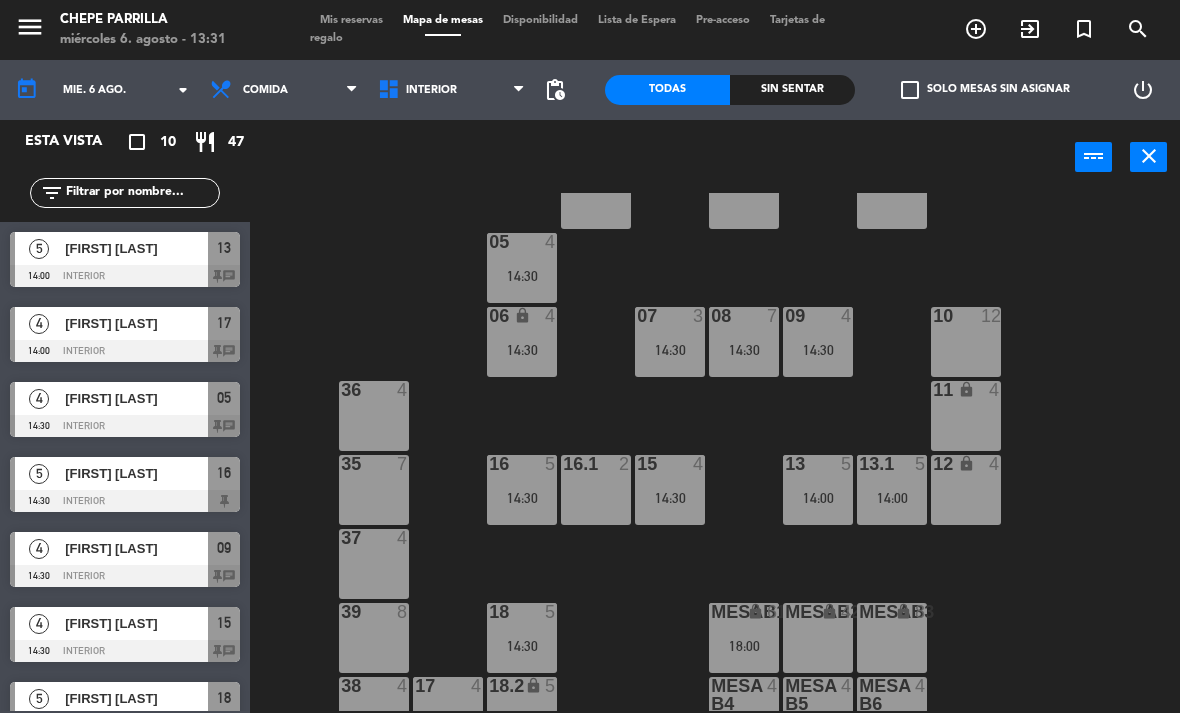 scroll, scrollTop: 0, scrollLeft: 0, axis: both 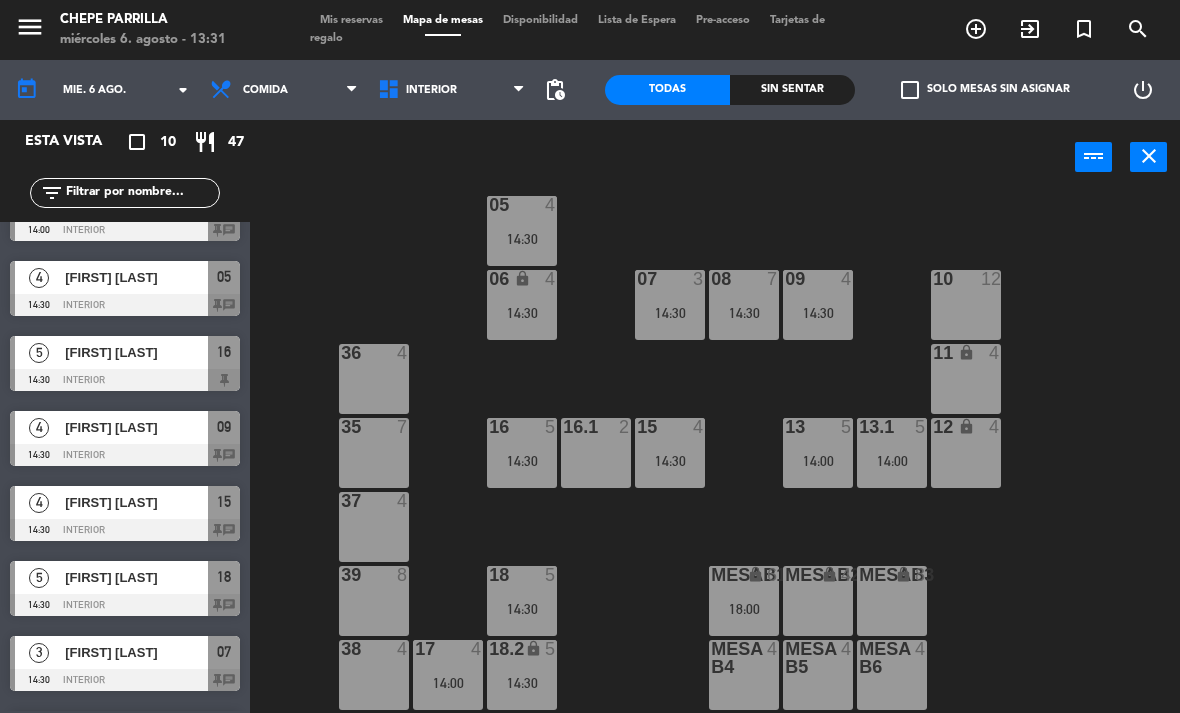 click on "18:00" at bounding box center (744, 609) 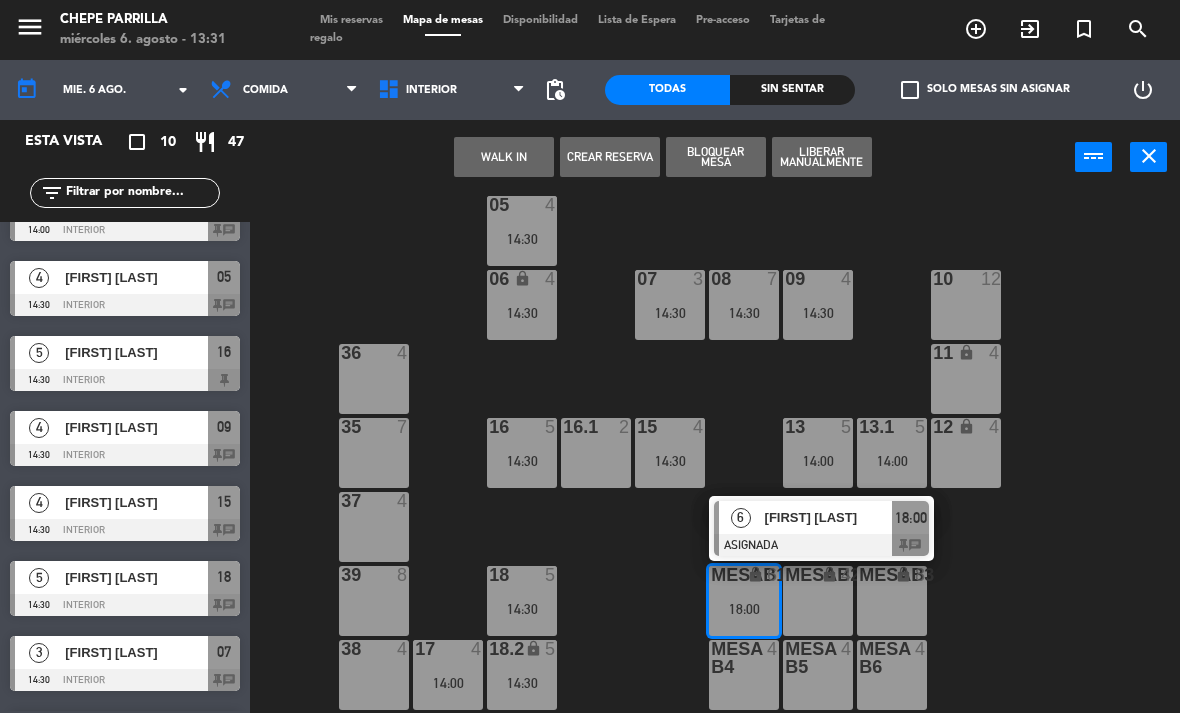 click on "[FIRST] [LAST]" at bounding box center (829, 517) 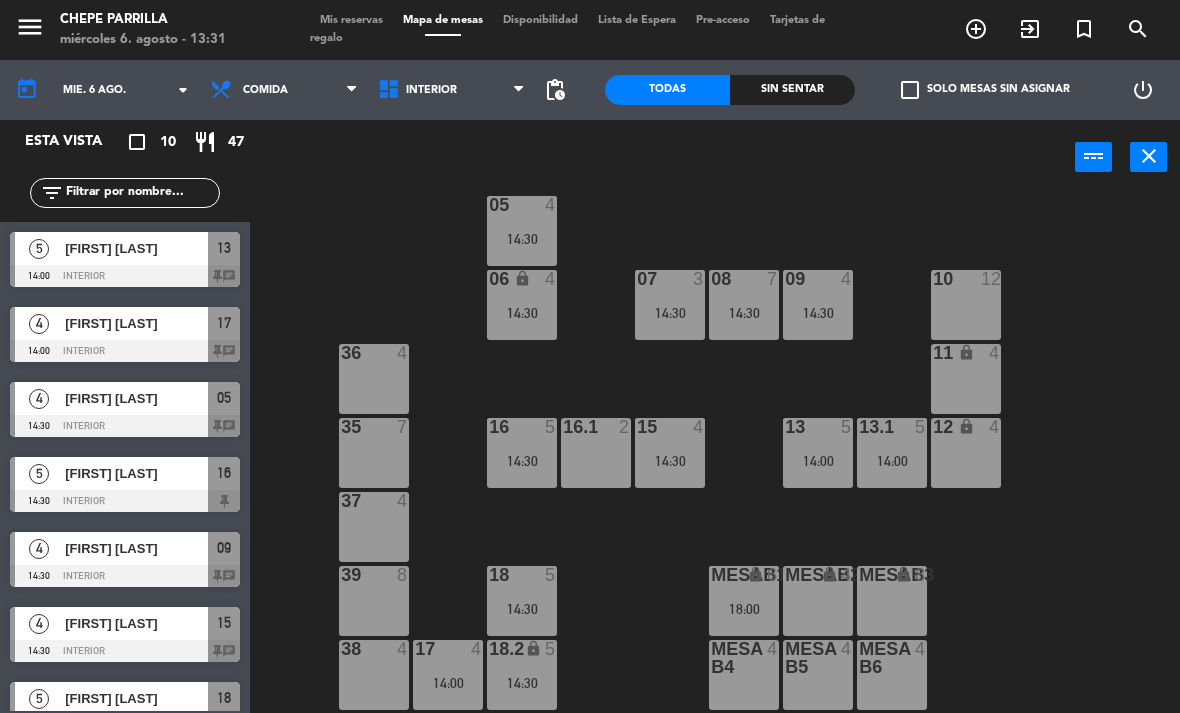 scroll, scrollTop: 0, scrollLeft: 0, axis: both 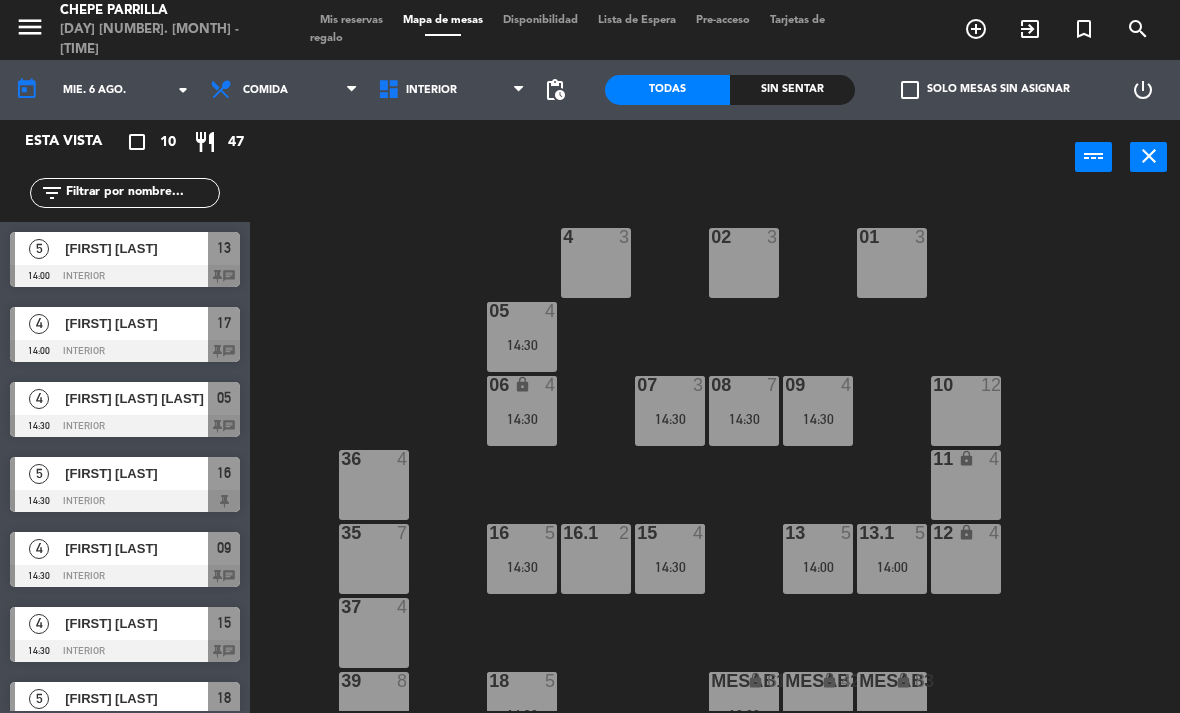click on "Mis reservas" at bounding box center (351, 20) 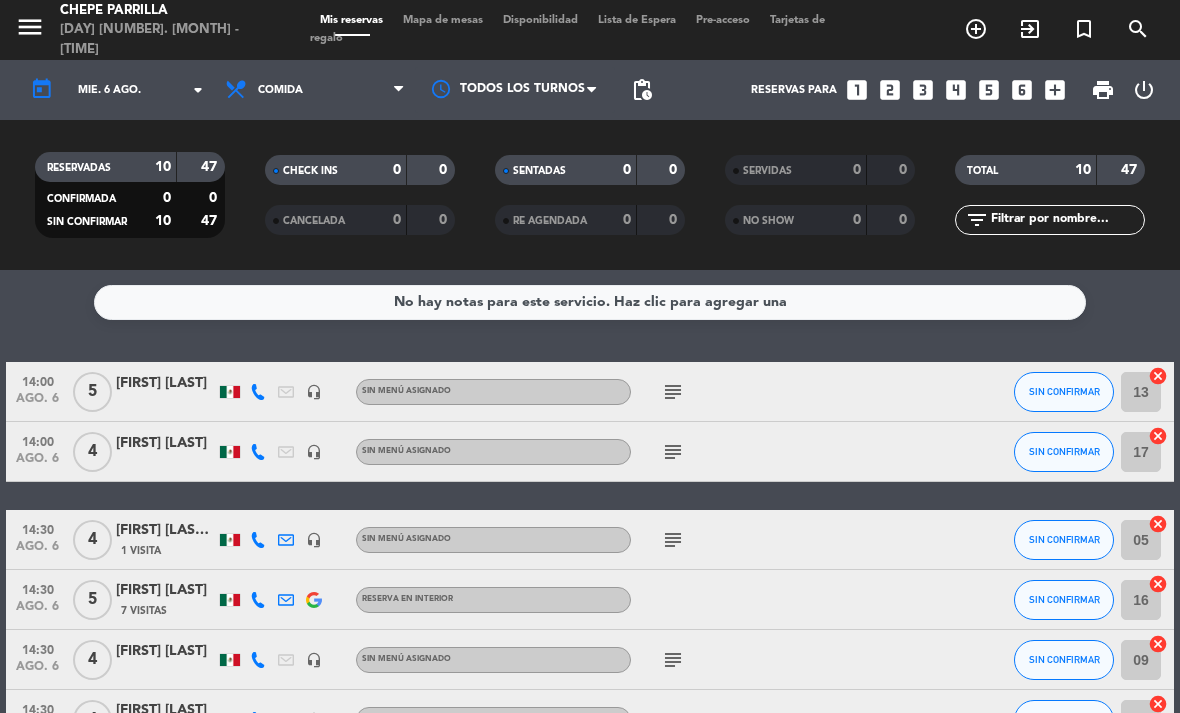 click on "subject" 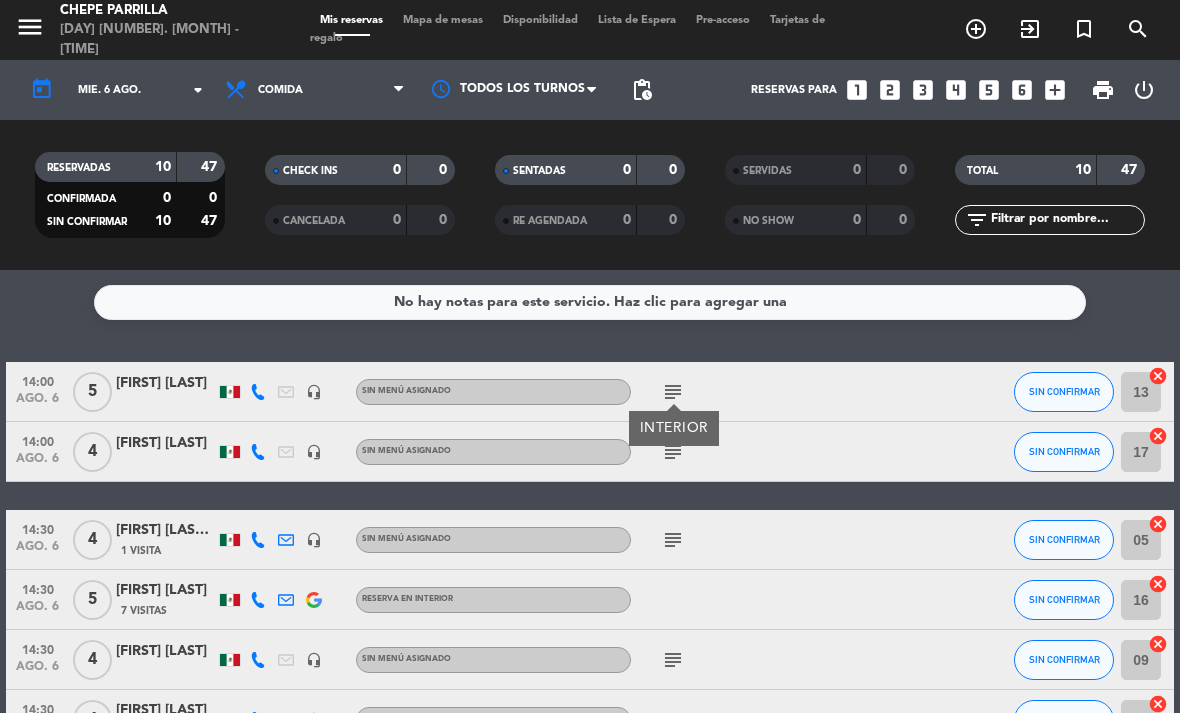 click on "subject" 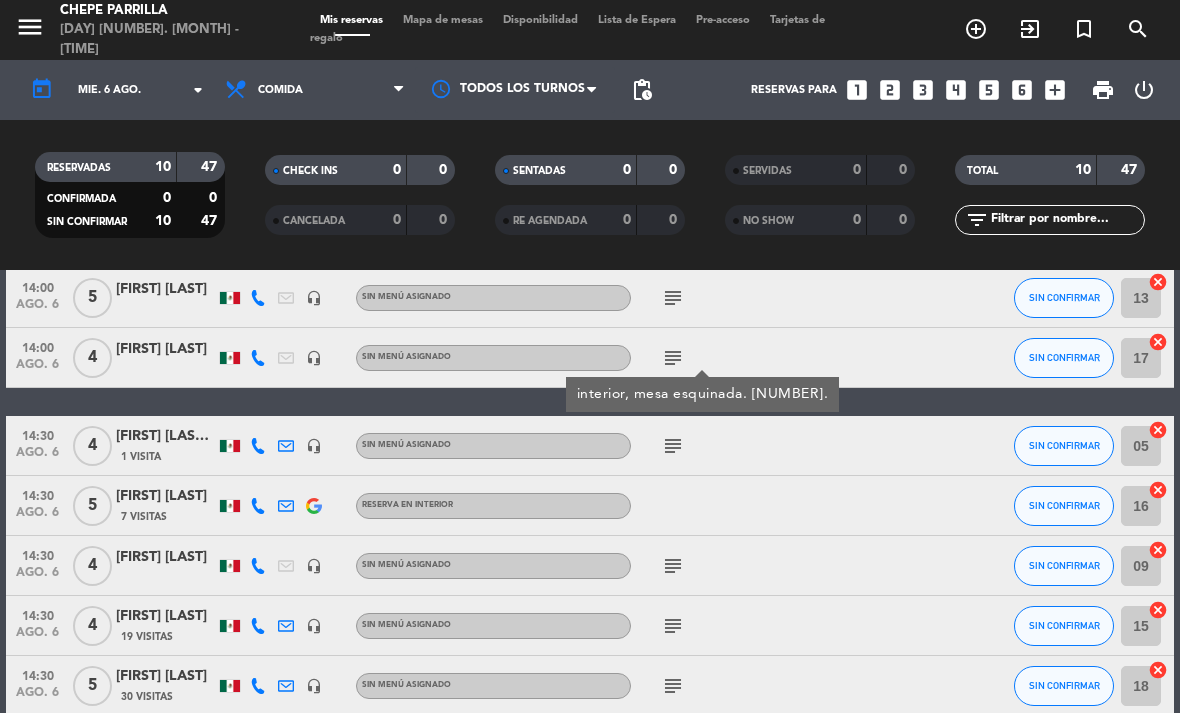 scroll, scrollTop: 95, scrollLeft: 0, axis: vertical 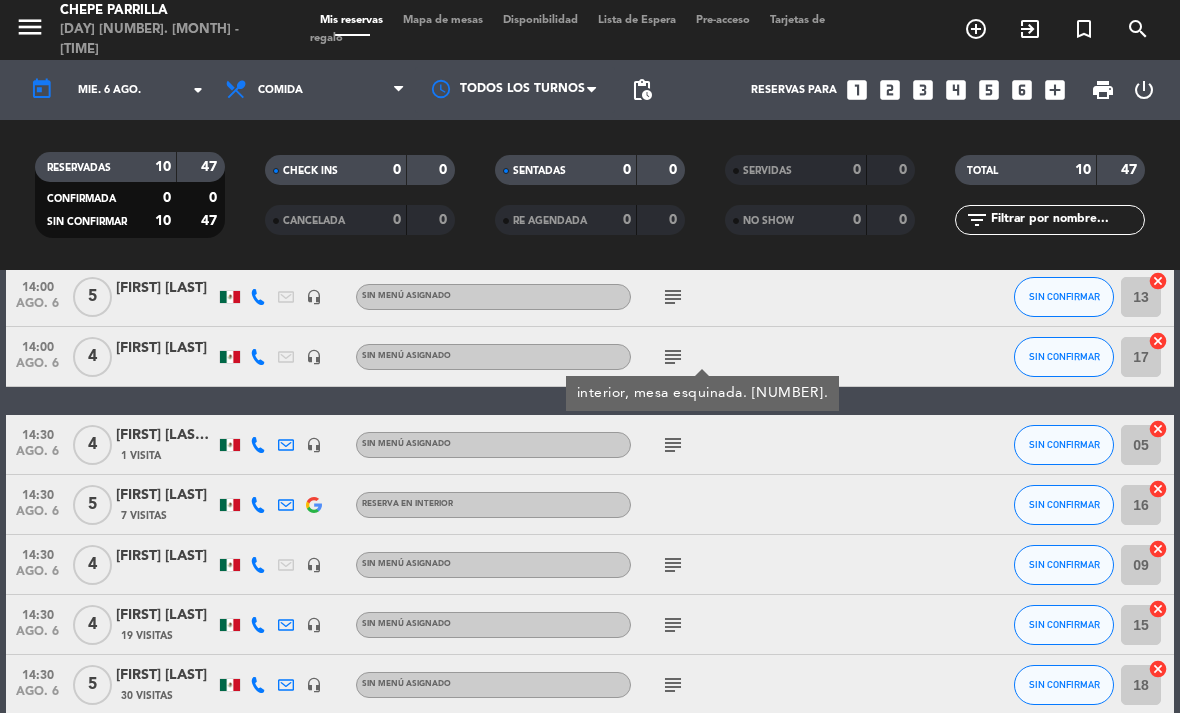 click on "subject" 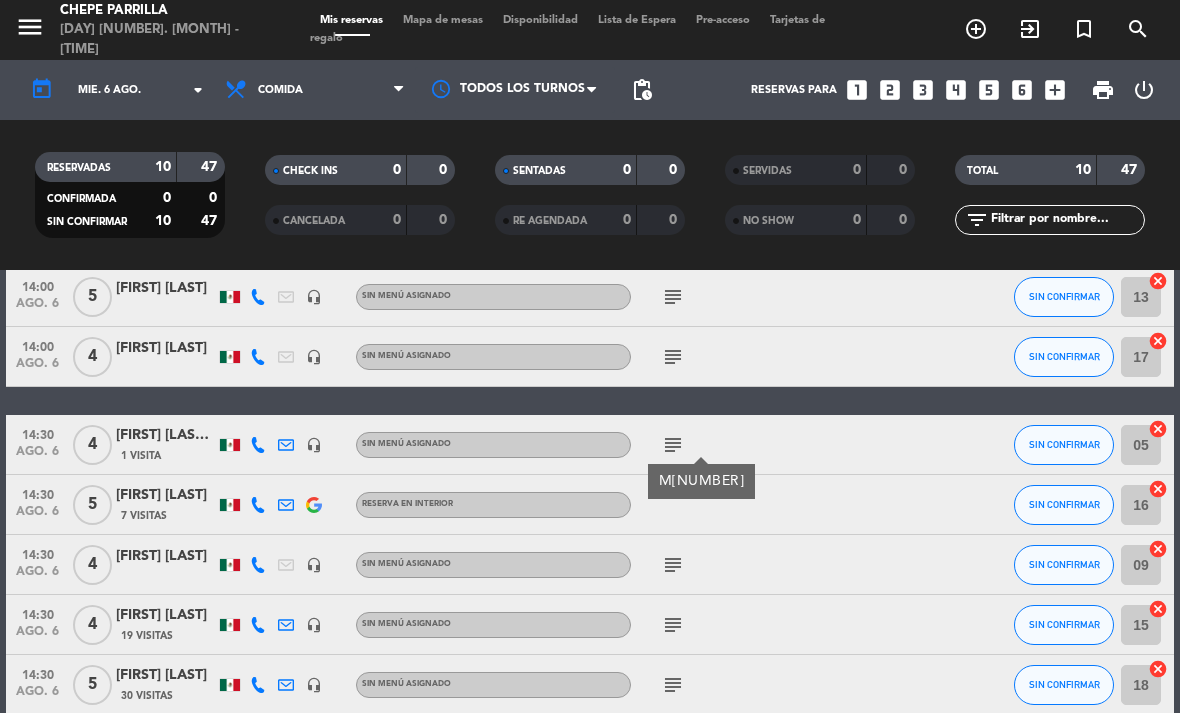 click on "subject" 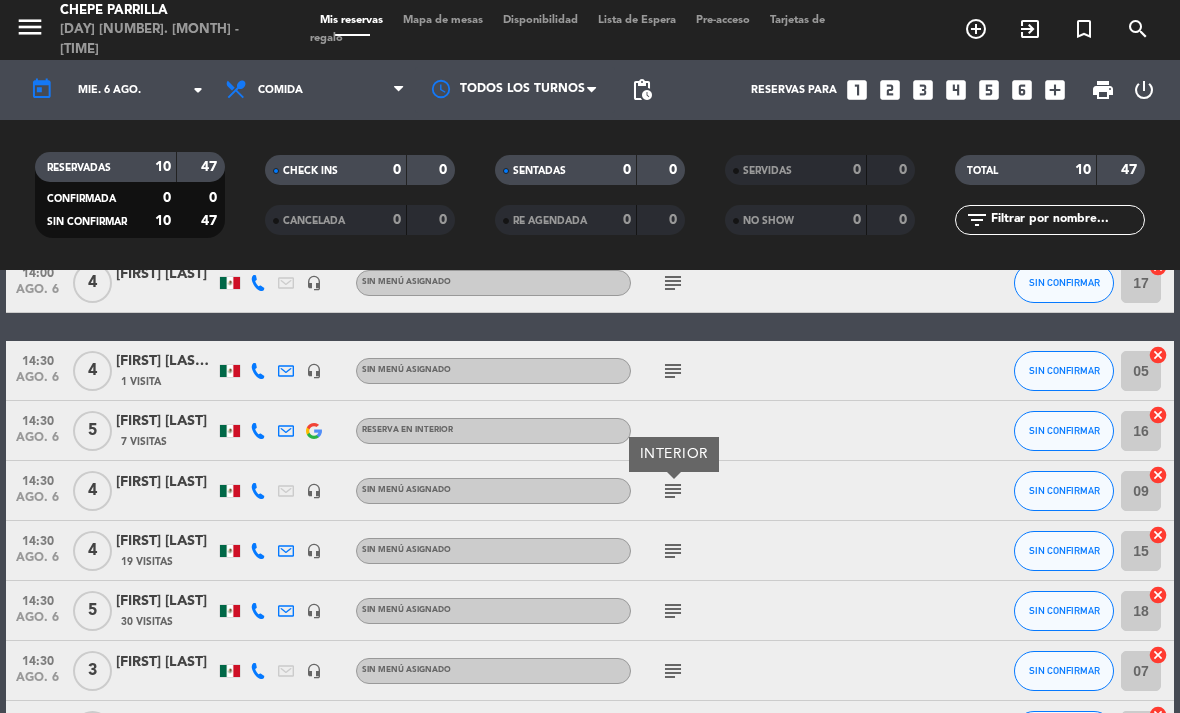 scroll, scrollTop: 228, scrollLeft: 0, axis: vertical 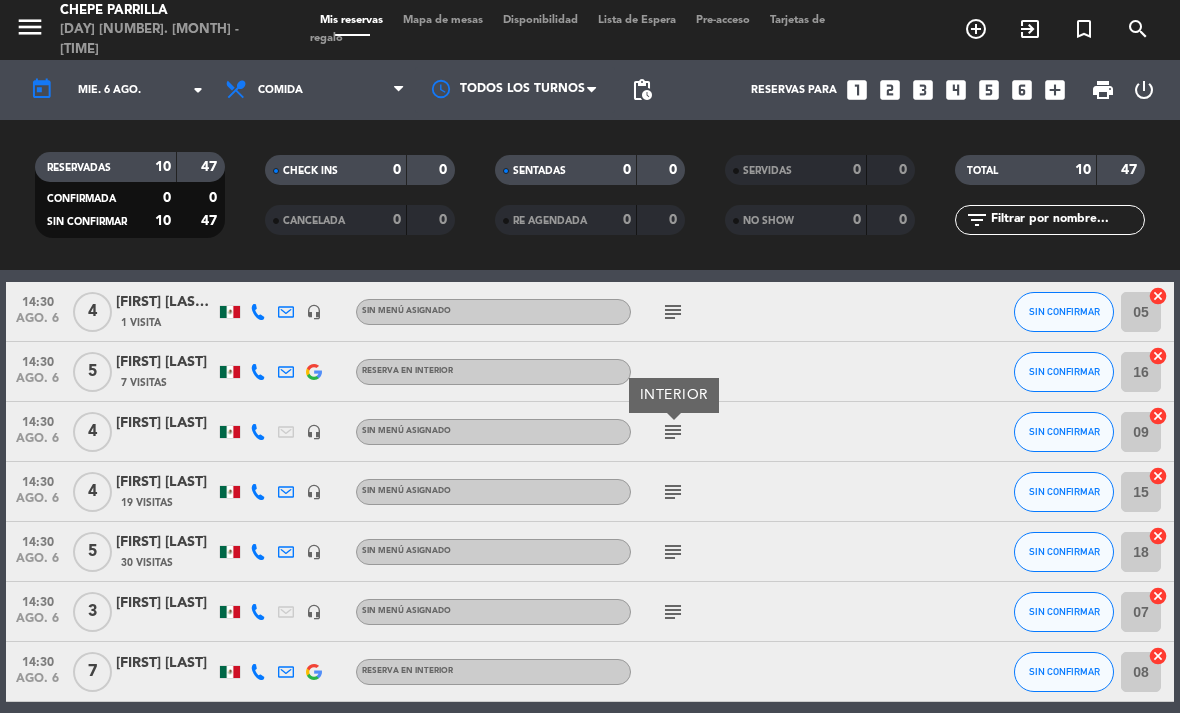 click on "subject" 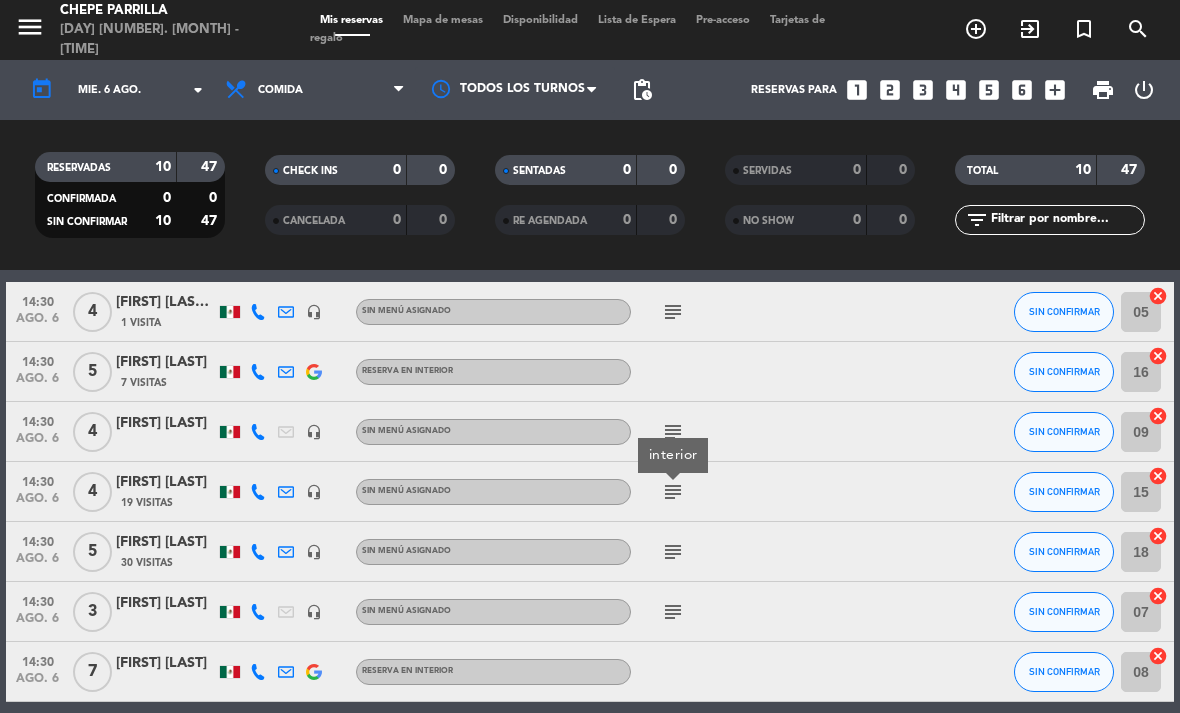 click on "subject" 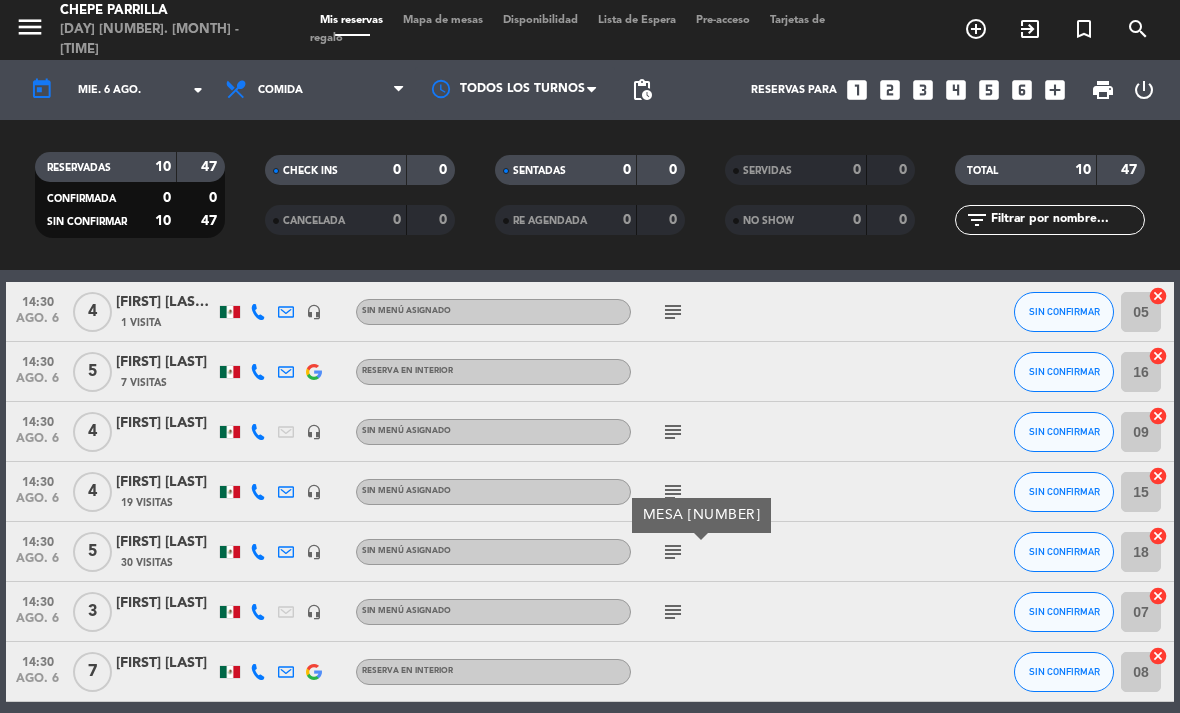 click on "subject" 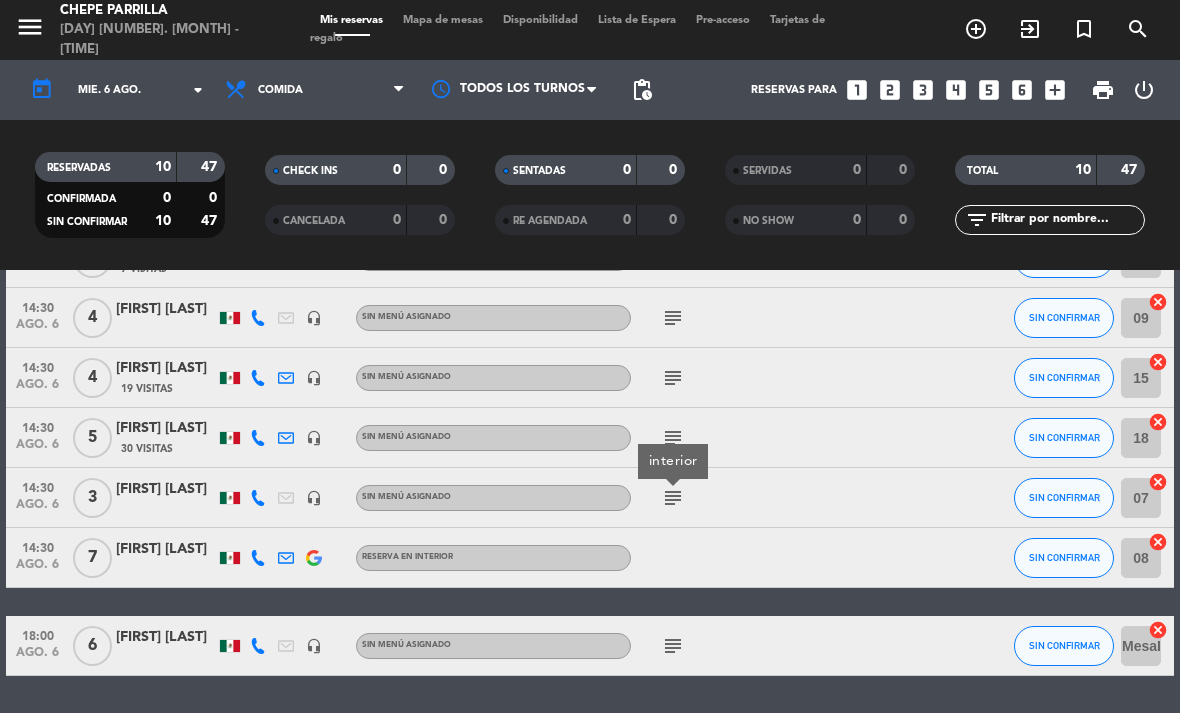 scroll, scrollTop: 341, scrollLeft: 0, axis: vertical 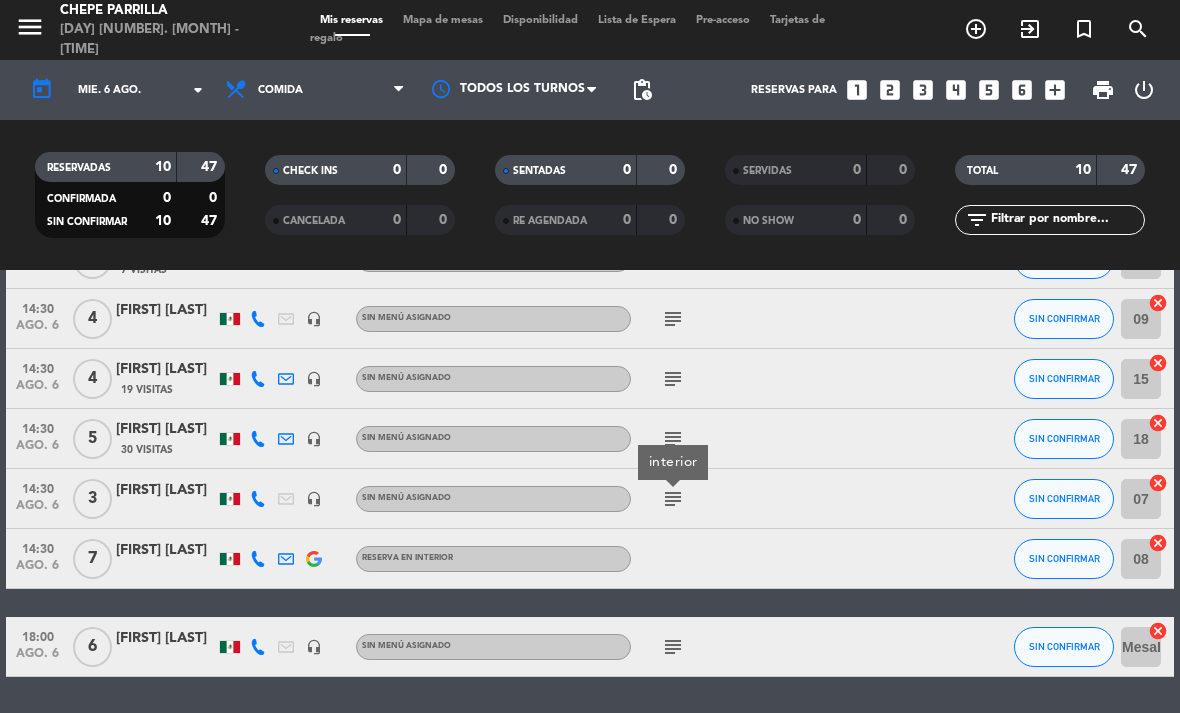 click on "subject" 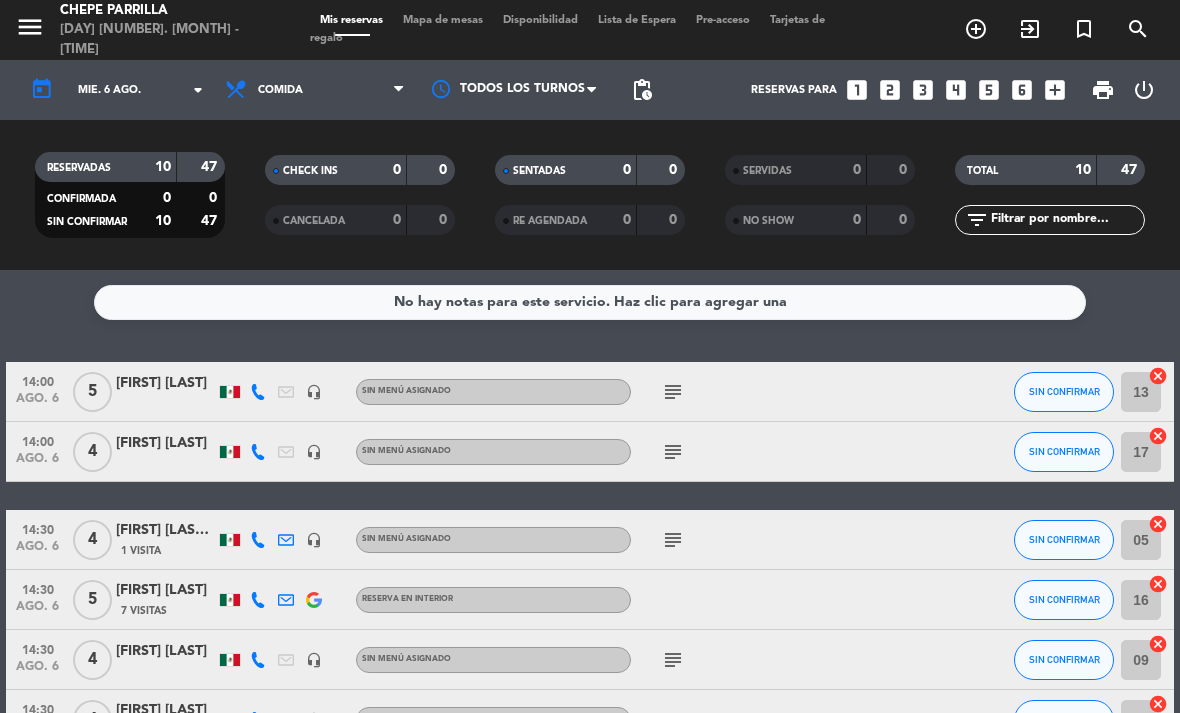 scroll, scrollTop: 0, scrollLeft: 0, axis: both 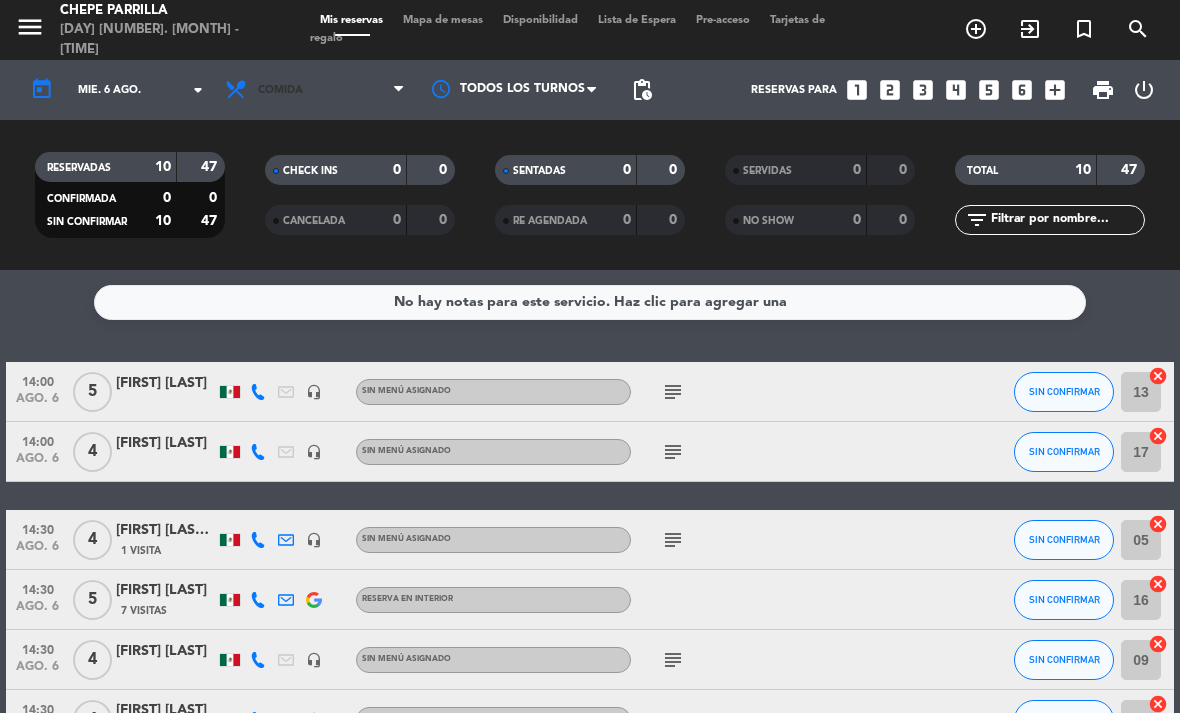 click on "Comida" at bounding box center [315, 90] 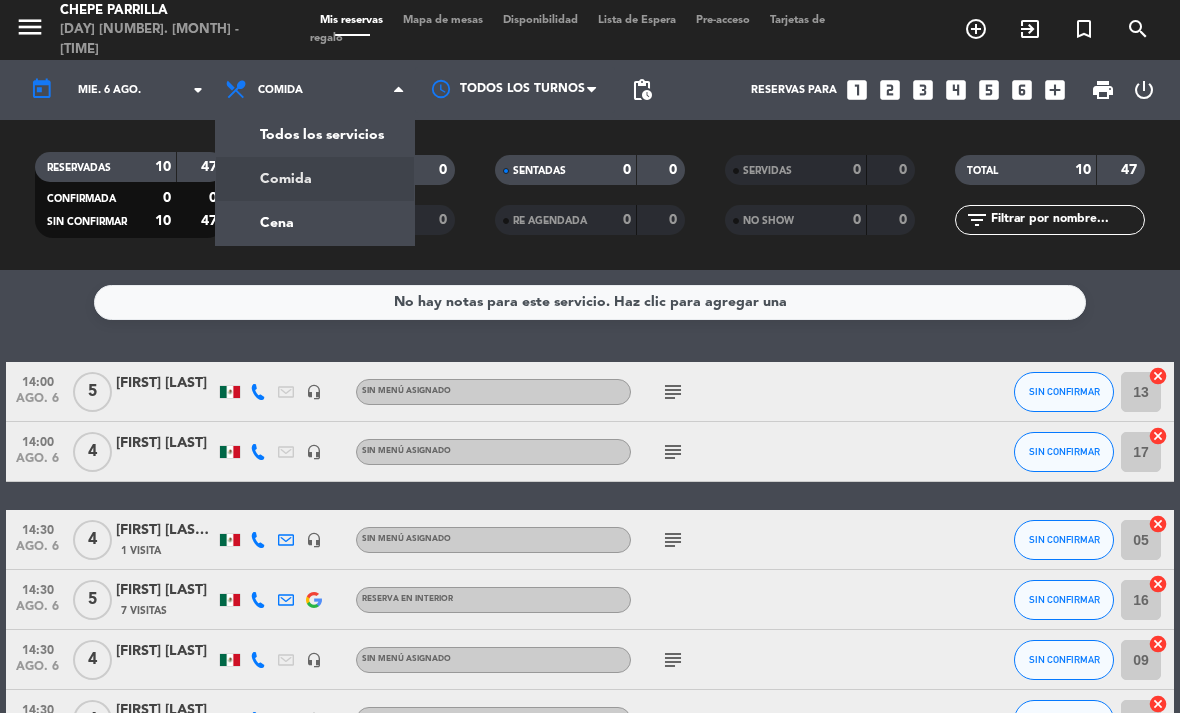 click on "menu  Chepe Parrilla   miércoles 6. agosto - 13:32   Mis reservas   Mapa de mesas   Disponibilidad   Lista de Espera   Pre-acceso   Tarjetas de regalo  add_circle_outline exit_to_app turned_in_not search today    mié. 6 ago. arrow_drop_down  Todos los servicios  Comida  Cena  Comida  Todos los servicios  Comida  Cena Todos los turnos pending_actions  Reservas para   looks_one   looks_two   looks_3   looks_4   looks_5   looks_6   add_box  print  power_settings_new   RESERVADAS   10   47   CONFIRMADA   0   0   SIN CONFIRMAR   10   47   CHECK INS   0   0   CANCELADA   0   0   SENTADAS   0   0   RE AGENDADA   0   0   SERVIDAS   0   0   NO SHOW   0   0   TOTAL   10   47  filter_list" 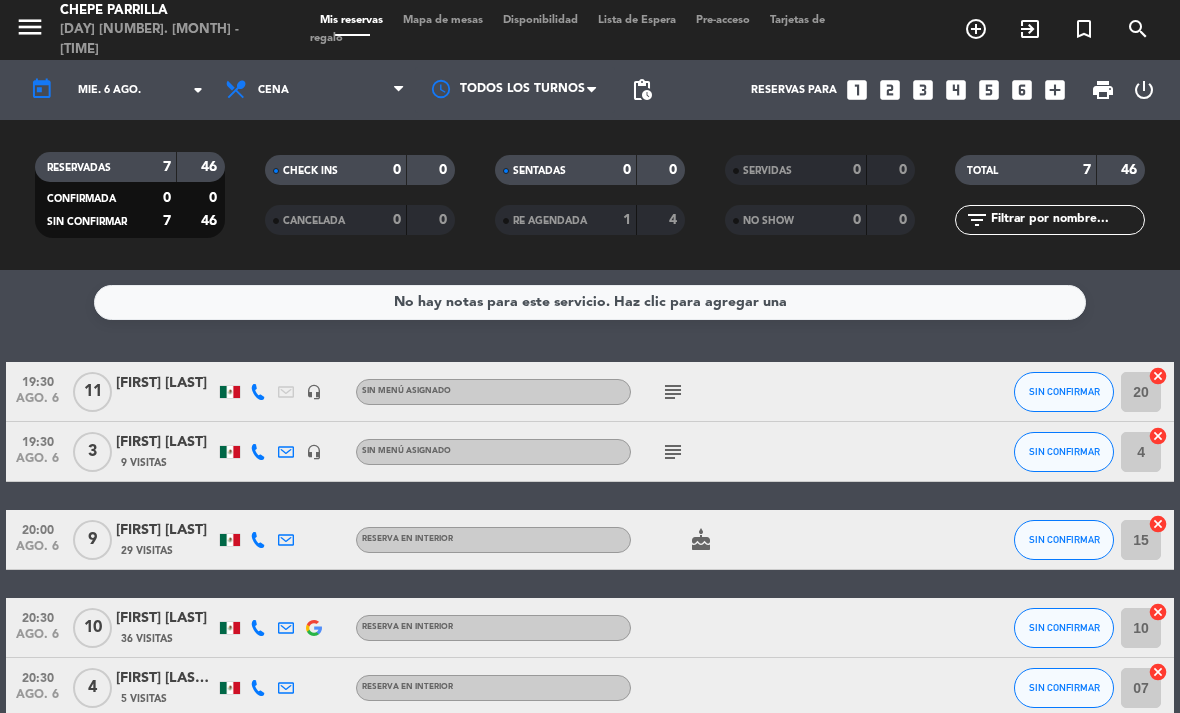 click on "subject" 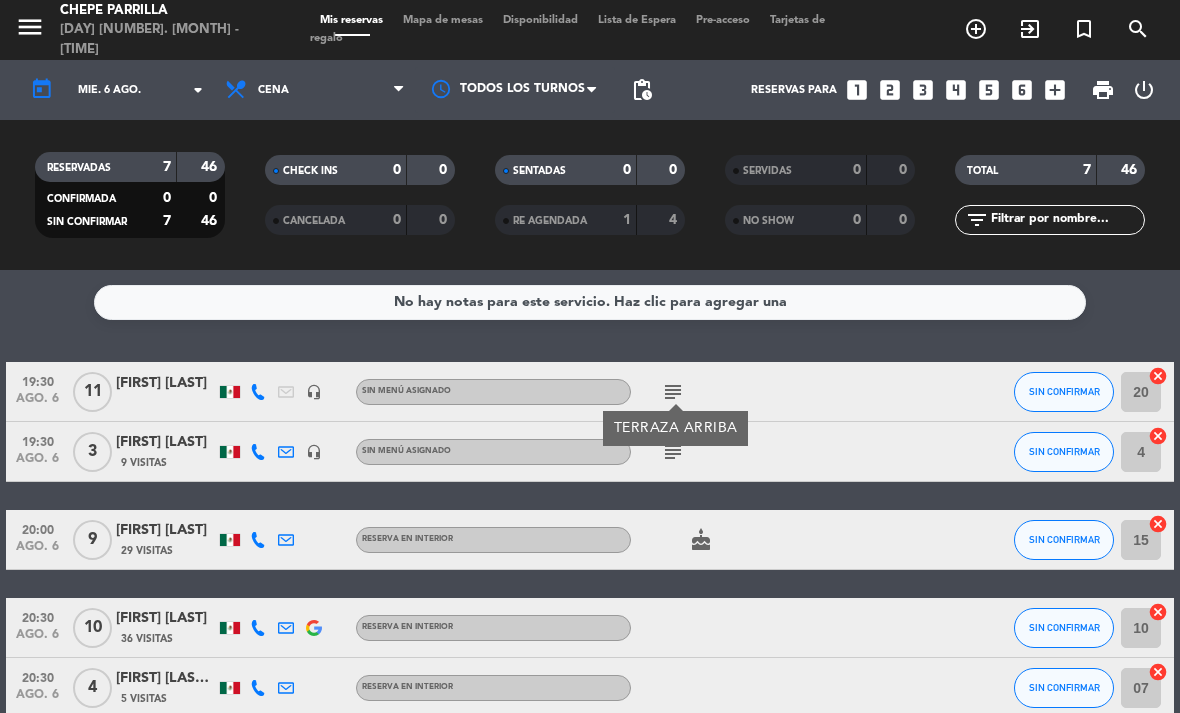 click on "subject" 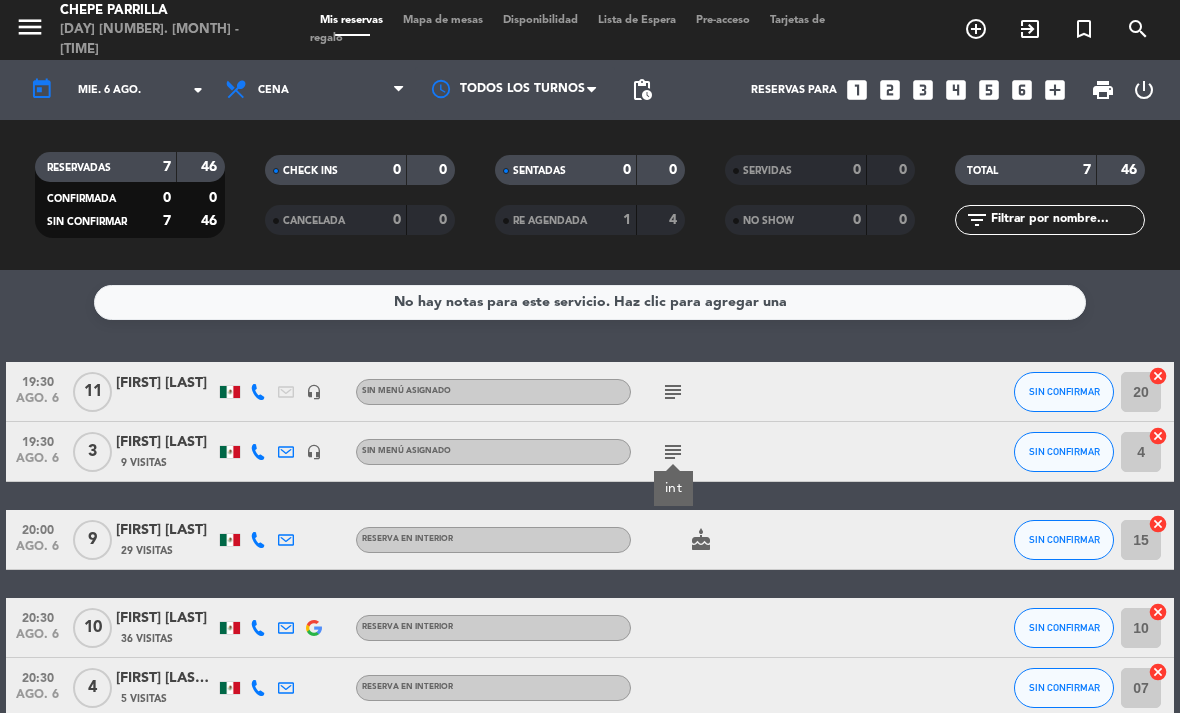 click on "cake" 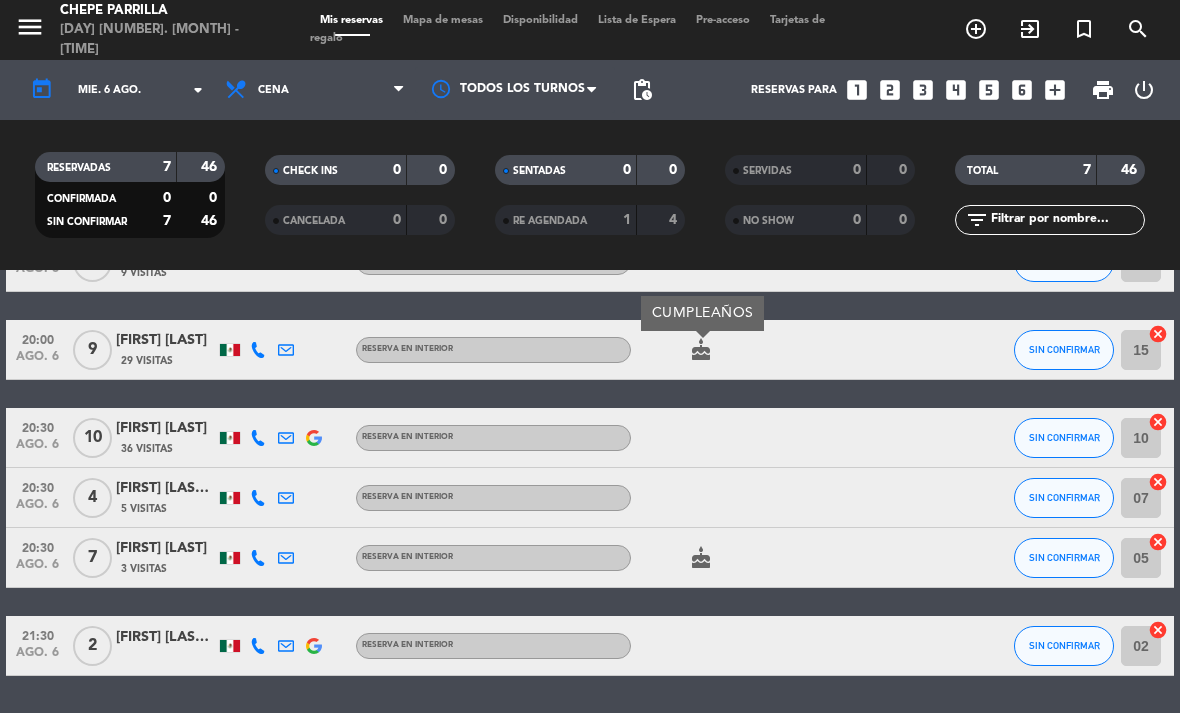 scroll, scrollTop: 189, scrollLeft: 0, axis: vertical 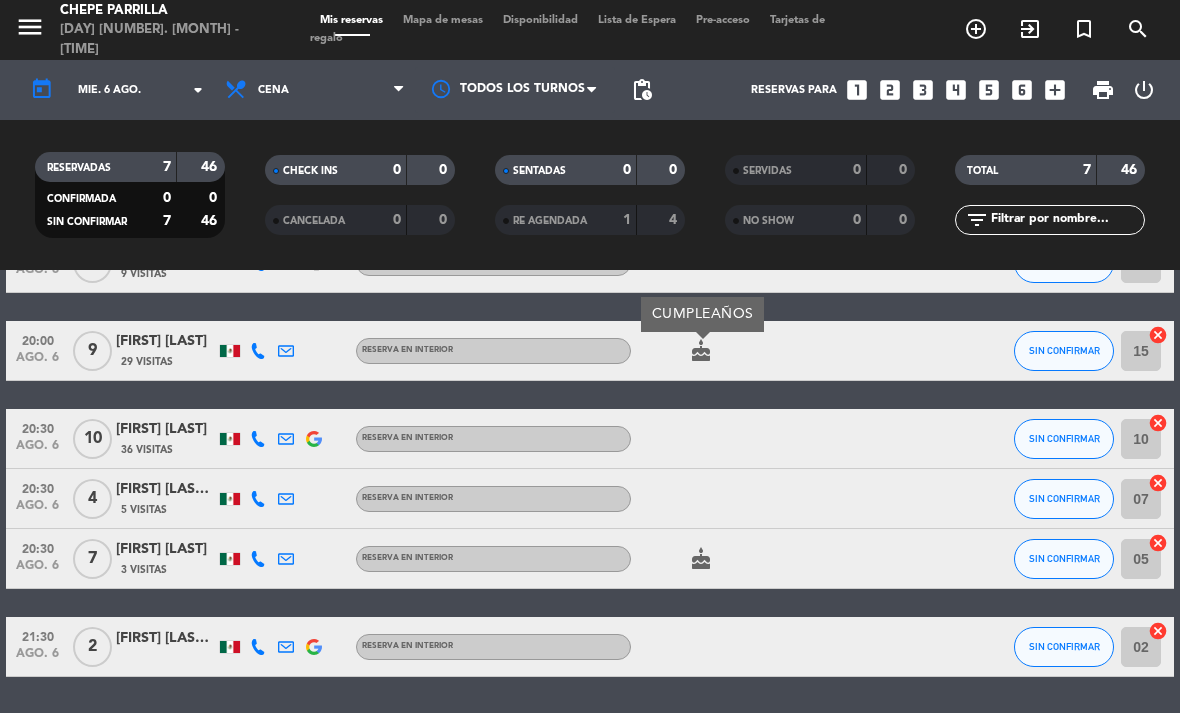 click on "cake" 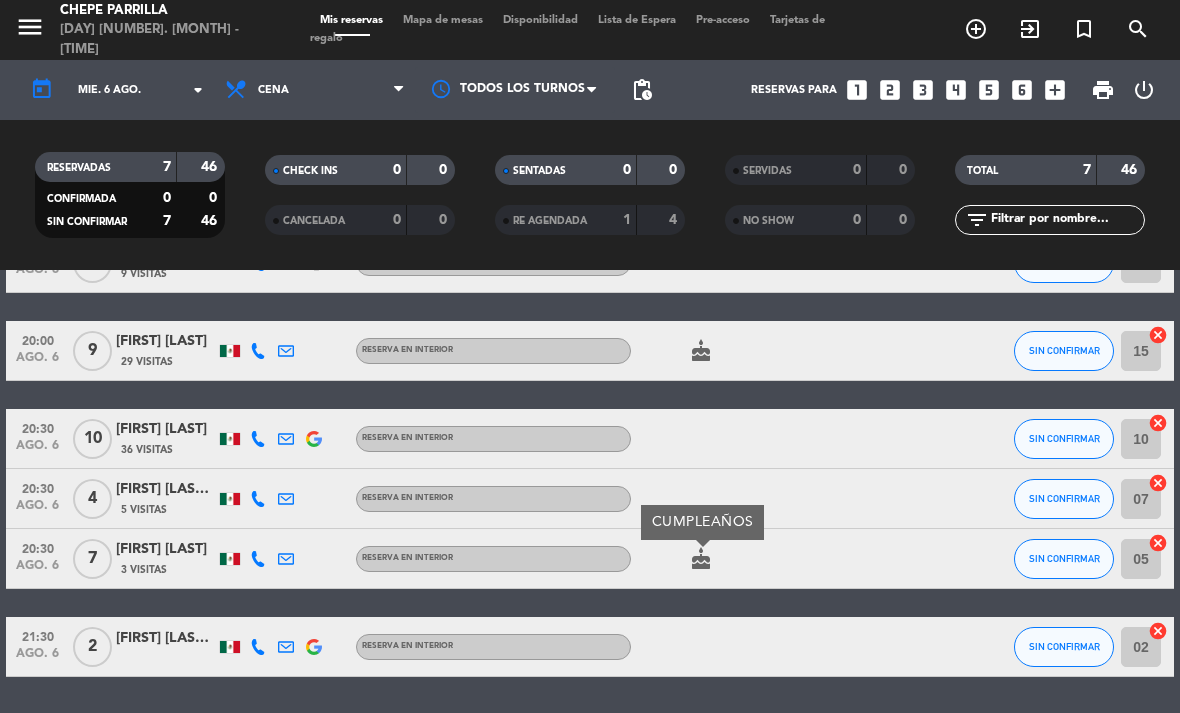 scroll, scrollTop: 0, scrollLeft: 0, axis: both 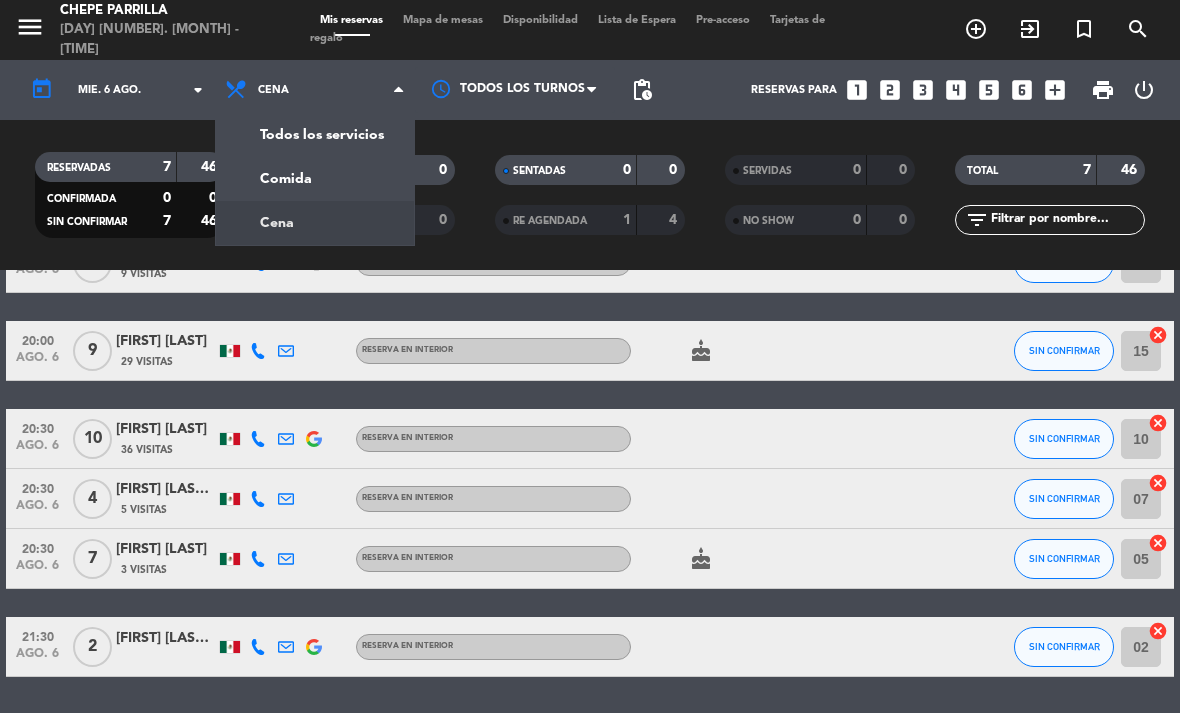 click on "menu  Chepe Parrilla   miércoles 6. agosto - 13:32   Mis reservas   Mapa de mesas   Disponibilidad   Lista de Espera   Pre-acceso   Tarjetas de regalo  add_circle_outline exit_to_app turned_in_not search today    mié. 6 ago. arrow_drop_down  Todos los servicios  Comida  Cena  Cena  Todos los servicios  Comida  Cena Todos los turnos pending_actions  Reservas para   looks_one   looks_two   looks_3   looks_4   looks_5   looks_6   add_box  print  power_settings_new   RESERVADAS   7   46   CONFIRMADA   0   0   SIN CONFIRMAR   7   46   CHECK INS   0   0   CANCELADA   0   0   SENTADAS   0   0   RE AGENDADA   1   4   SERVIDAS   0   0   NO SHOW   0   0   TOTAL   7   46  filter_list" 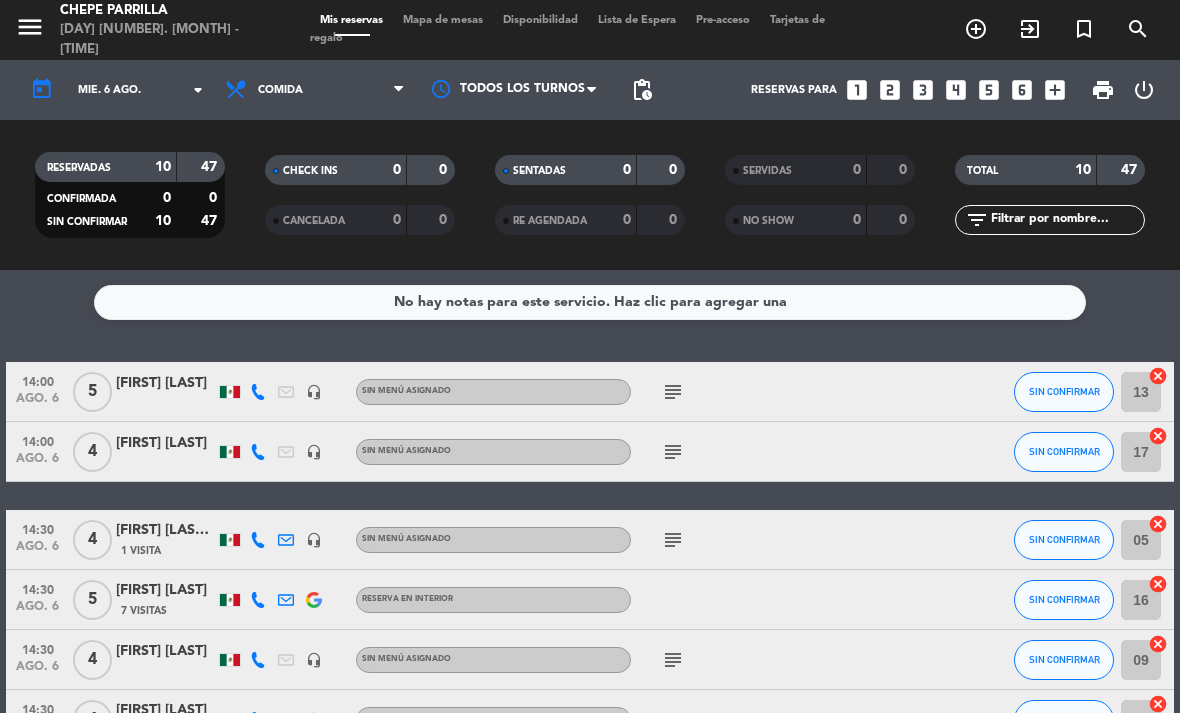 scroll, scrollTop: -1, scrollLeft: 0, axis: vertical 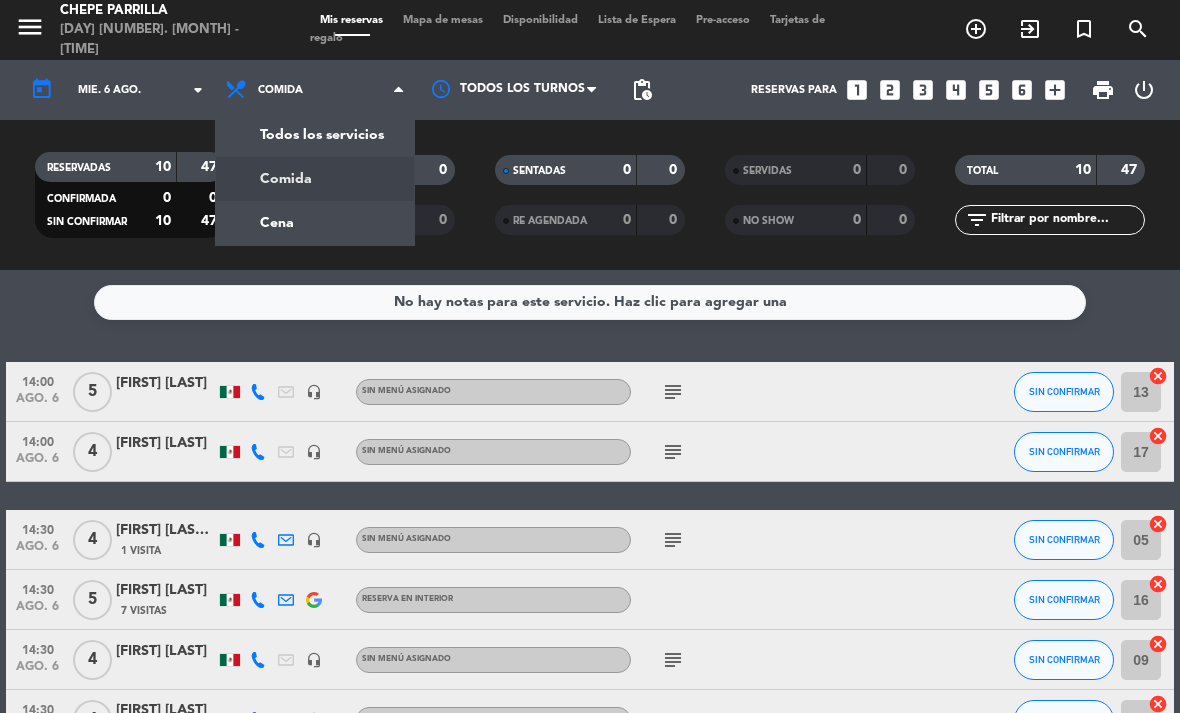 click on "menu  Chepe Parrilla   miércoles 6. agosto - 13:33   Mis reservas   Mapa de mesas   Disponibilidad   Lista de Espera   Pre-acceso   Tarjetas de regalo  add_circle_outline exit_to_app turned_in_not search today    mié. 6 ago. arrow_drop_down  Todos los servicios  Comida  Cena  Comida  Todos los servicios  Comida  Cena Todos los turnos pending_actions  Reservas para   looks_one   looks_two   looks_3   looks_4   looks_5   looks_6   add_box  print  power_settings_new   RESERVADAS   10   47   CONFIRMADA   0   0   SIN CONFIRMAR   10   47   CHECK INS   0   0   CANCELADA   0   0   SENTADAS   0   0   RE AGENDADA   0   0   SERVIDAS   0   0   NO SHOW   0   0   TOTAL   10   47  filter_list" 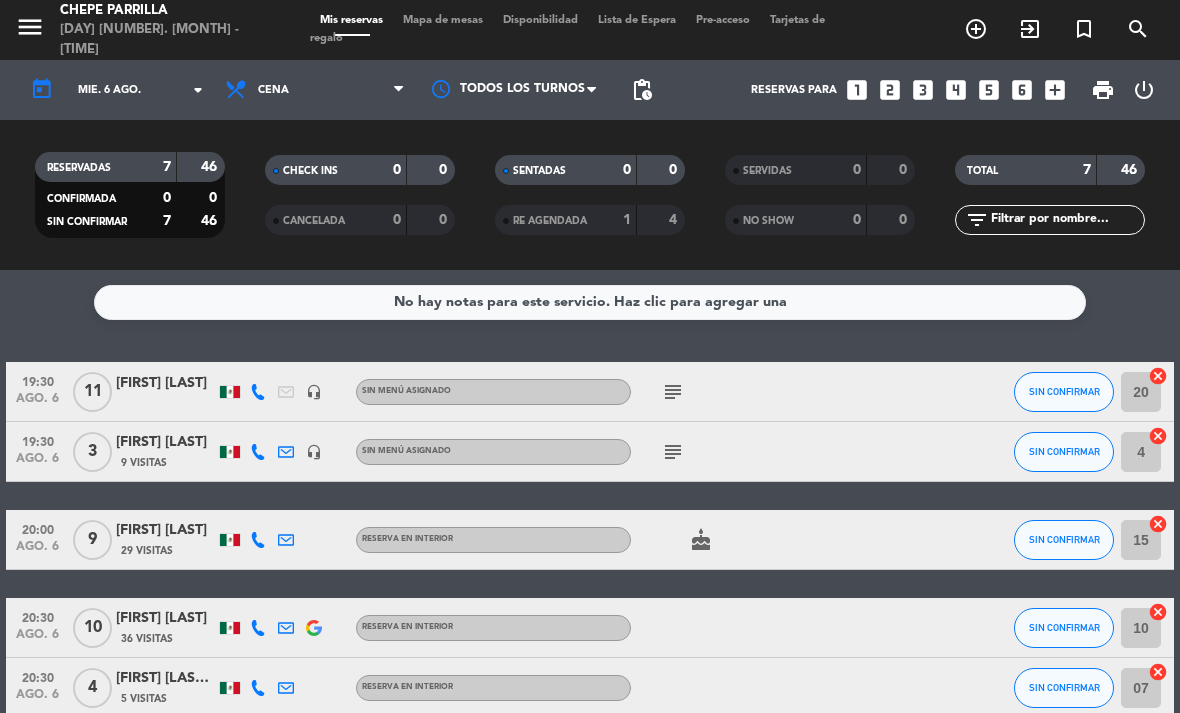 scroll, scrollTop: 0, scrollLeft: 0, axis: both 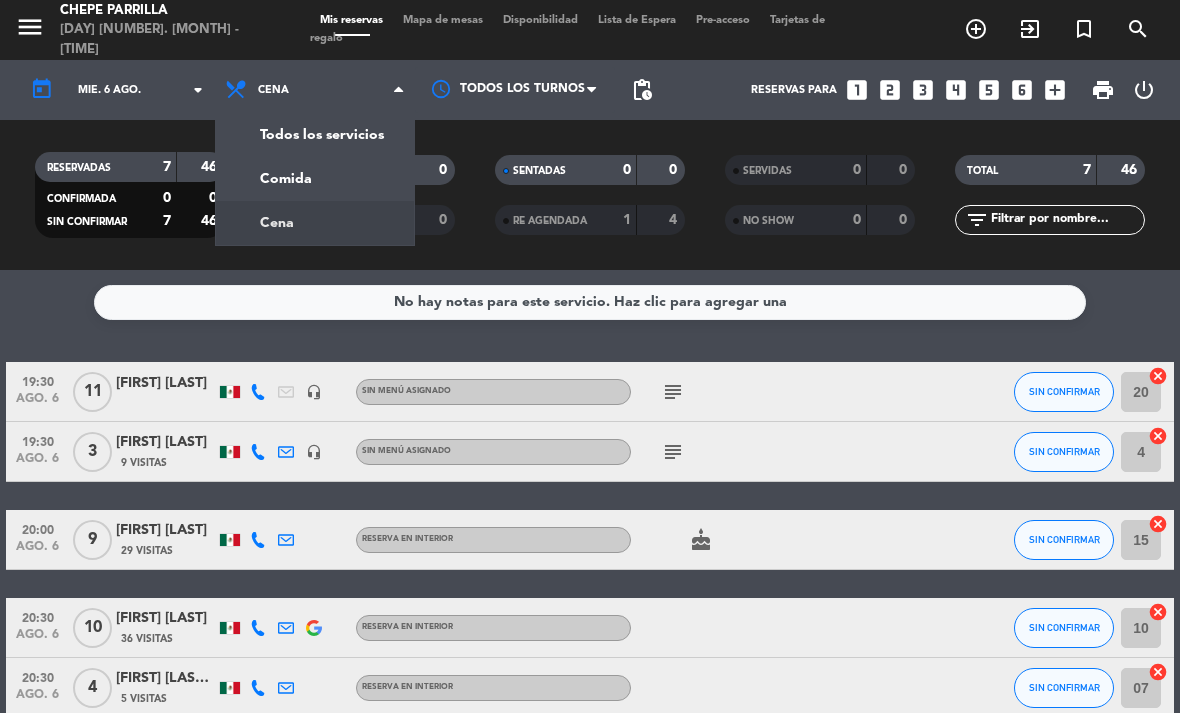 click on "menu  Chepe Parrilla   miércoles 6. agosto - 13:33   Mis reservas   Mapa de mesas   Disponibilidad   Lista de Espera   Pre-acceso   Tarjetas de regalo  add_circle_outline exit_to_app turned_in_not search today    mié. 6 ago. arrow_drop_down  Todos los servicios  Comida  Cena  Cena  Todos los servicios  Comida  Cena Todos los turnos pending_actions  Reservas para   looks_one   looks_two   looks_3   looks_4   looks_5   looks_6   add_box  print  power_settings_new   RESERVADAS   7   46   CONFIRMADA   0   0   SIN CONFIRMAR   7   46   CHECK INS   0   0   CANCELADA   0   0   SENTADAS   0   0   RE AGENDADA   1   4   SERVIDAS   0   0   NO SHOW   0   0   TOTAL   7   46  filter_list" 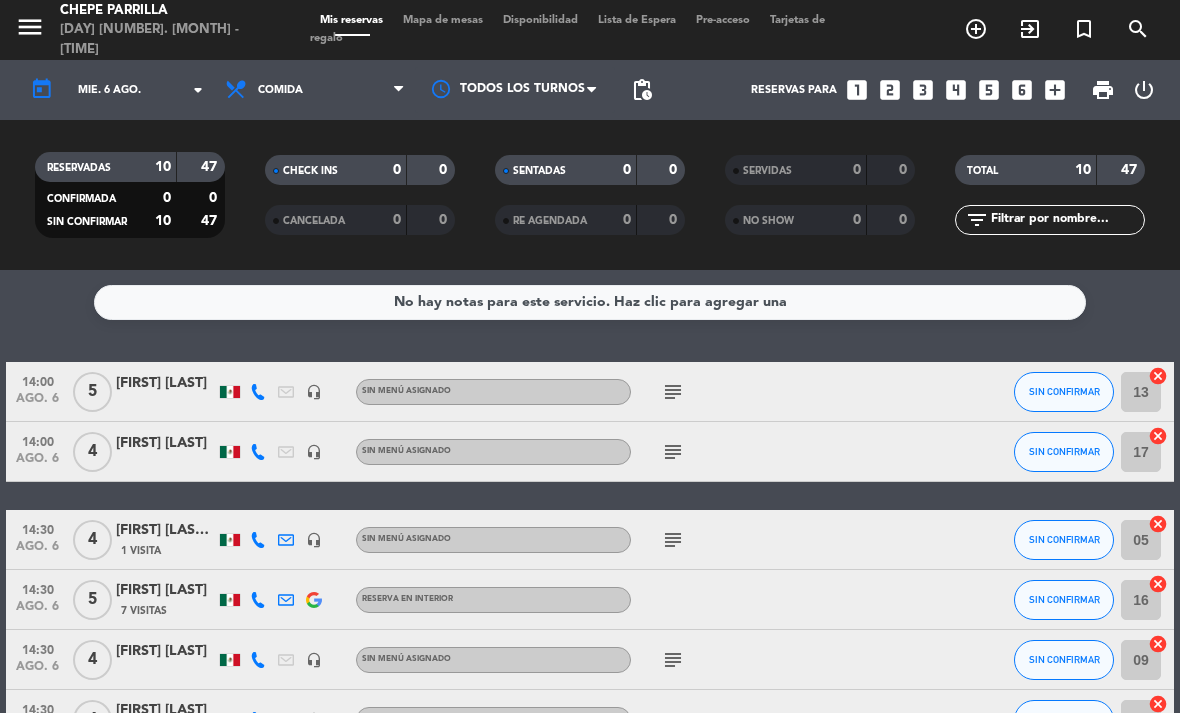 click on "Mapa de mesas" at bounding box center [443, 20] 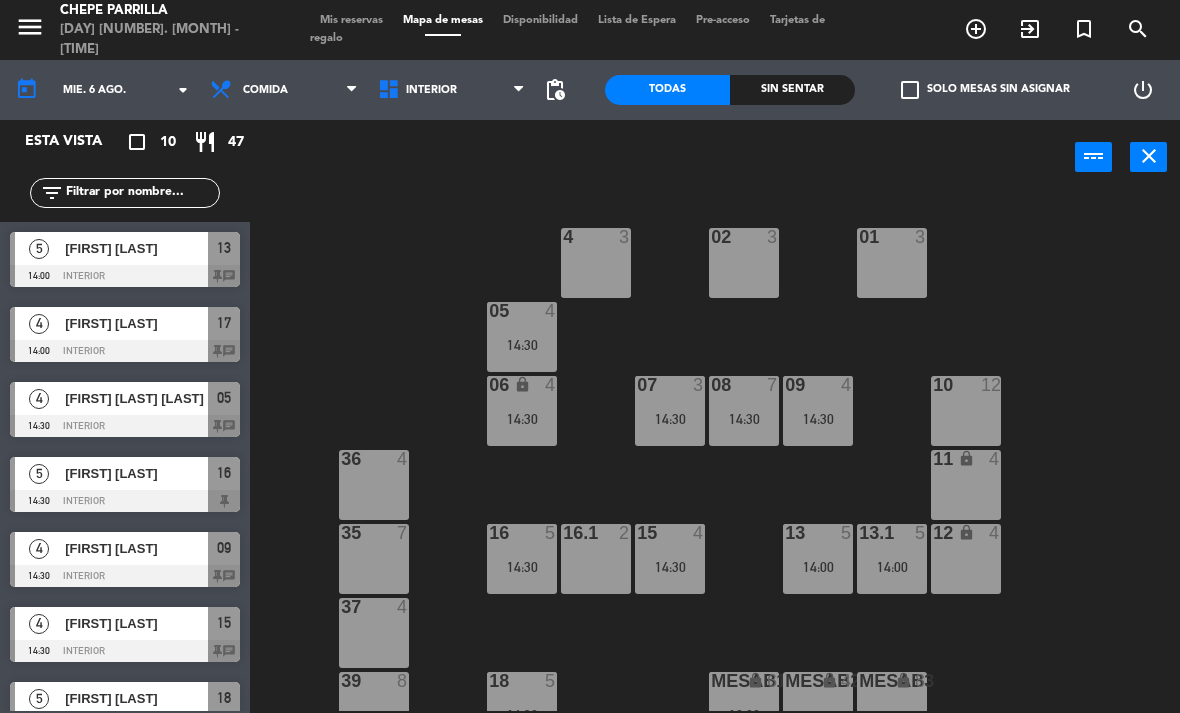 scroll, scrollTop: 23, scrollLeft: 0, axis: vertical 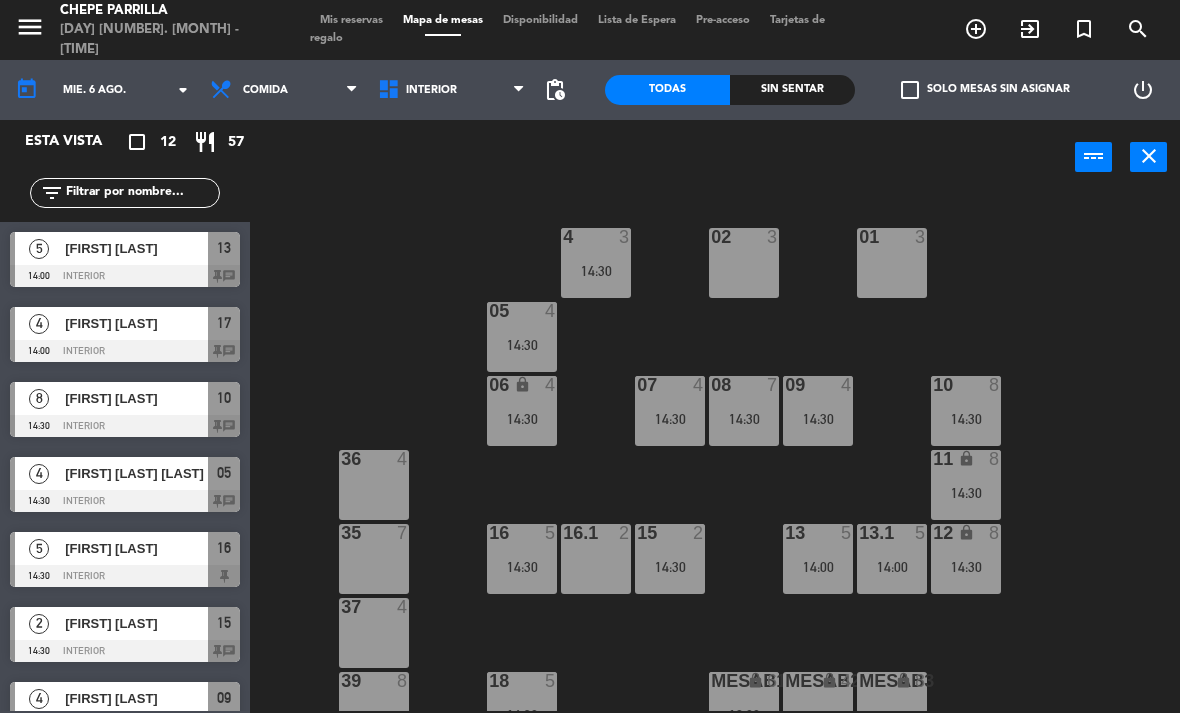 click on "[FIRST] [LAST]" at bounding box center (135, 248) 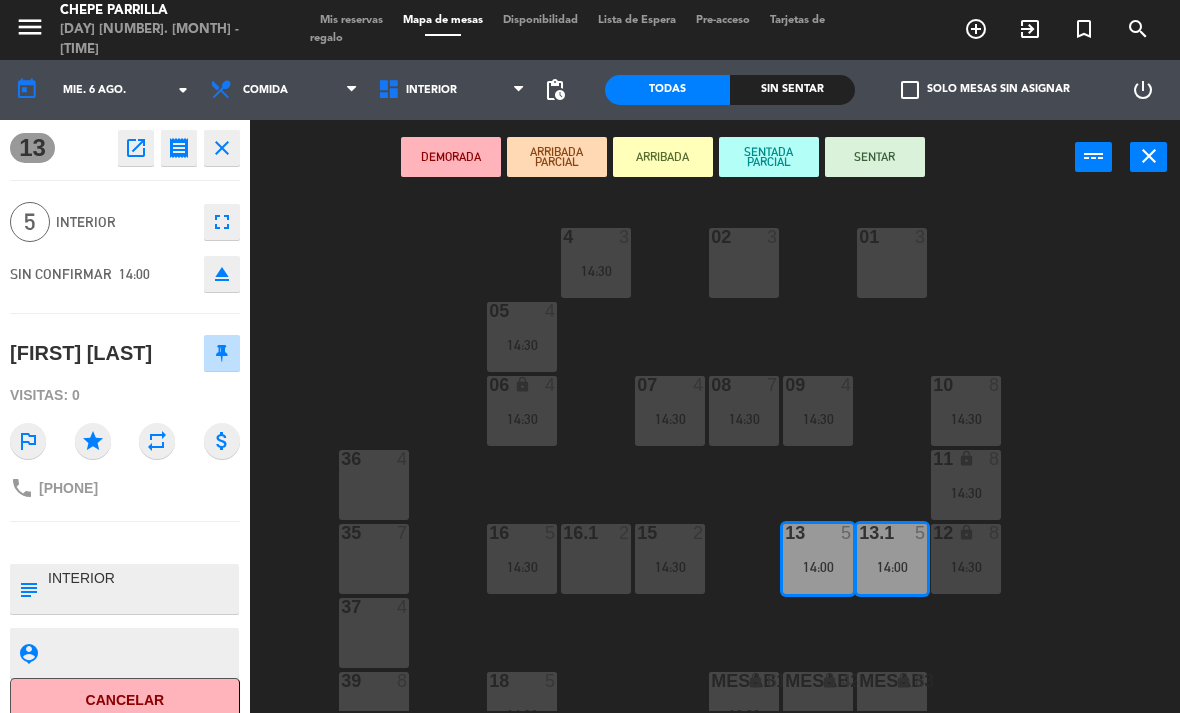 click on "SENTAR" at bounding box center (875, 157) 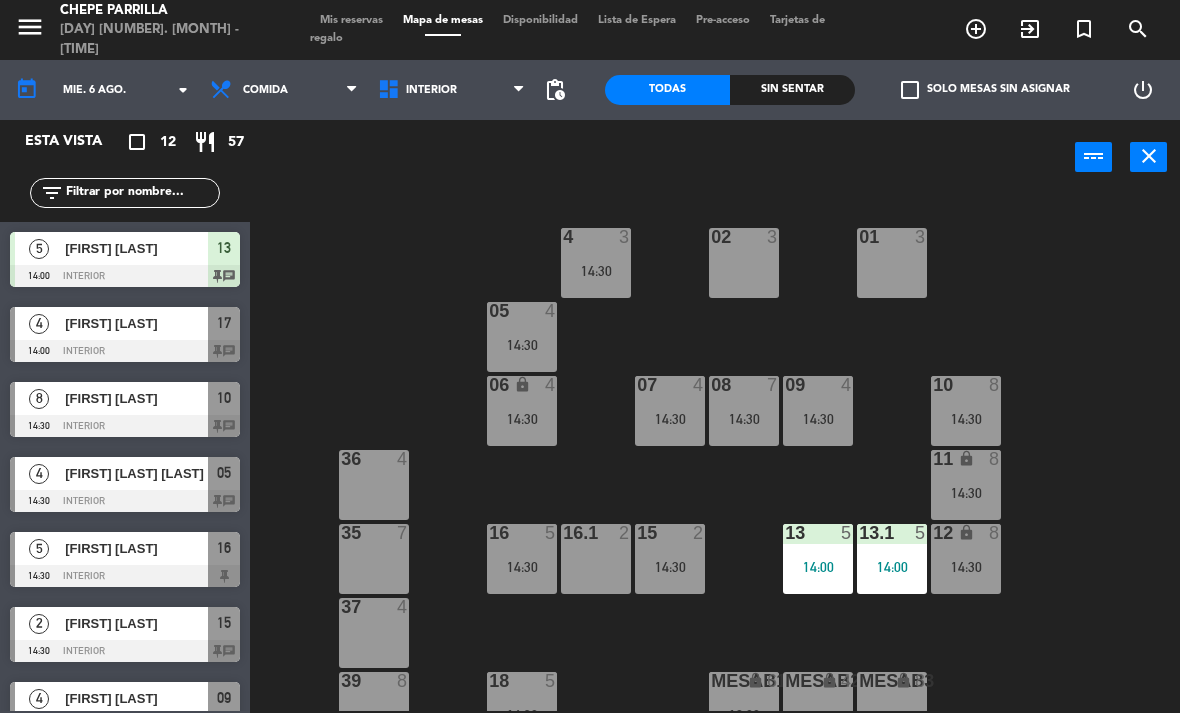 click on "14:00" at bounding box center (818, 567) 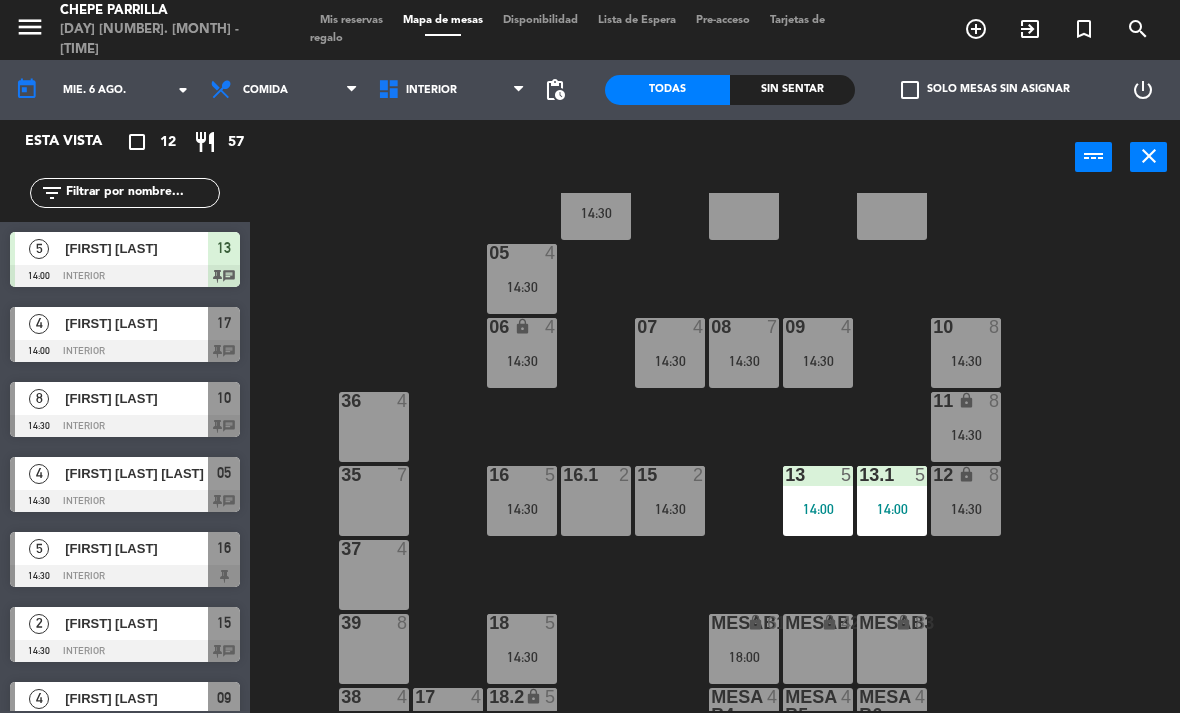 scroll, scrollTop: 51, scrollLeft: 0, axis: vertical 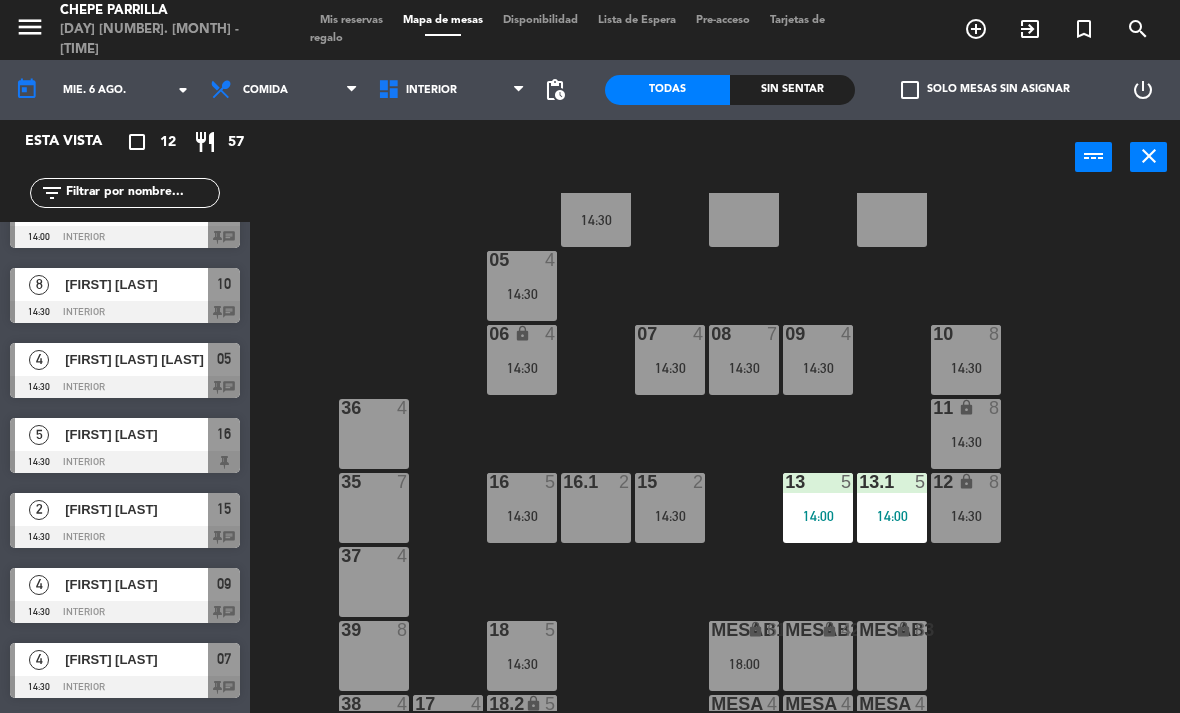 click on "4" at bounding box center [39, 584] 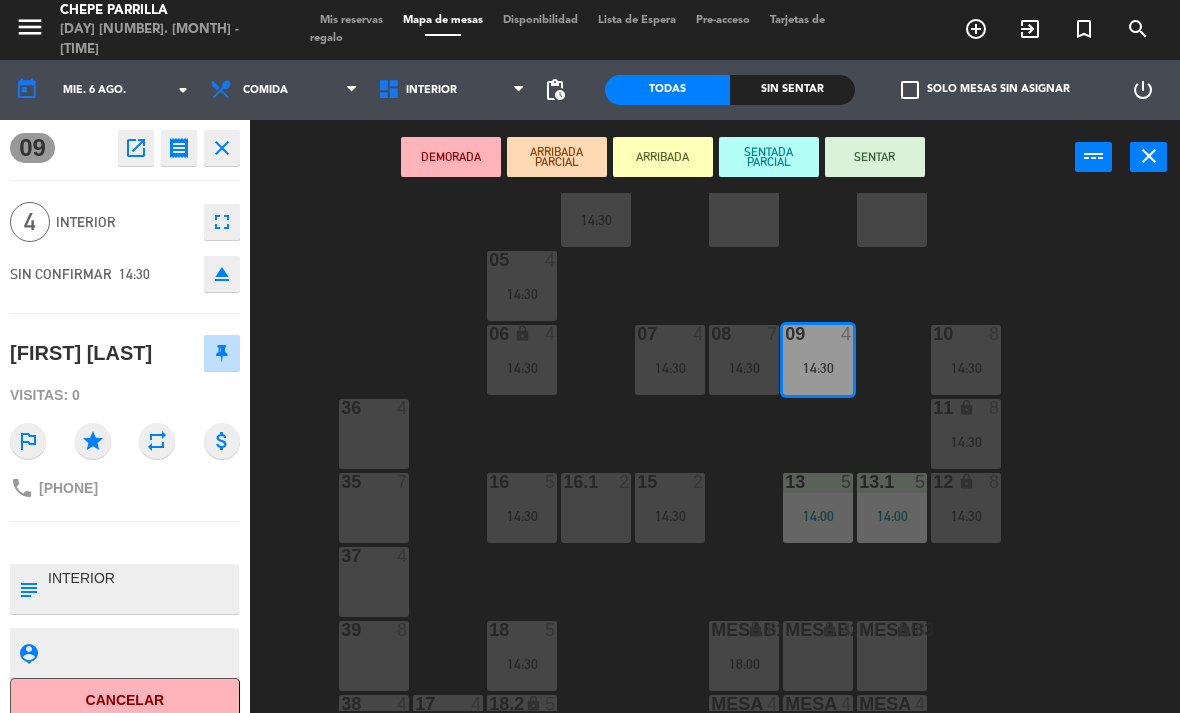 click on "SENTAR" at bounding box center [875, 157] 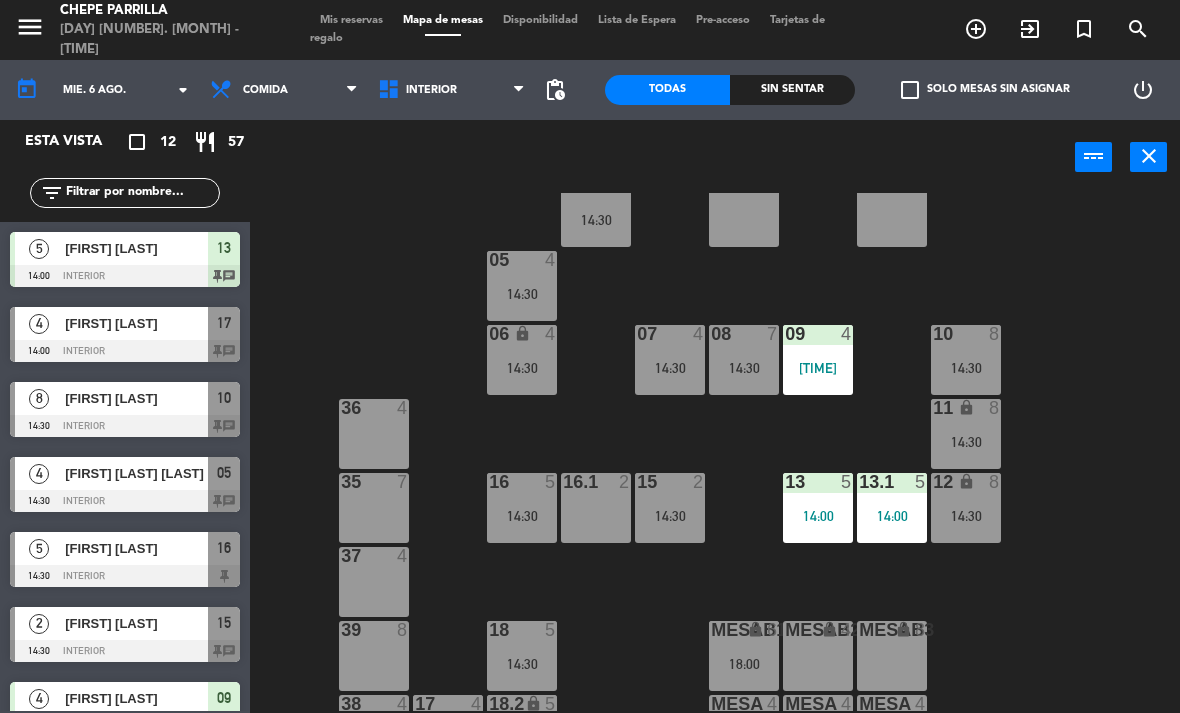 scroll, scrollTop: 0, scrollLeft: 0, axis: both 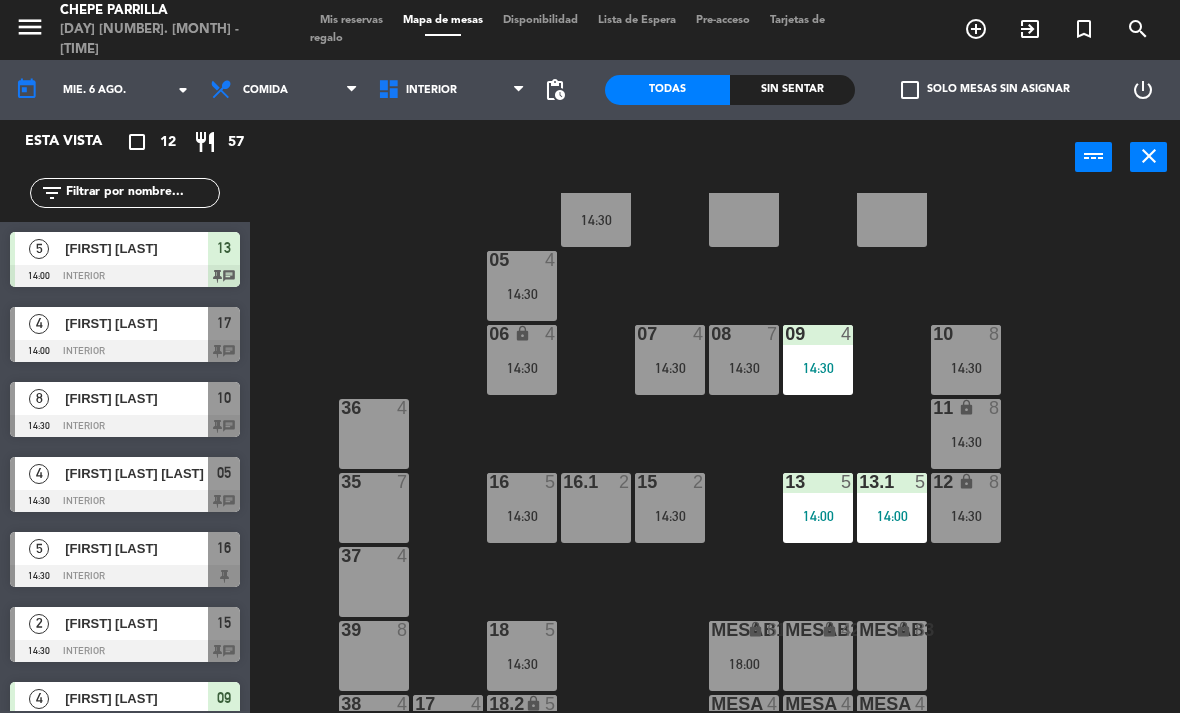 click on "07  4   14:30" at bounding box center (670, 360) 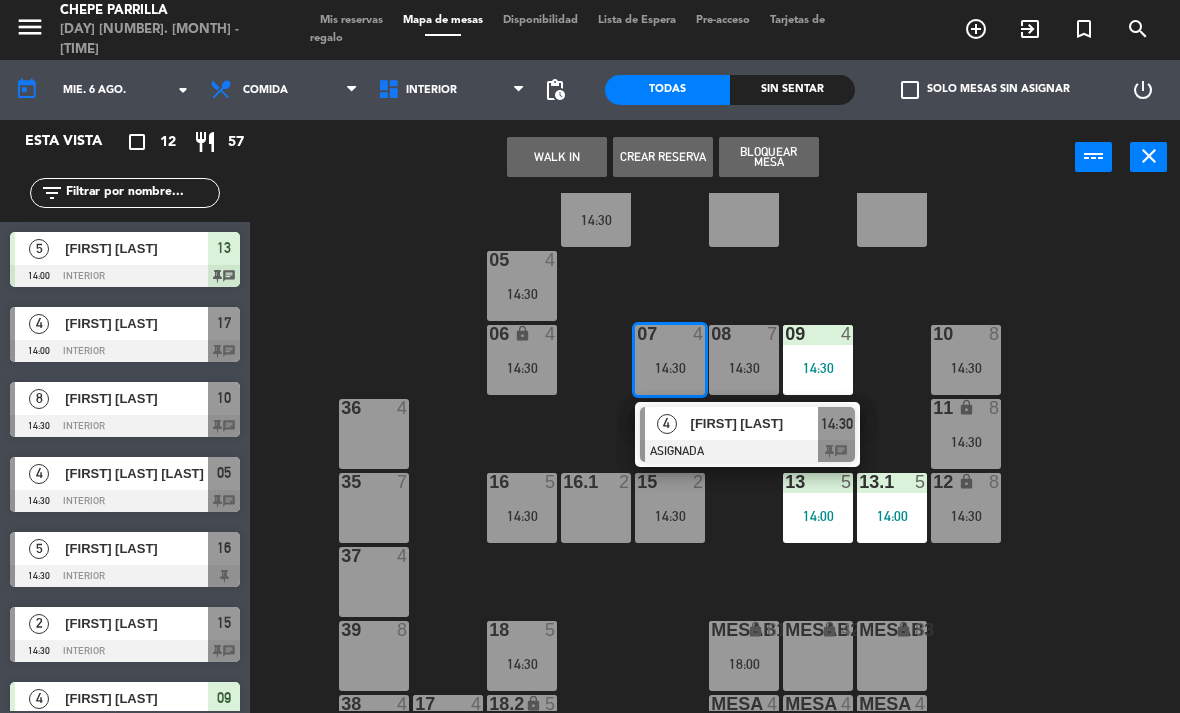 click on "14:30" at bounding box center (818, 368) 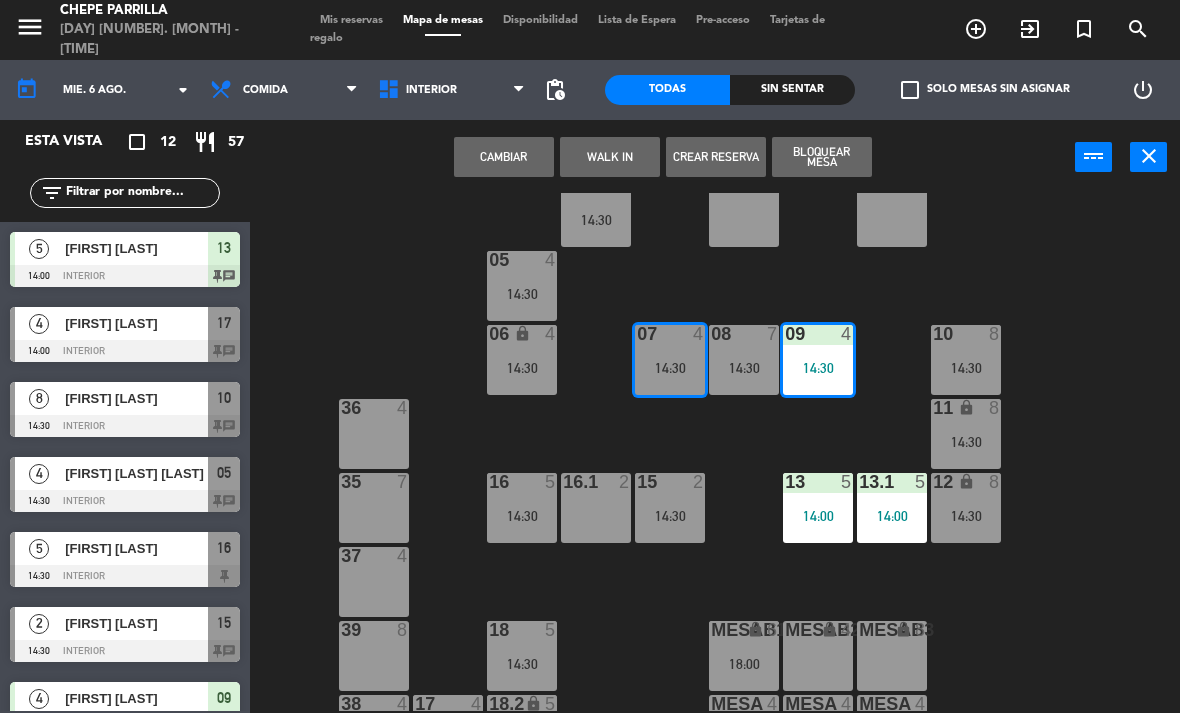 click on "Cambiar" at bounding box center [504, 157] 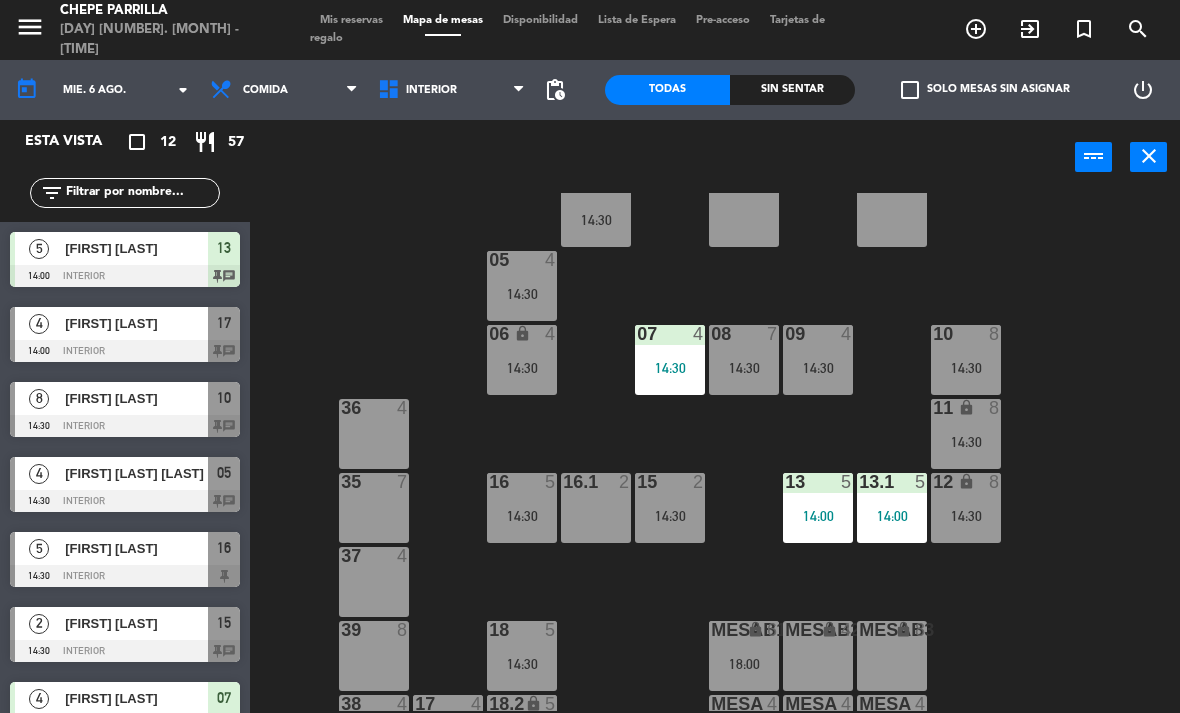 scroll, scrollTop: 0, scrollLeft: 0, axis: both 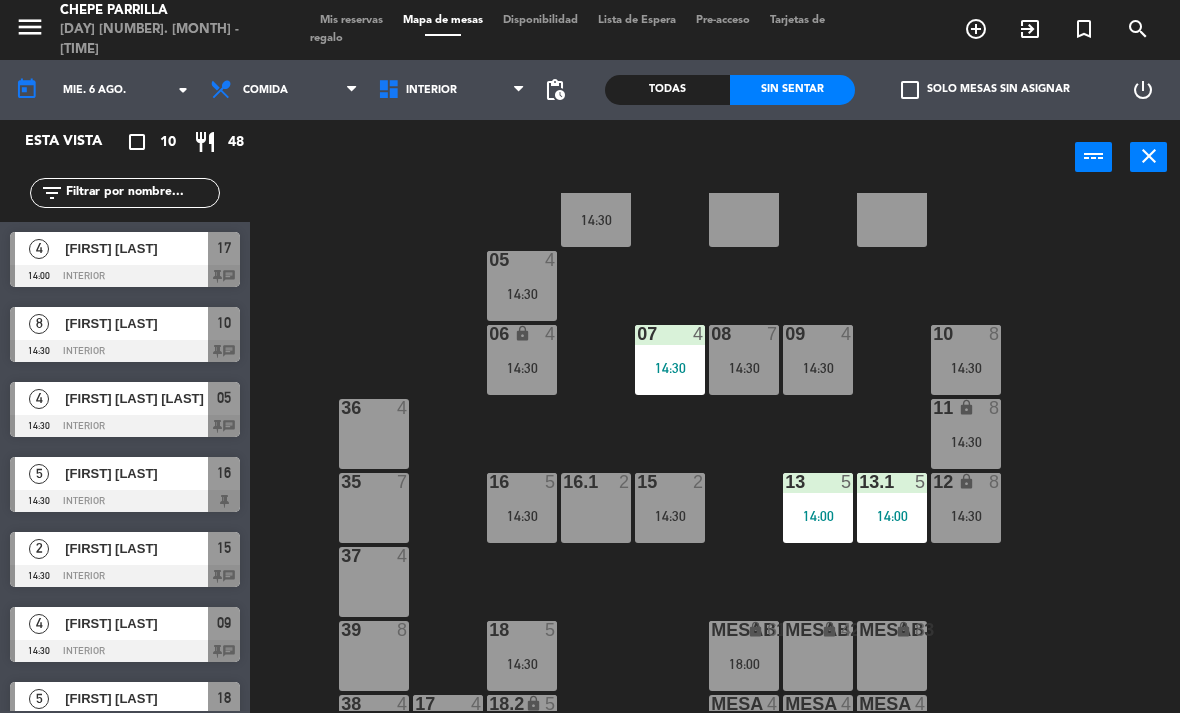 click on "[FIRST] [LAST]" at bounding box center (136, 398) 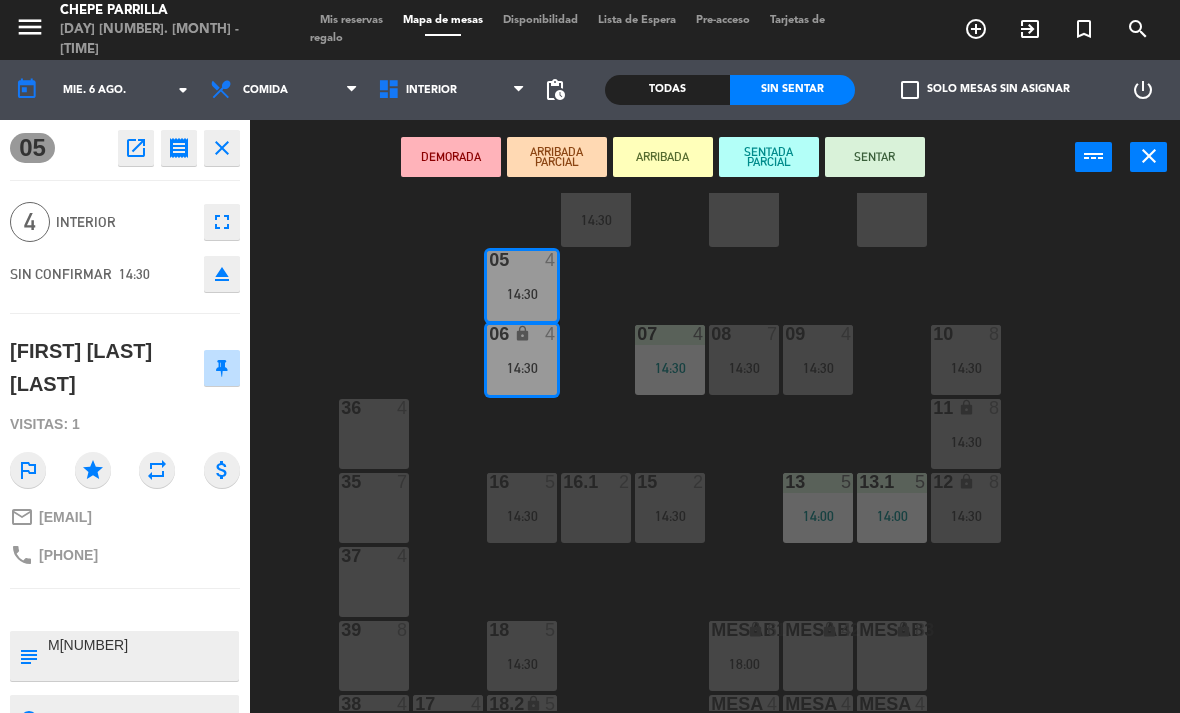 click on "SENTAR" at bounding box center (875, 157) 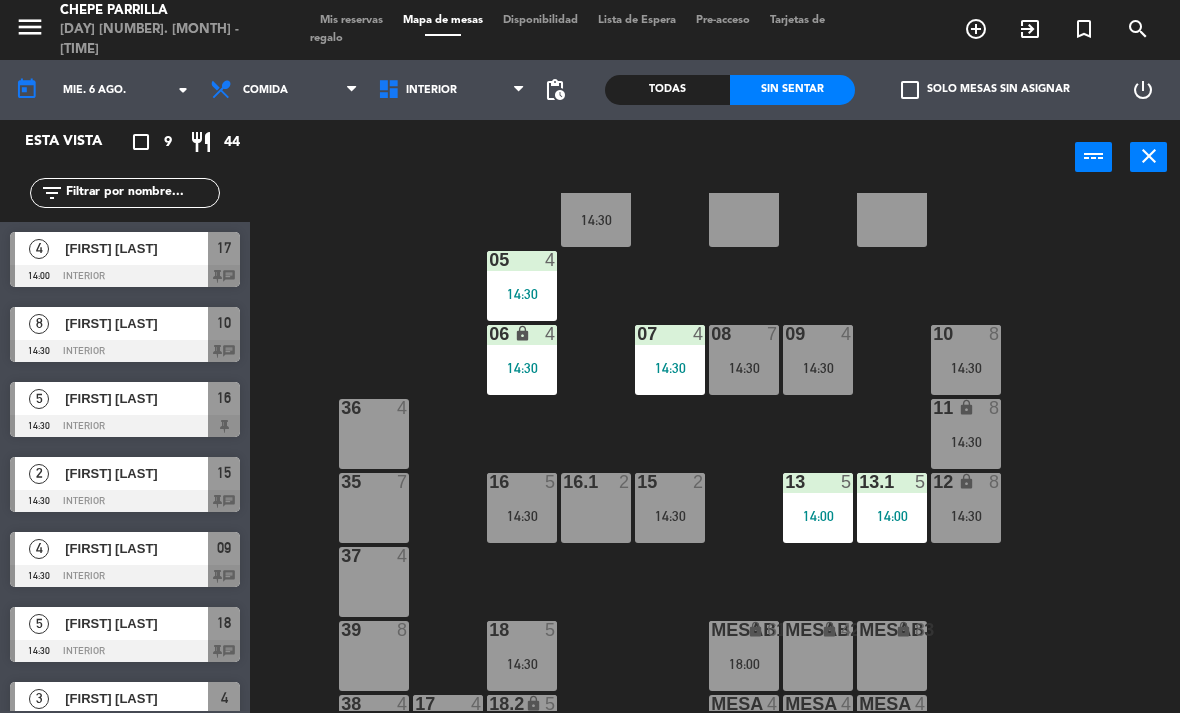 scroll, scrollTop: 0, scrollLeft: 0, axis: both 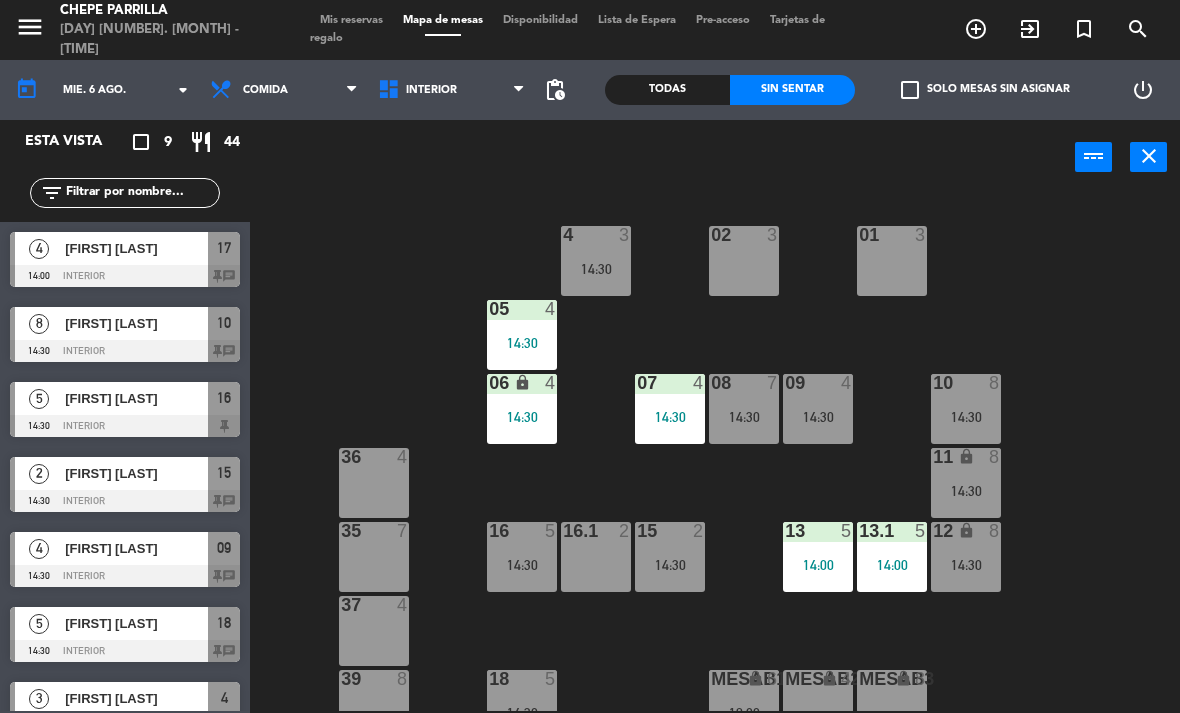 click on "14:30" at bounding box center [744, 417] 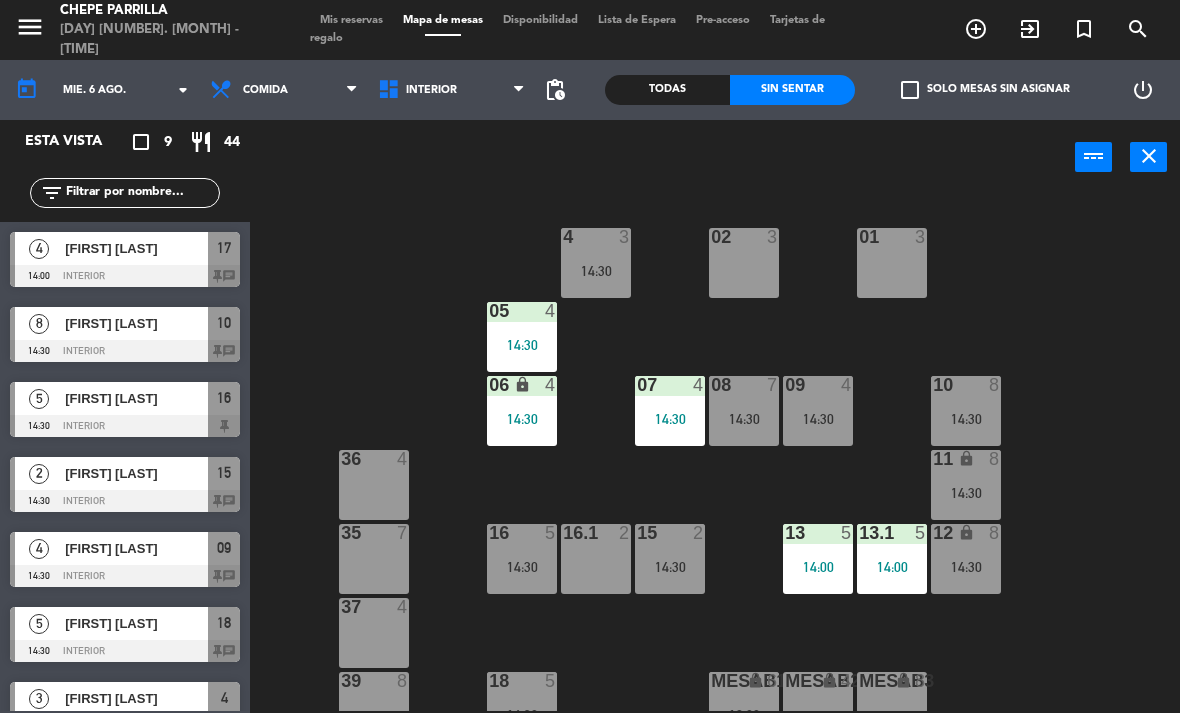 scroll, scrollTop: 0, scrollLeft: 0, axis: both 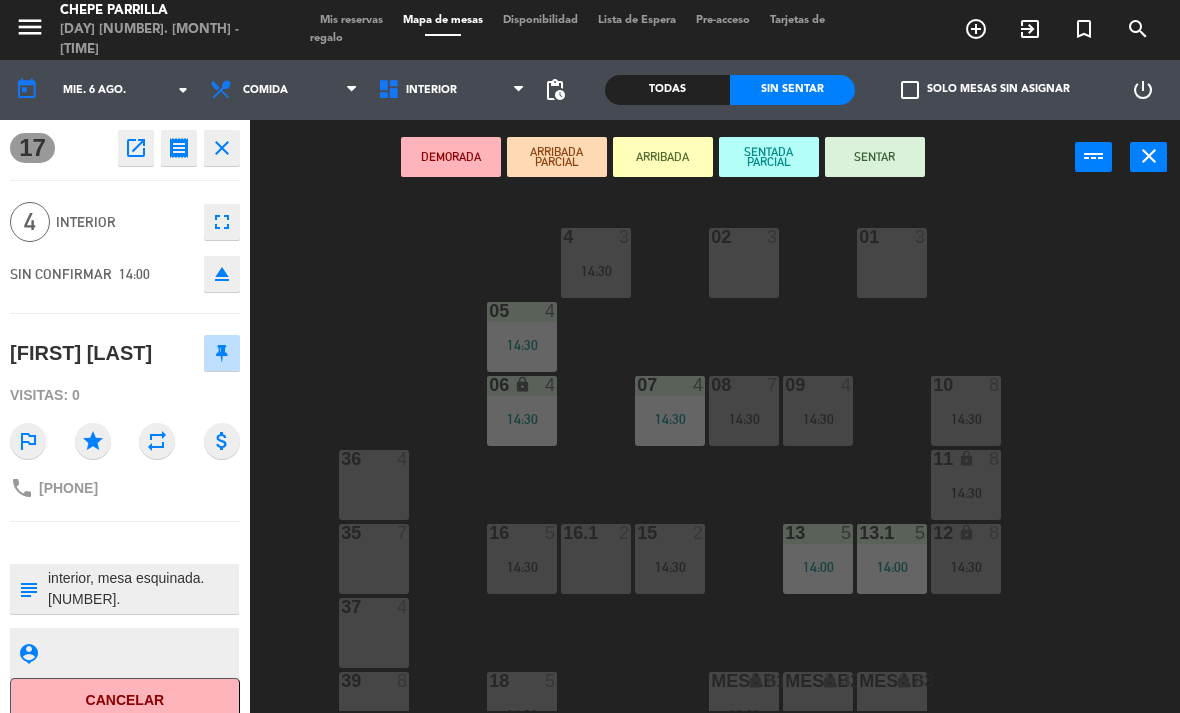click on "SENTAR" at bounding box center (875, 157) 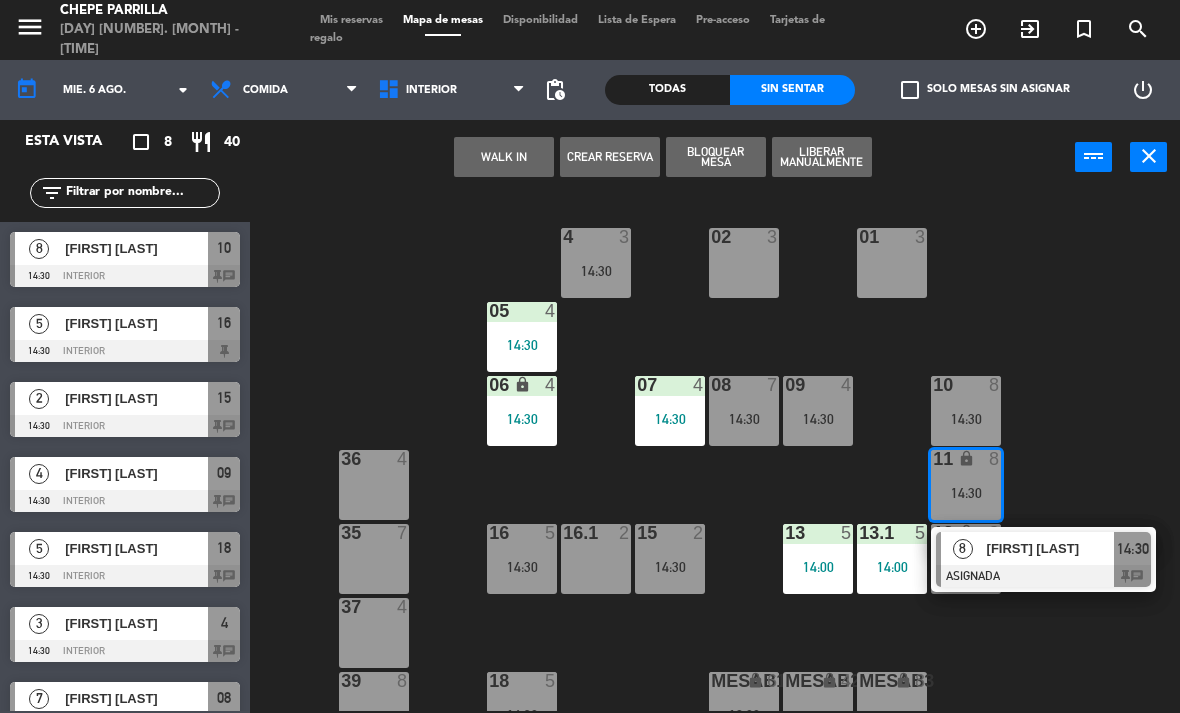 click on "02  3  4  3   14:30  01  3  05  4   14:30  06 lock  4   14:30  07  4   14:30  09  4   14:30  10  8   14:30  08  7   14:30  11 lock  8   14:30   8   Arturo Saldaña   ASIGNADA  14:30 chat 36  4  16  5   14:30  15  2   14:30  13  5   14:00  12 lock  8   14:30  16.1  2  13.1  5   14:00  35  7  37  4  18  5   14:30  MesaB1 lock  6   18:00  MESAB2 lock  4  MESAB3 lock  8  39  8  18.2 lock  5   14:30  17  4   14:00  MESA B4  4  MESA B5  4  MESA B6  4  38  4" 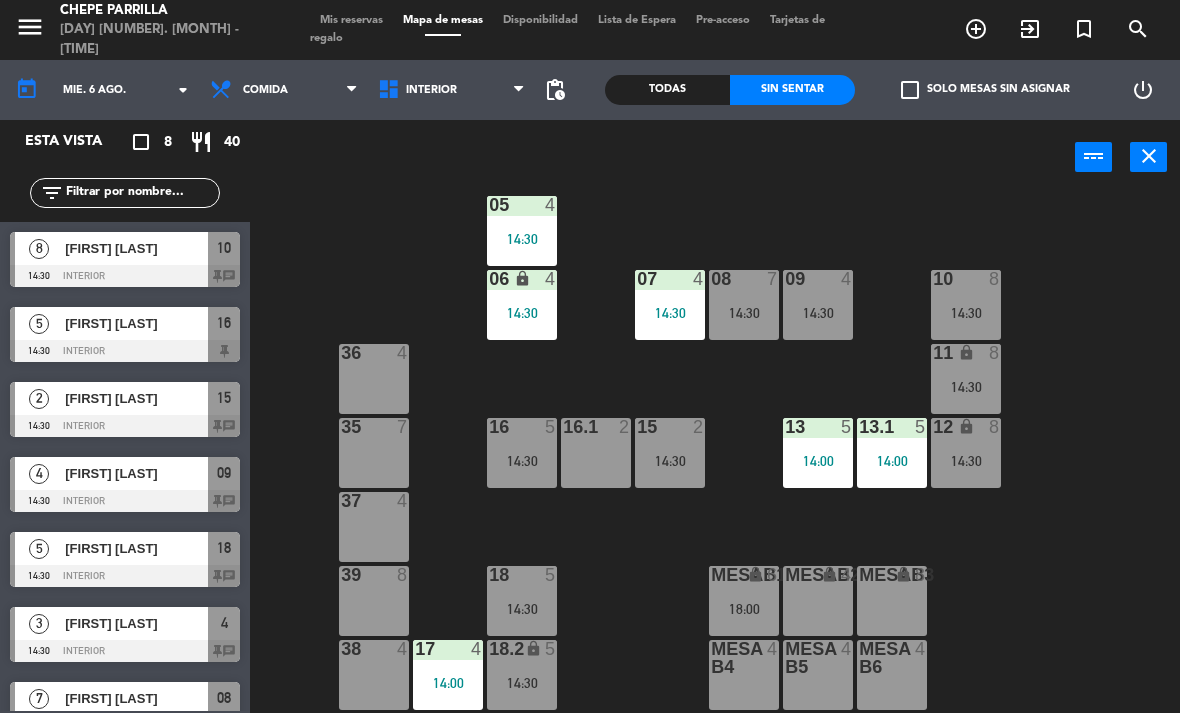 scroll, scrollTop: 106, scrollLeft: 0, axis: vertical 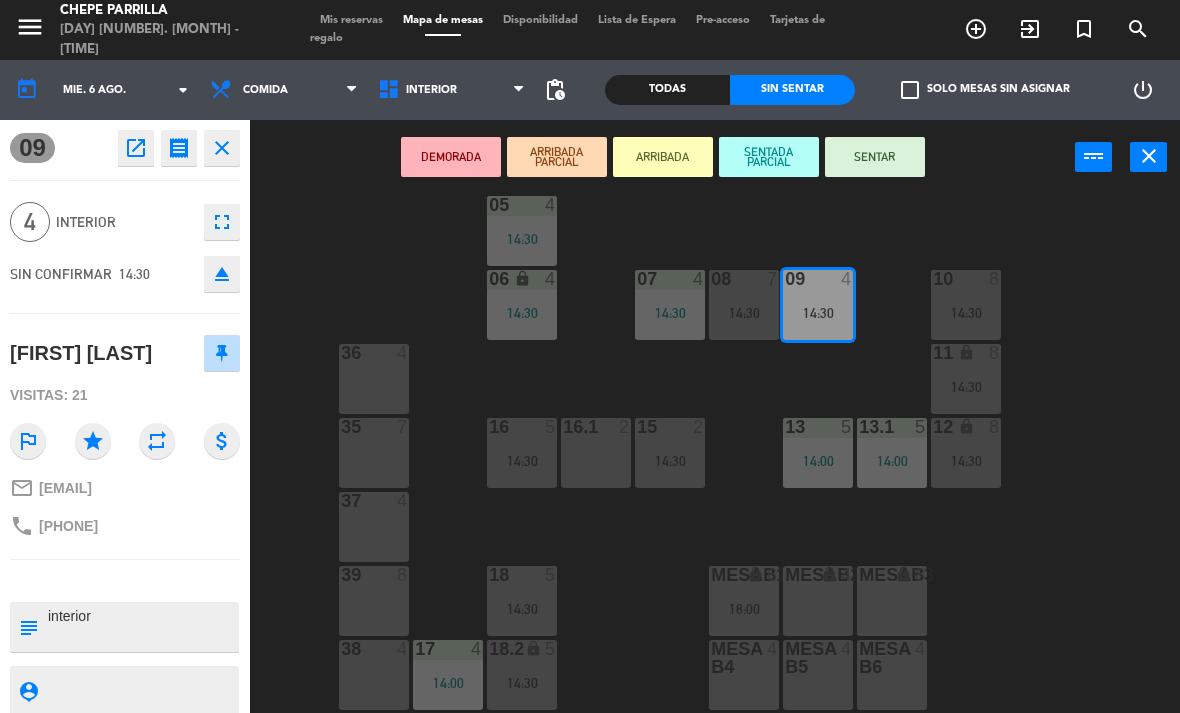 click on "SENTAR" at bounding box center [875, 157] 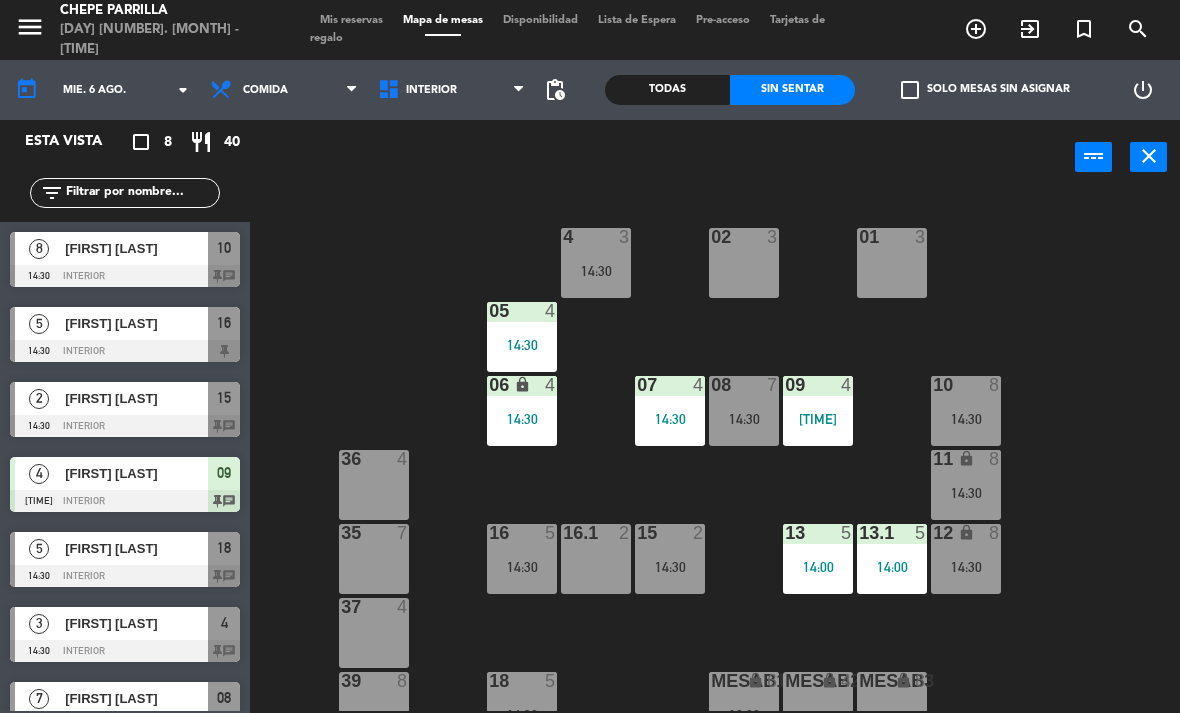 scroll, scrollTop: 0, scrollLeft: 0, axis: both 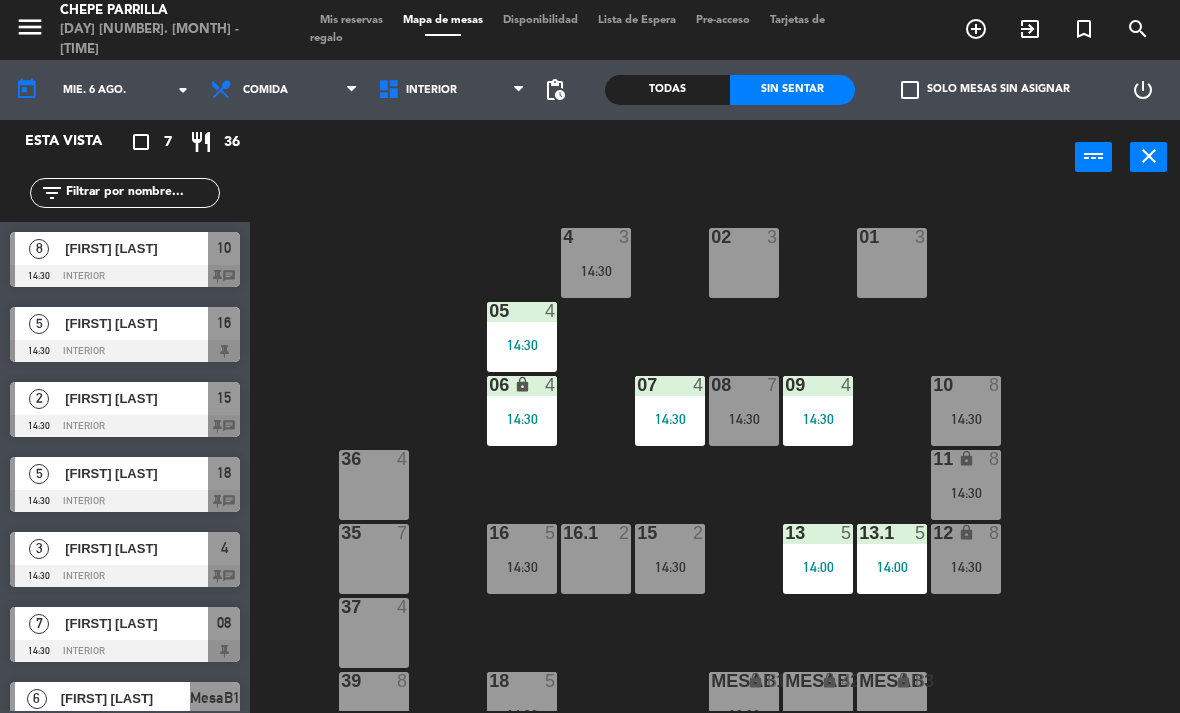 click at bounding box center [670, 533] 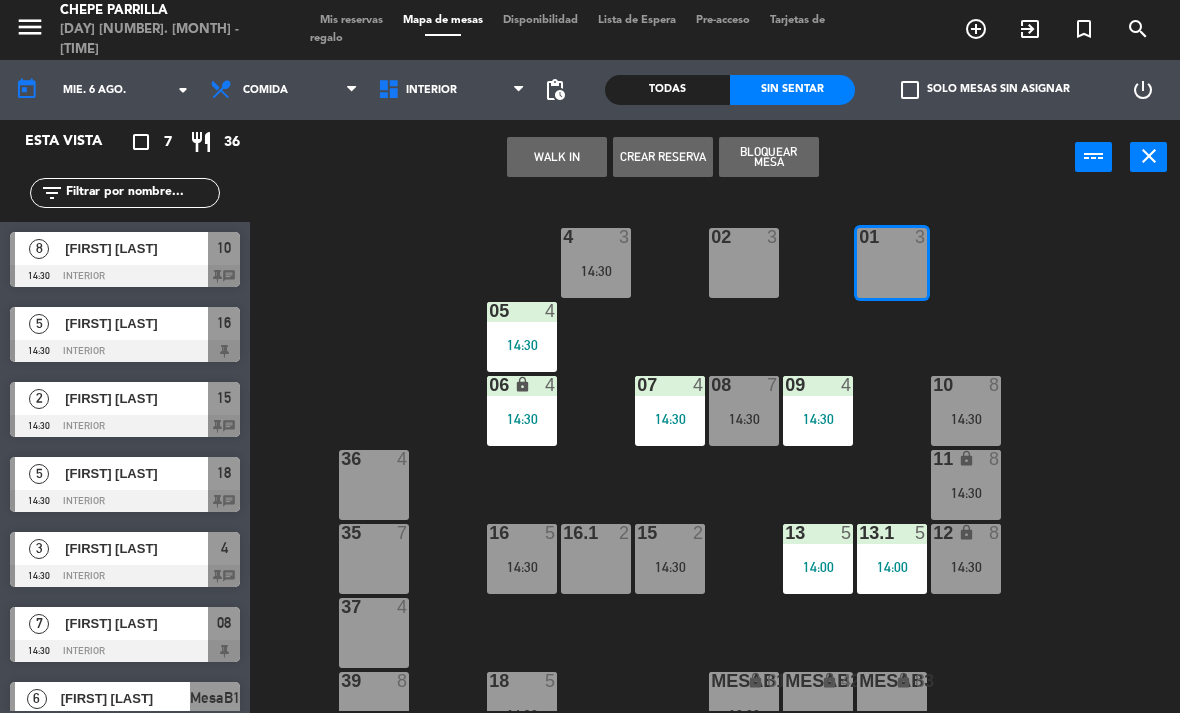 click on "WALK IN" at bounding box center (557, 157) 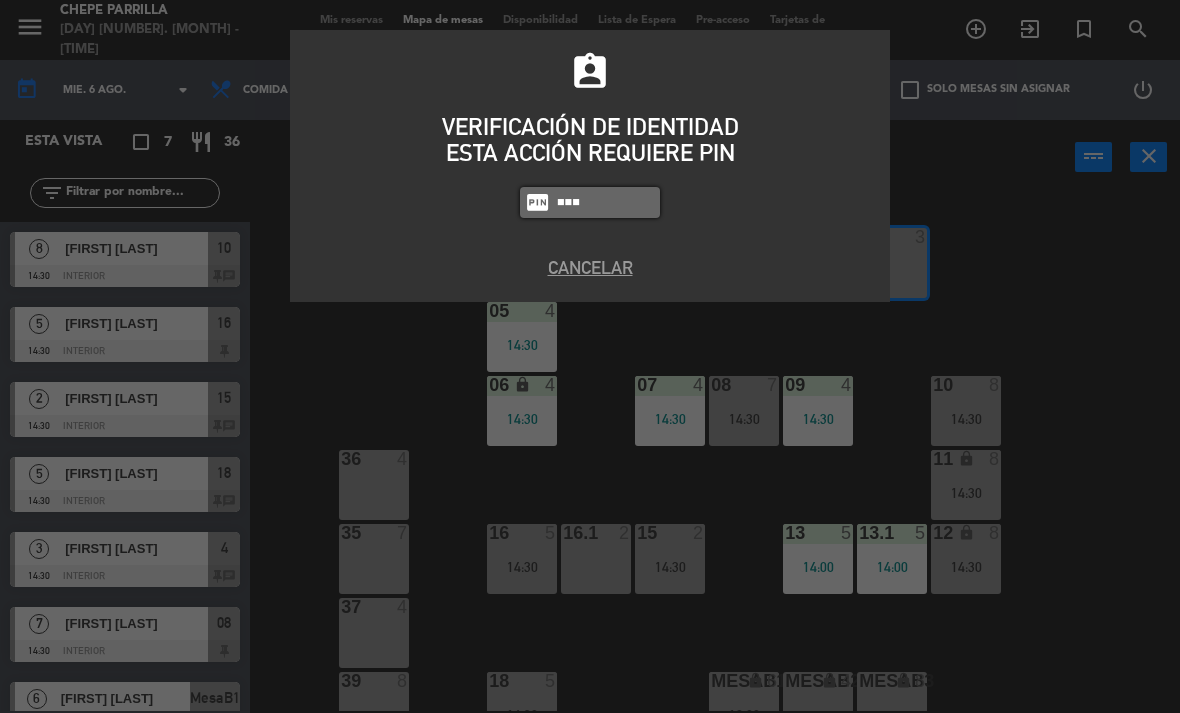 type on "4836" 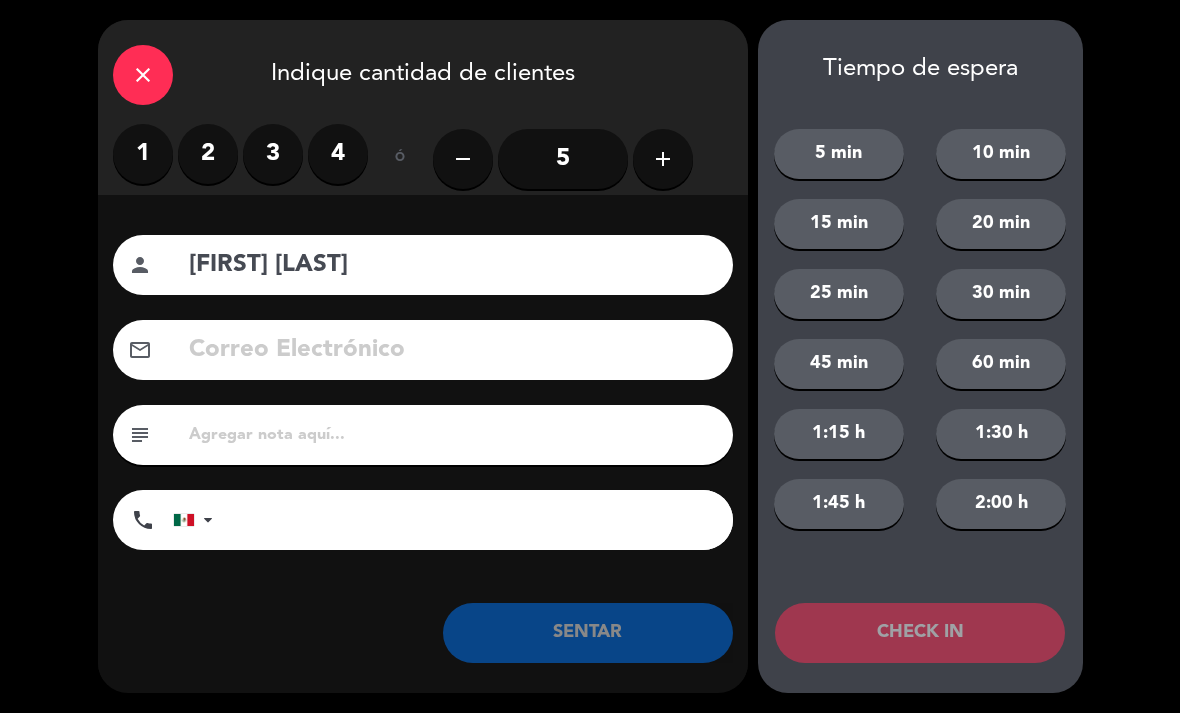 type on "[FIRST] [LAST]" 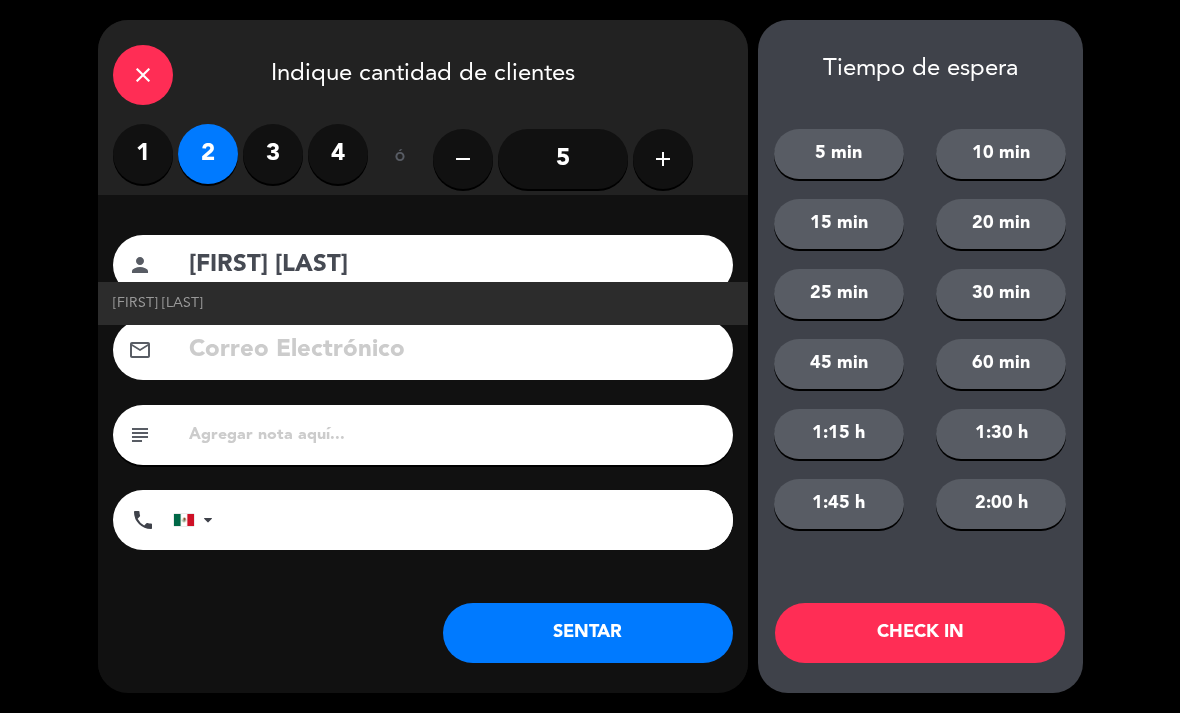 click on "SENTAR" 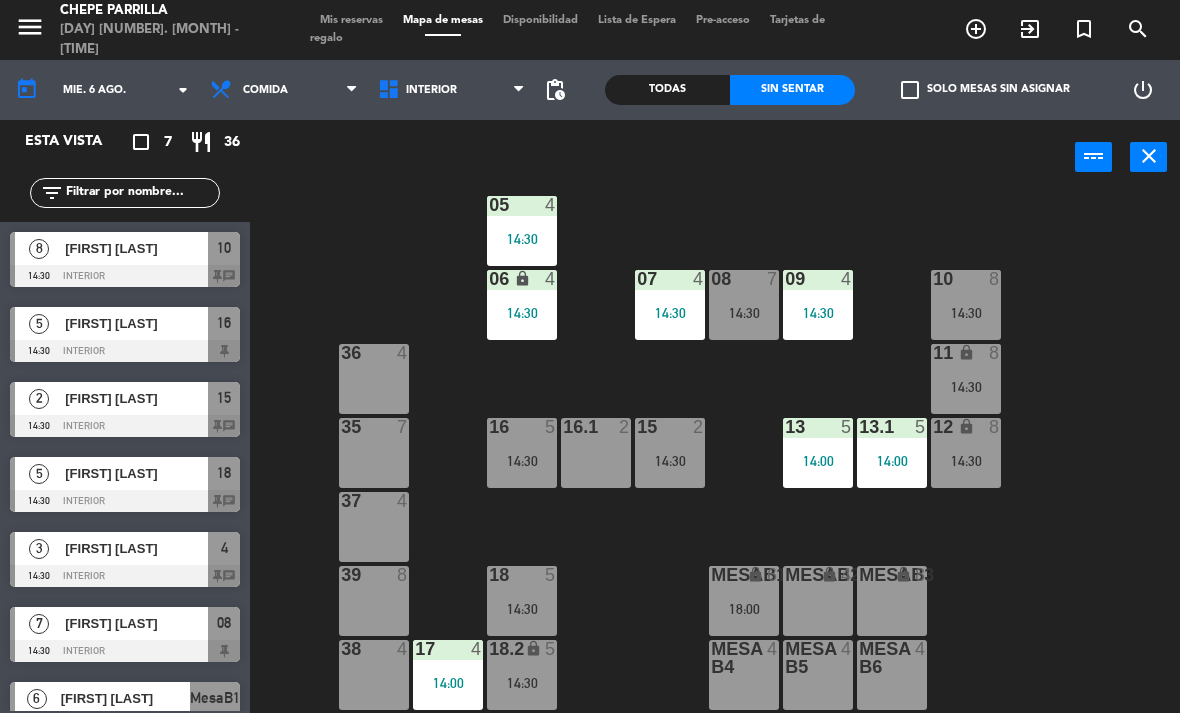 scroll, scrollTop: 106, scrollLeft: 0, axis: vertical 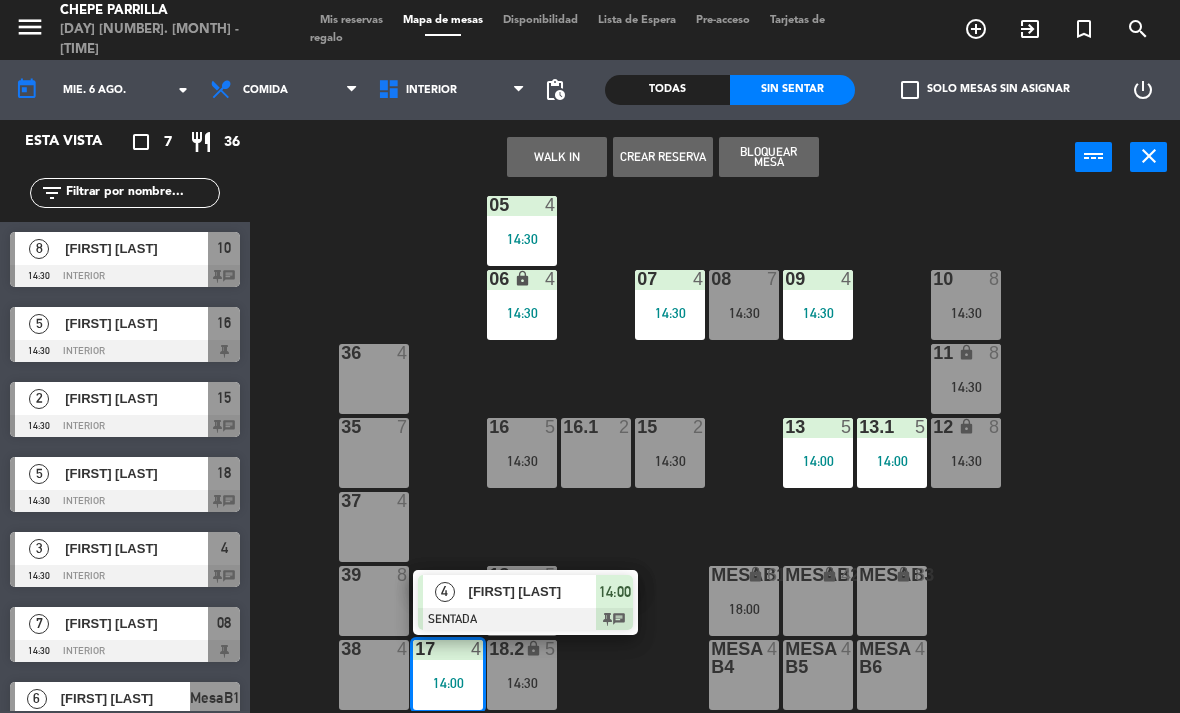 click on "02  3  4  3   14:30  01  2   14:34  05  4   14:30  06 lock  4   14:30  07  4   14:30  09  4   14:30  10  8   14:30  08  7   14:30  11 lock  8   14:30  36  4  16  5   14:30  15  2   14:30  13  5   14:00  12 lock  8   14:30  16.1  2  13.1  5   14:00  35  7  37  4  18  5   14:30  MesaB1 lock  6   18:00  MESAB2 lock  4  MESAB3 lock  8  39  8  18.2 lock  5   14:30  17  4   14:00   4   Francisco arambula   SENTADA  14:00 chat MESA B4  4  MESA B5  4  MESA B6  4  38  4" 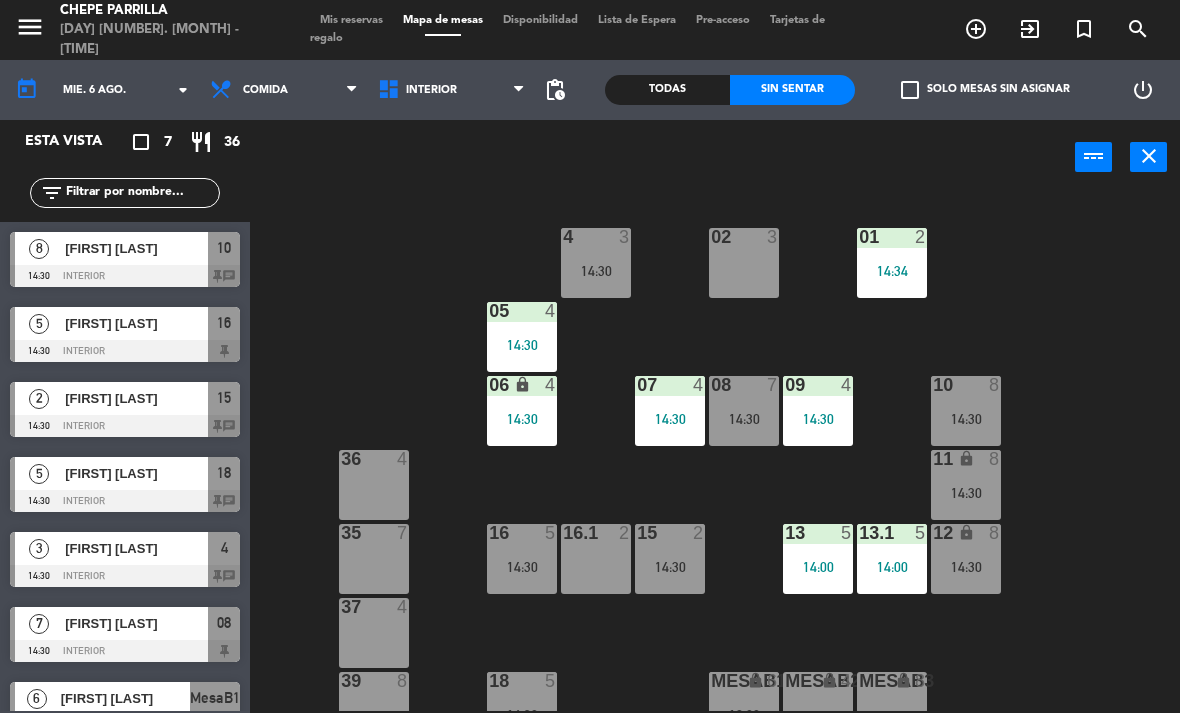scroll, scrollTop: 0, scrollLeft: 0, axis: both 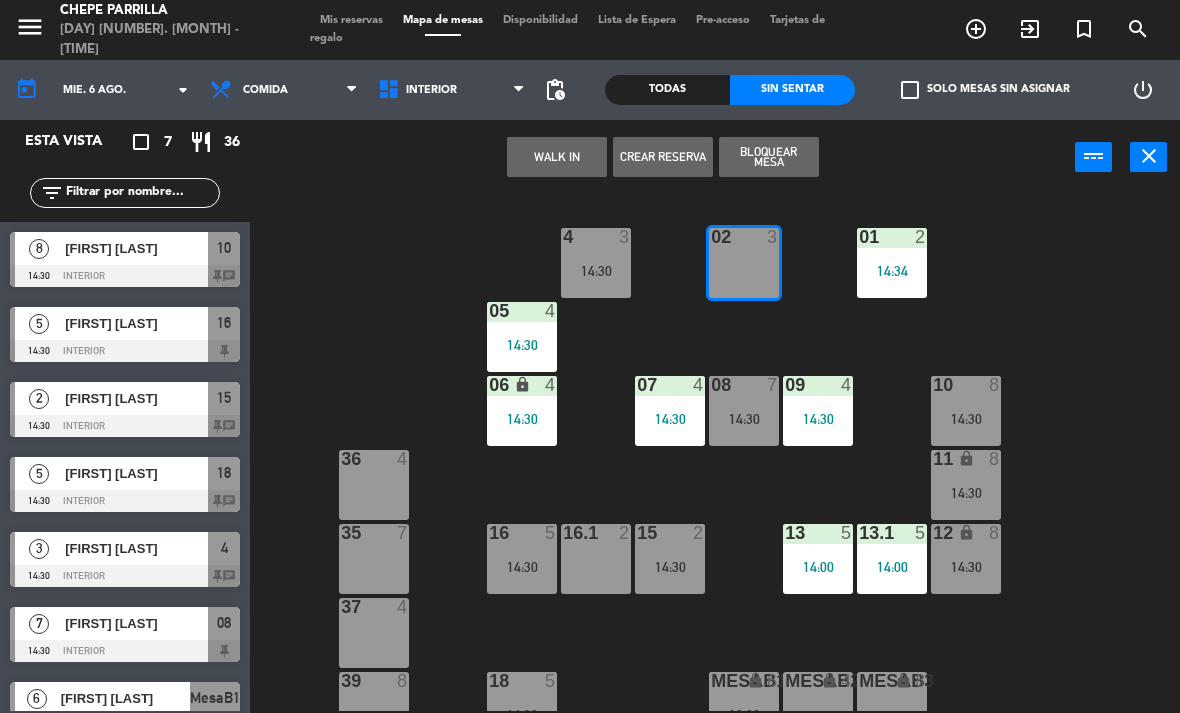 click on "WALK IN" at bounding box center [557, 157] 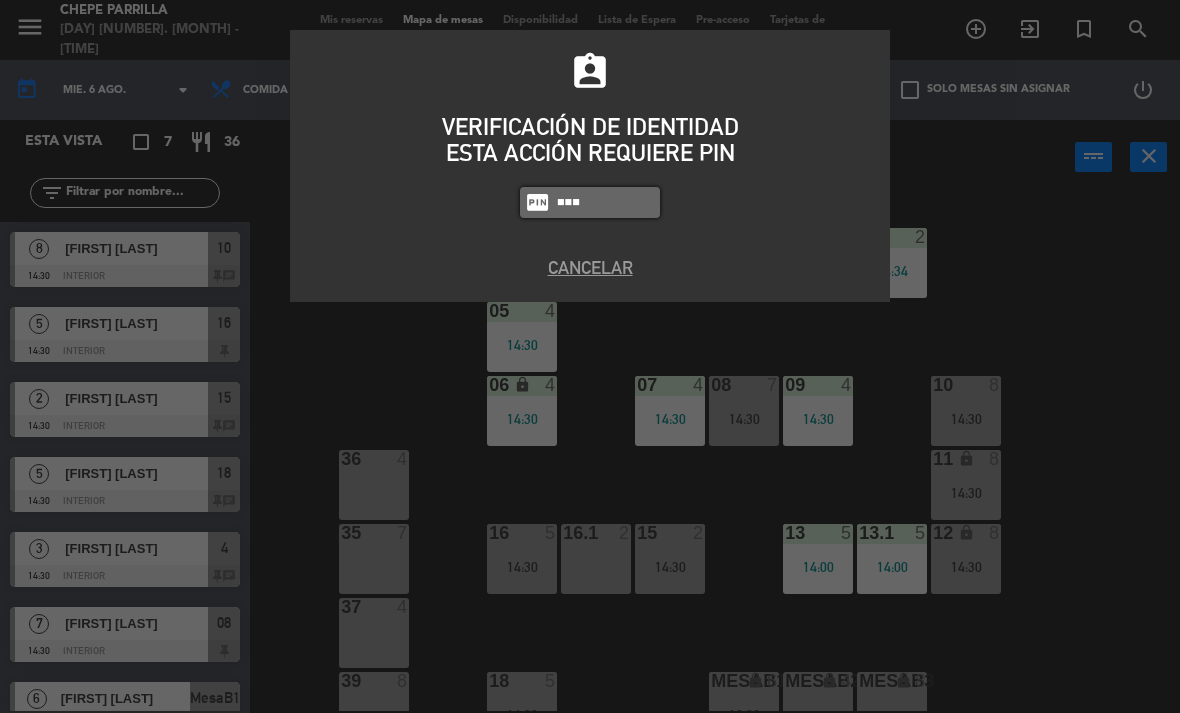 type on "4836" 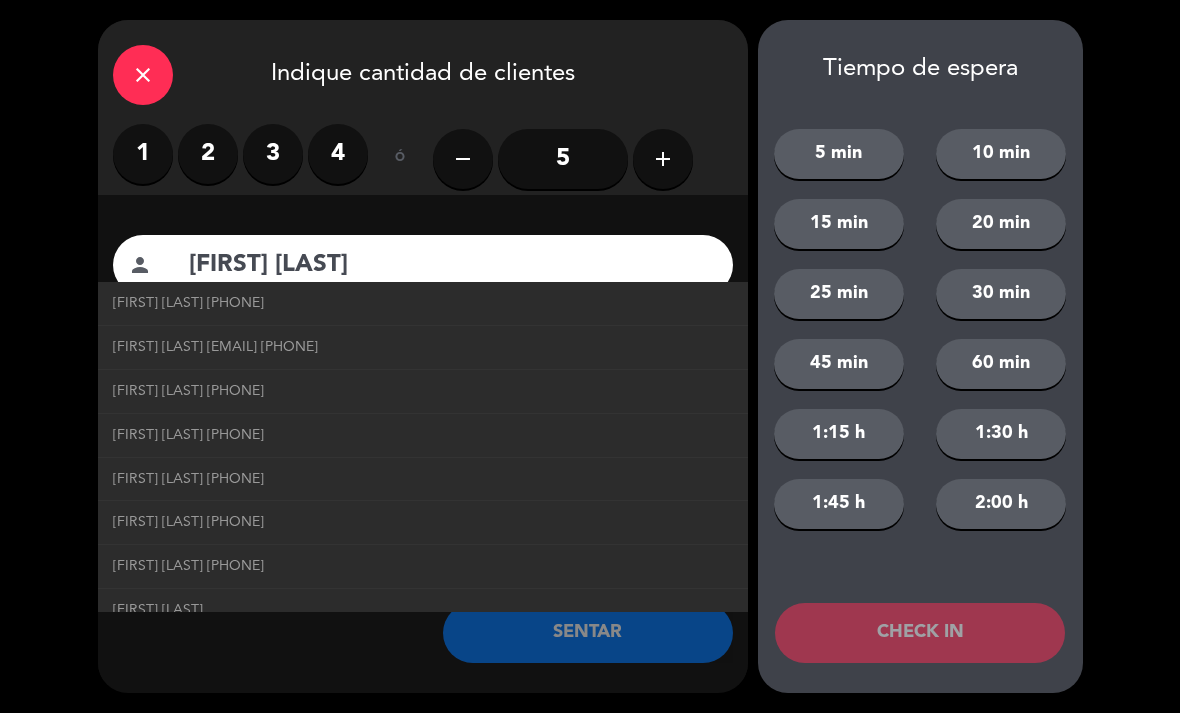type on "[FIRST] [LAST]" 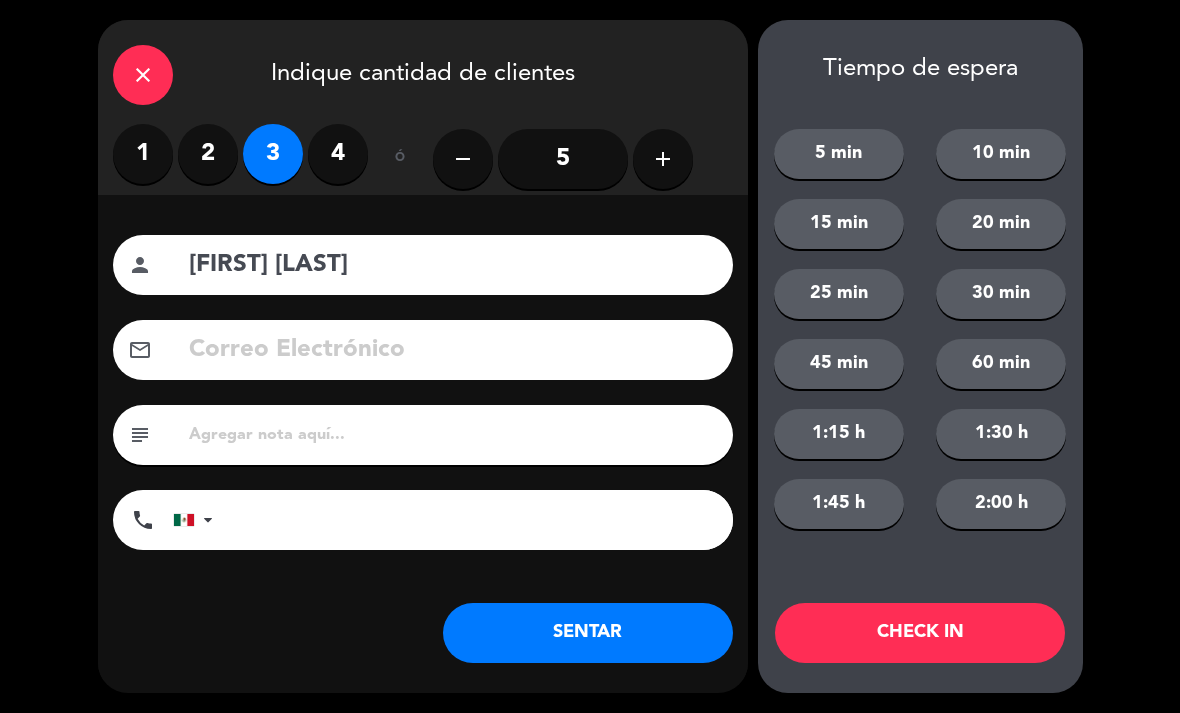 click on "SENTAR" 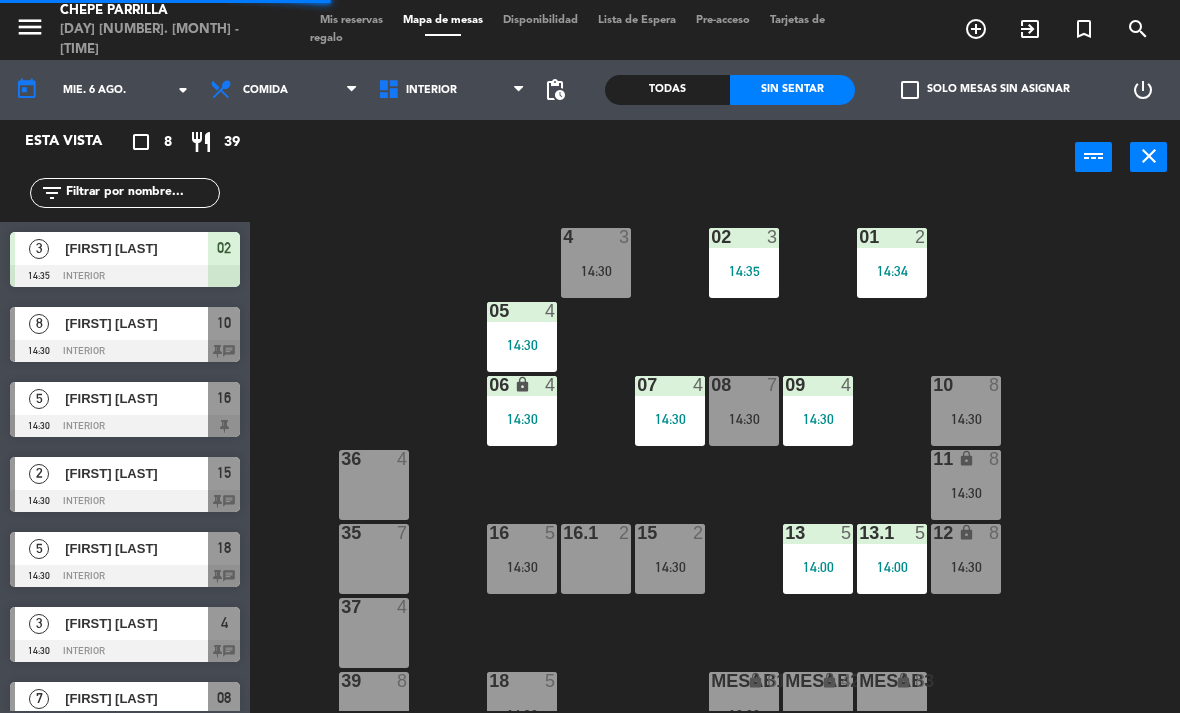 scroll, scrollTop: 0, scrollLeft: 0, axis: both 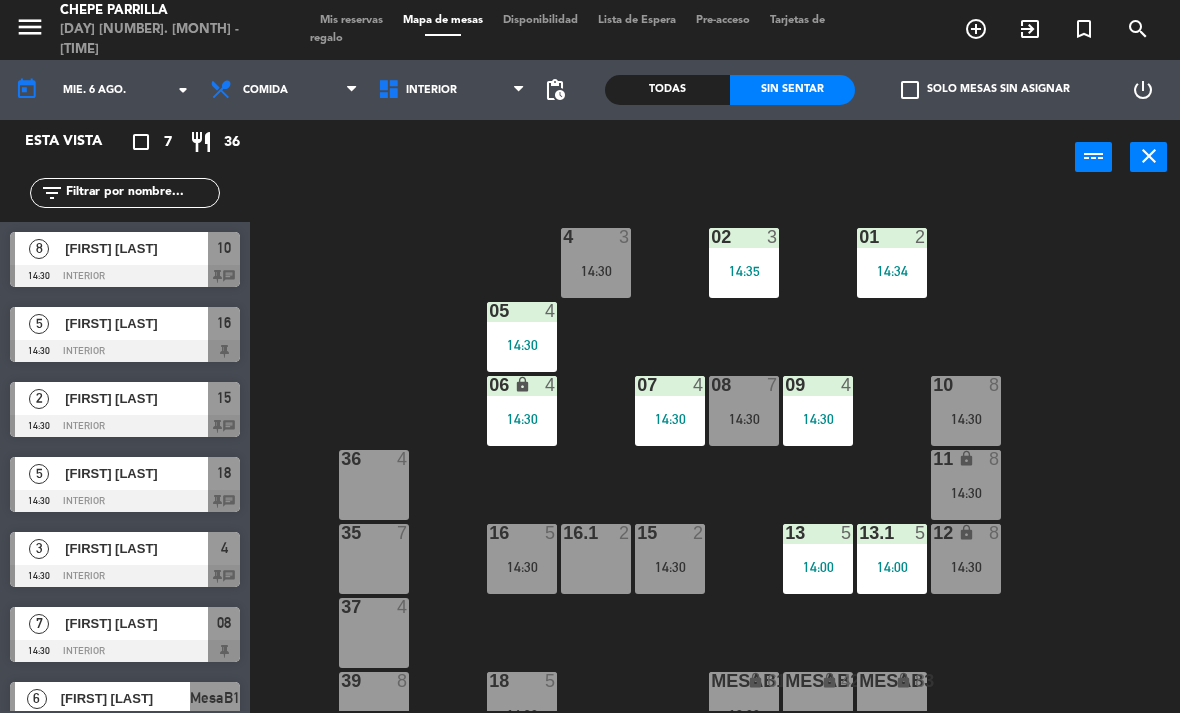 click on "14:30" at bounding box center (966, 419) 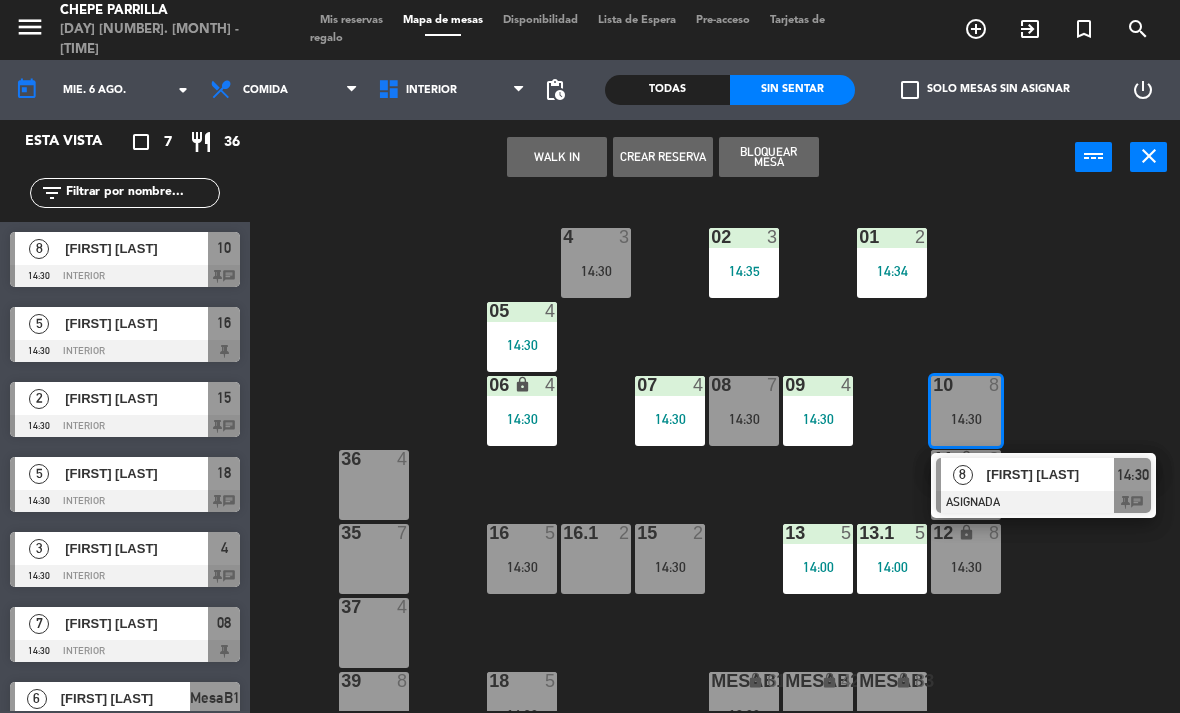 click on "[FIRST] [LAST]" at bounding box center [1051, 474] 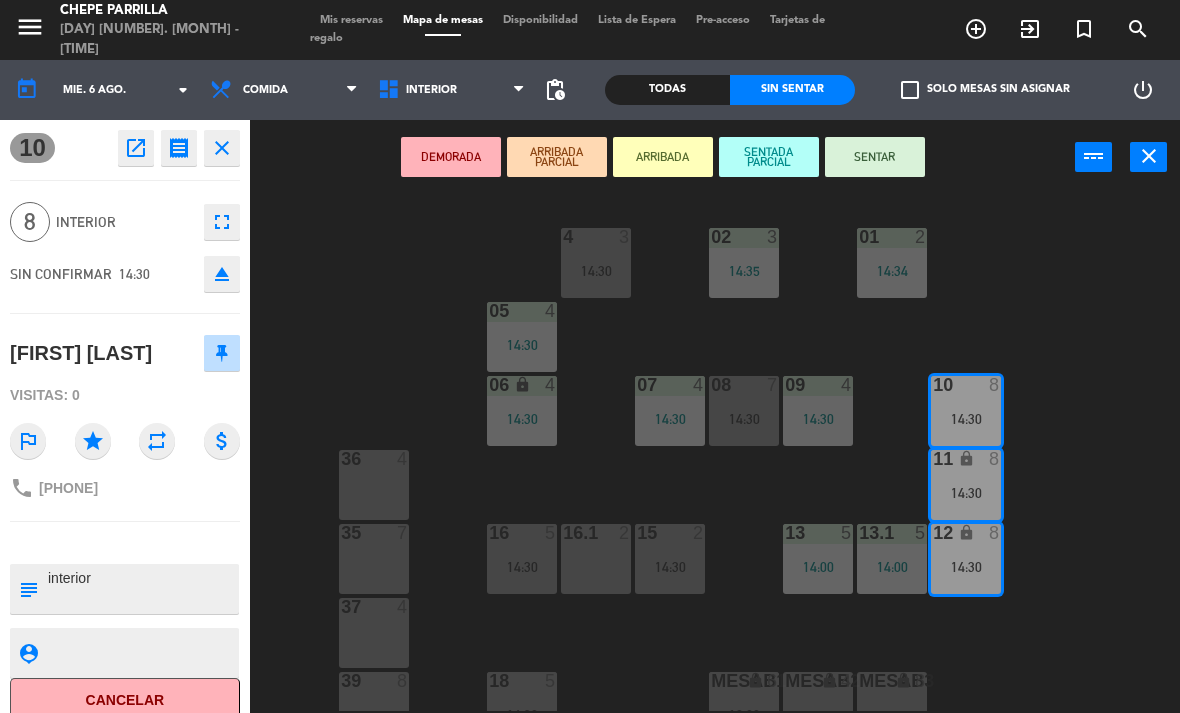 click on "SENTAR" at bounding box center [875, 157] 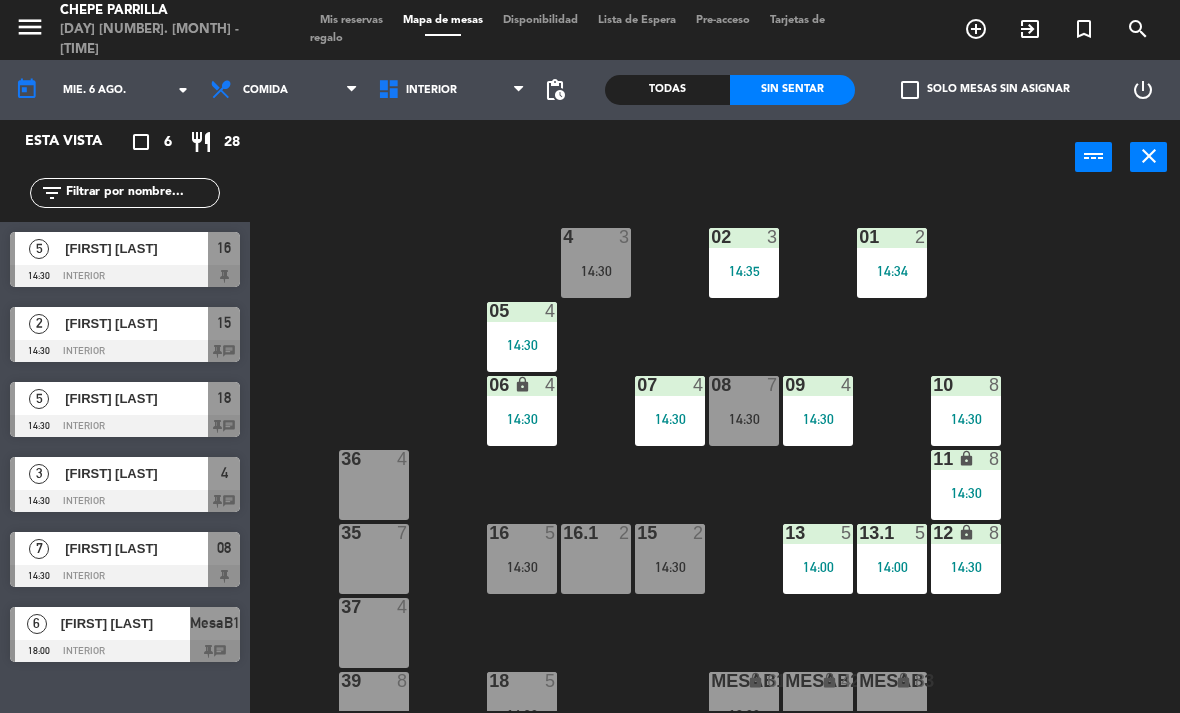 scroll, scrollTop: 0, scrollLeft: 0, axis: both 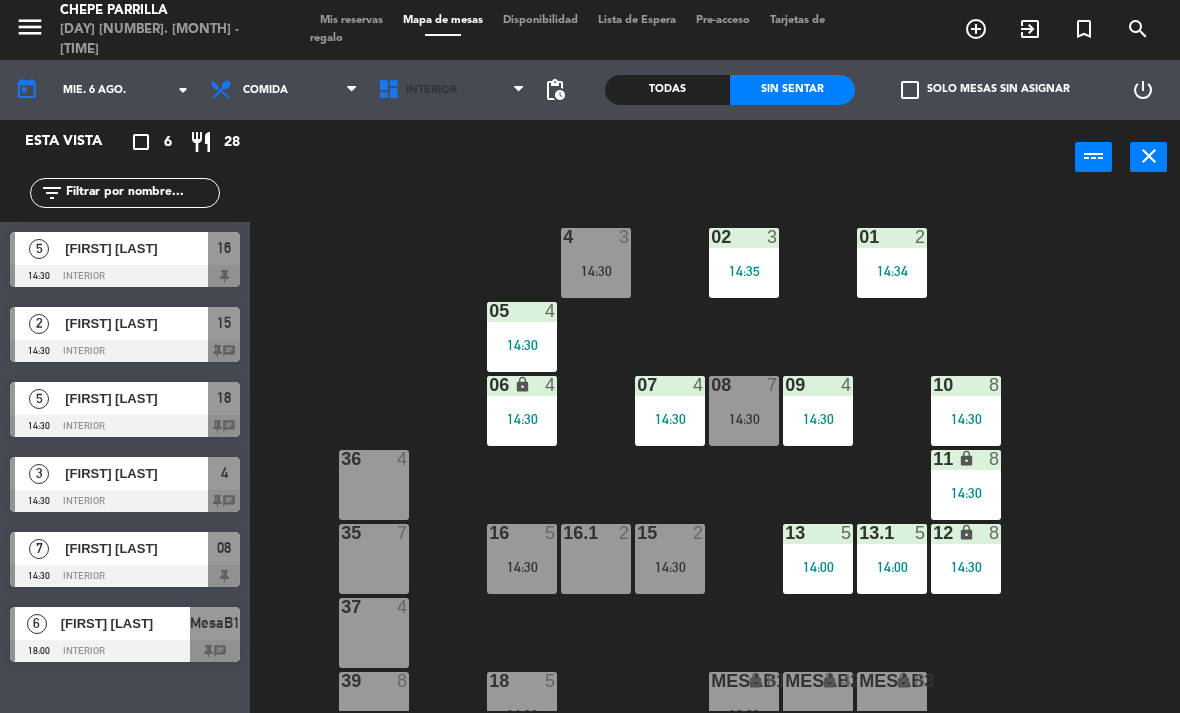 click on "Interior" at bounding box center [452, 90] 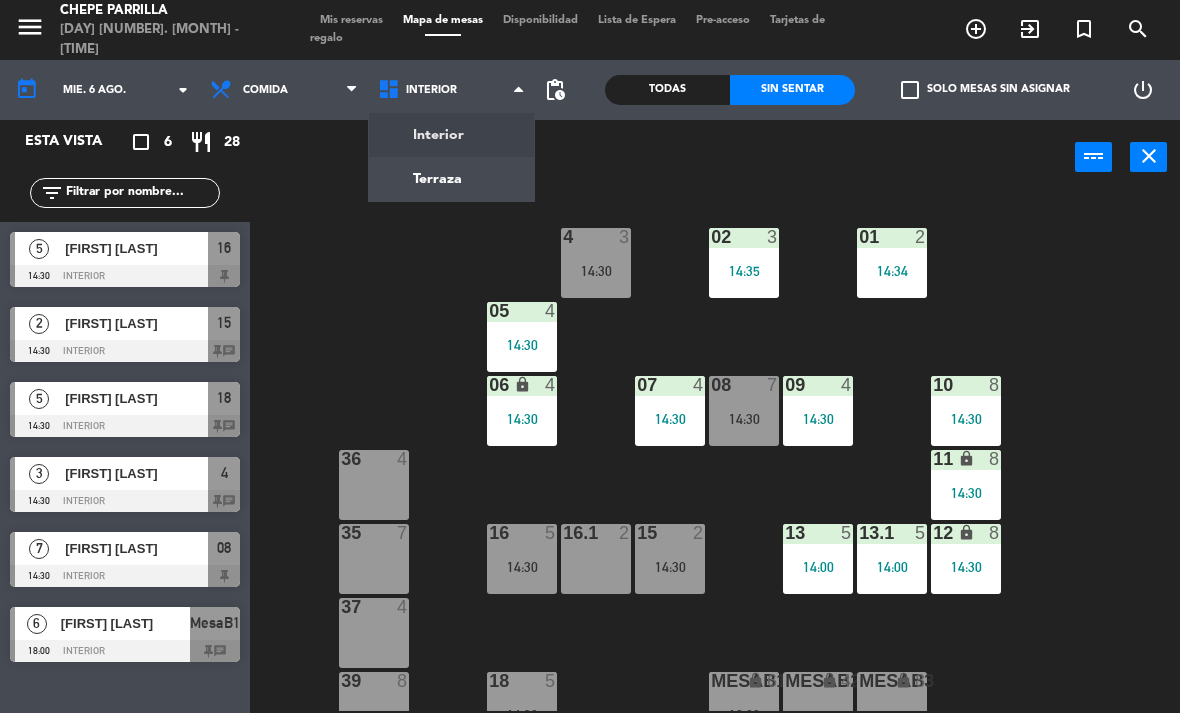 click on "menu  Chepe Parrilla   miércoles 6. agosto - 14:36   Mis reservas   Mapa de mesas   Disponibilidad   Lista de Espera   Pre-acceso   Tarjetas de regalo  add_circle_outline exit_to_app turned_in_not search today    mié. 6 ago. arrow_drop_down  Comida  Cena  Comida  Comida  Cena  Interior   Terraza   Interior   Interior   Terraza  pending_actions  Todas  Sin sentar  check_box_outline_blank   Solo mesas sin asignar   power_settings_new   Esta vista   crop_square  6  restaurant  28 filter_list  5   Francisco Silva   14:30   Interior  16  2   Jj solis   14:30   Interior  15 chat  5   Sergio Ortega    14:30   Interior  18 chat  3   Sergio Soza   14:30   Interior  4 chat  7   Tere Arce   14:30   Interior  08  6   Rocio Orozco   18:00   Interior  MesaB1 chat power_input close 02  3   14:35  4  3   14:30  01  2   14:34  05  4   14:30  06 lock  4   14:30  07  4   14:30  09  4   14:30  10  8   14:30  08  7   14:30  11 lock  8   14:30  36  4  16  5   14:30  15  2   14:30  13  5   14:00  12 lock  8   14:30  16.1  2  13.1" 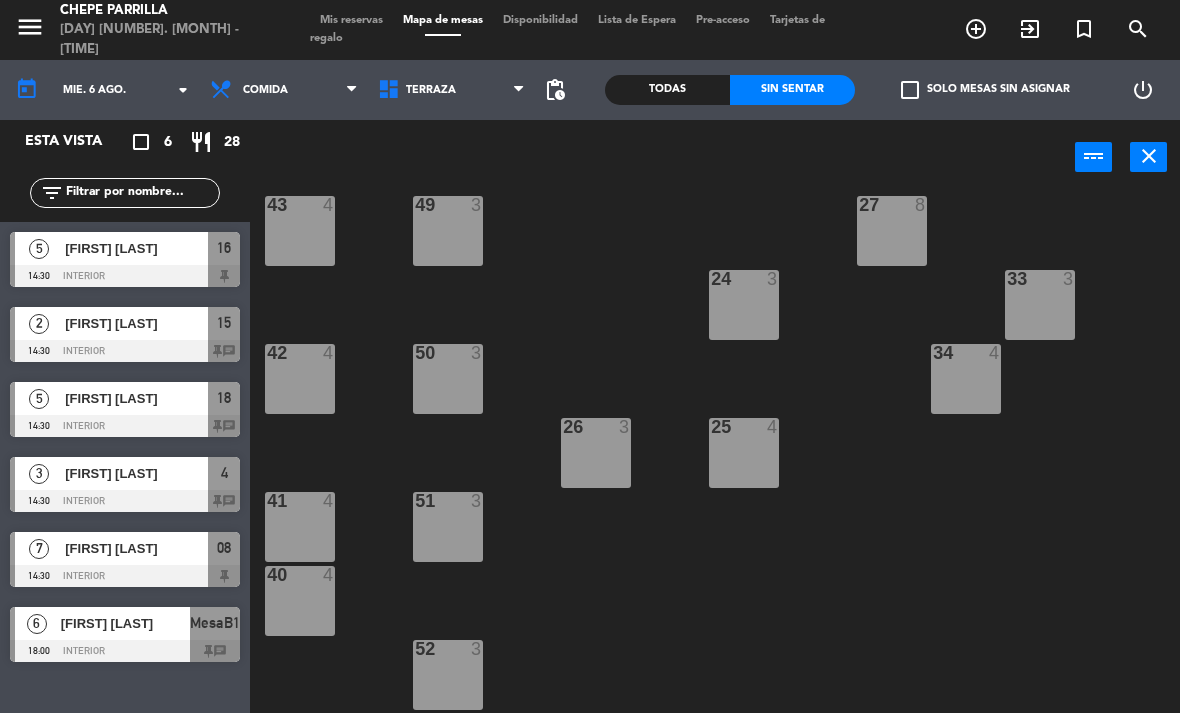 scroll, scrollTop: 328, scrollLeft: 0, axis: vertical 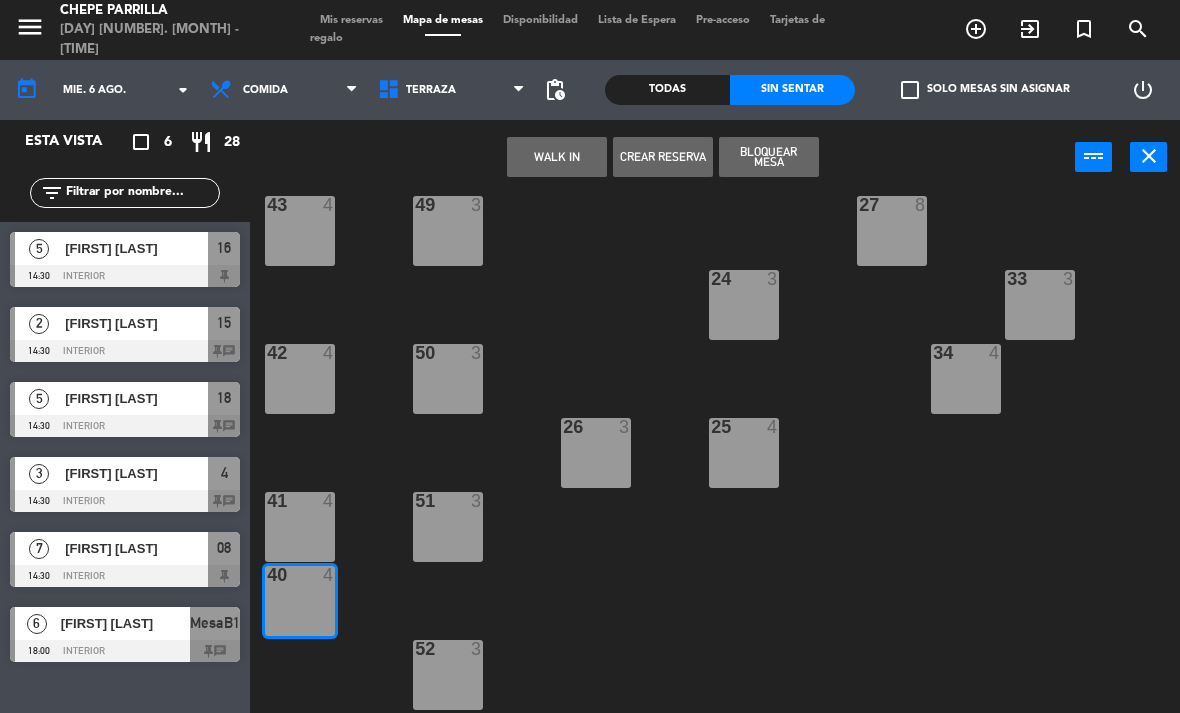 click on "WALK IN" at bounding box center [557, 157] 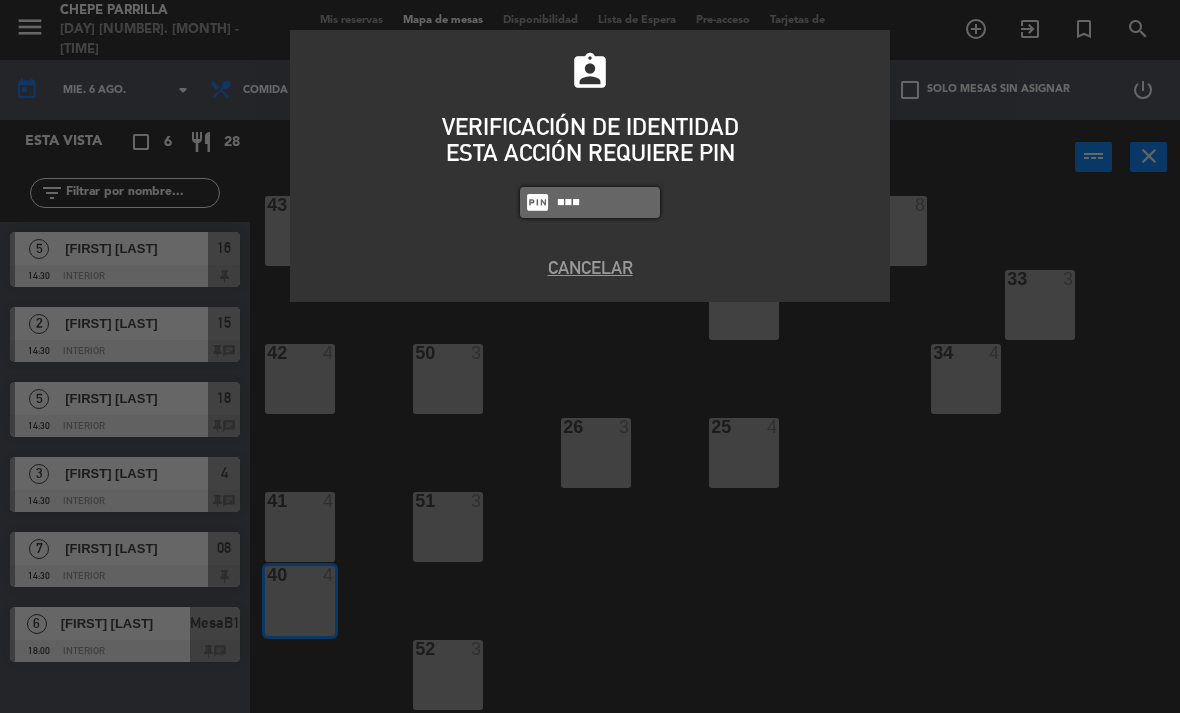 type on "4836" 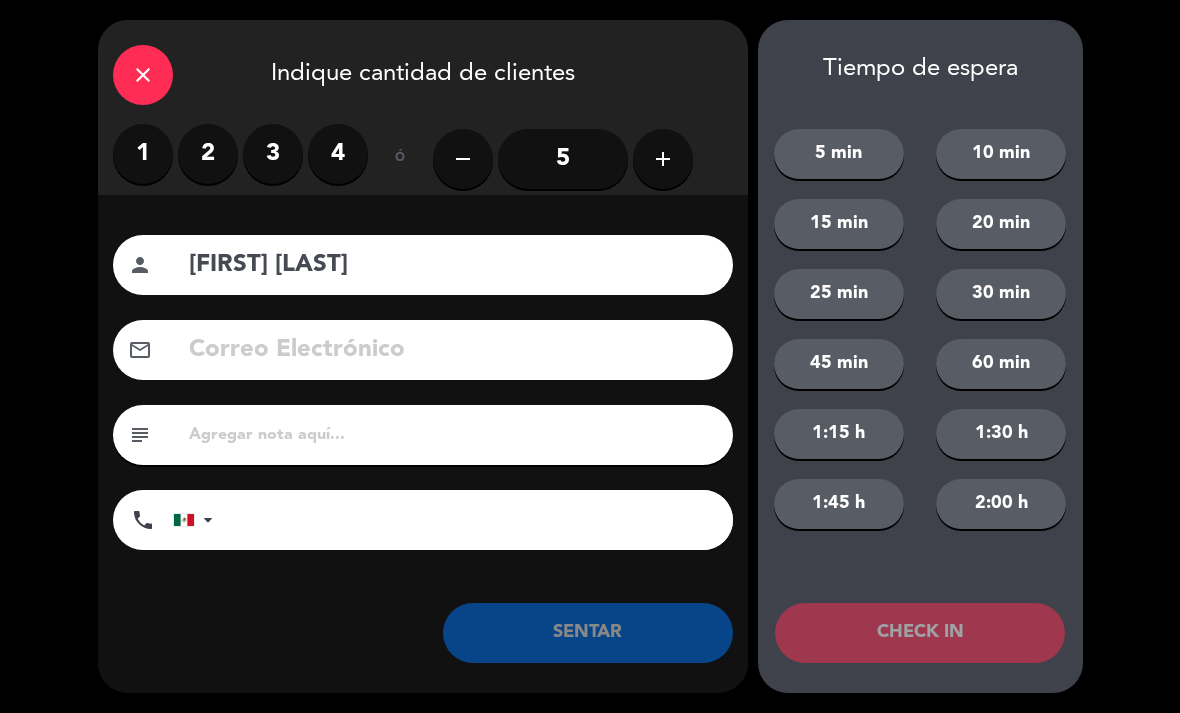type on "[FIRST] [LAST]" 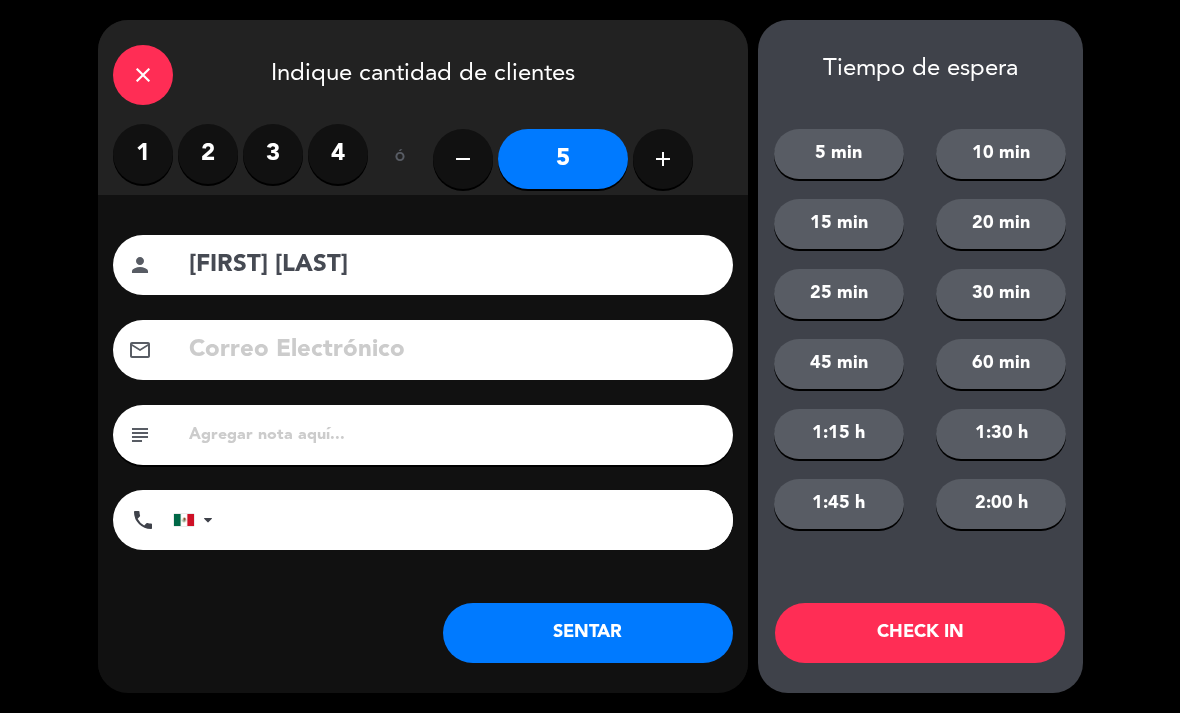 click on "SENTAR" 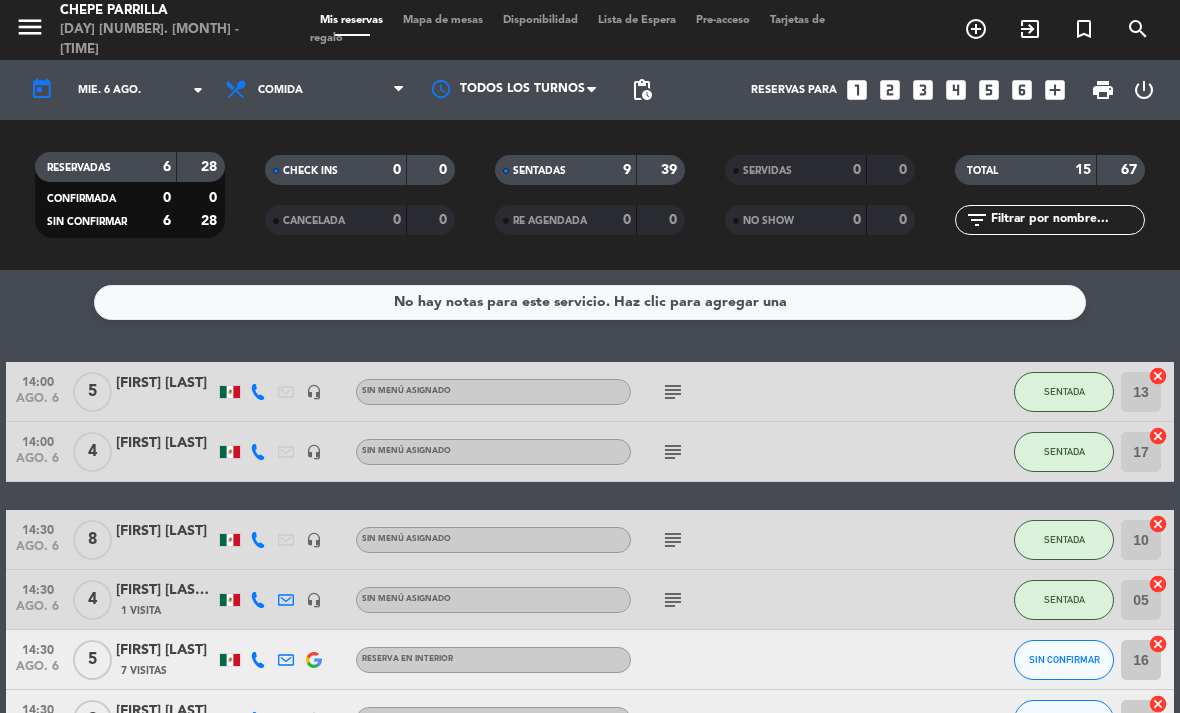 click on "Mapa de mesas" at bounding box center [443, 20] 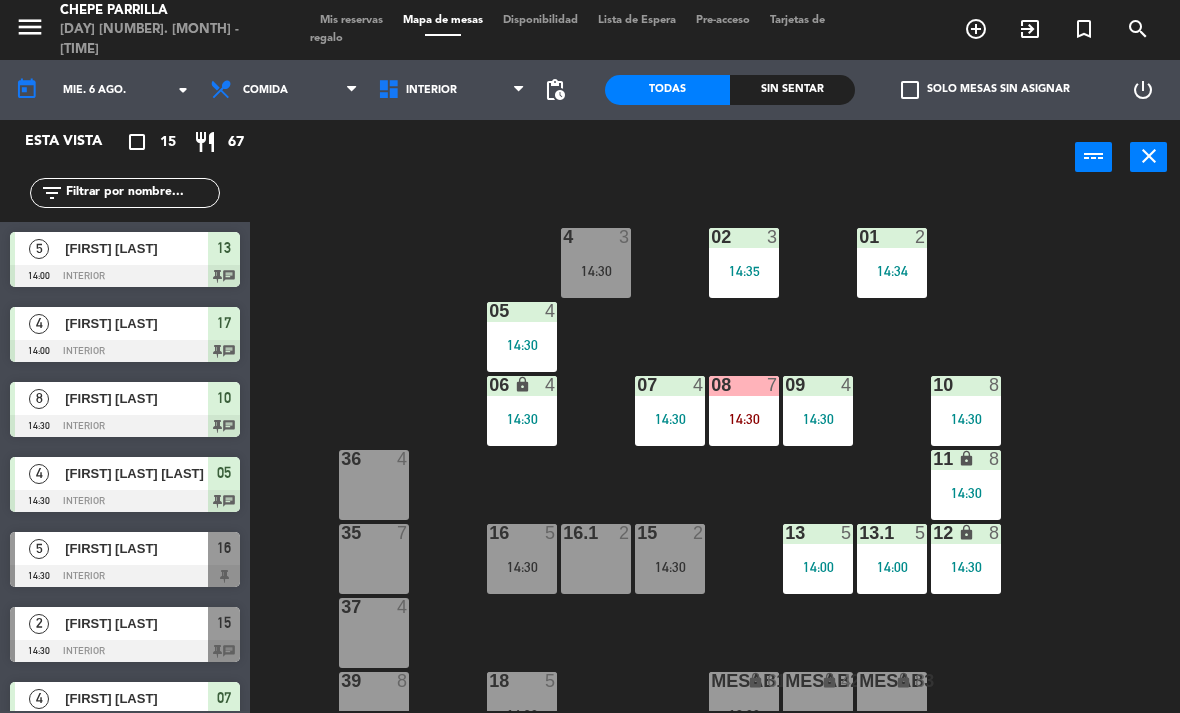 click on "Sin sentar" 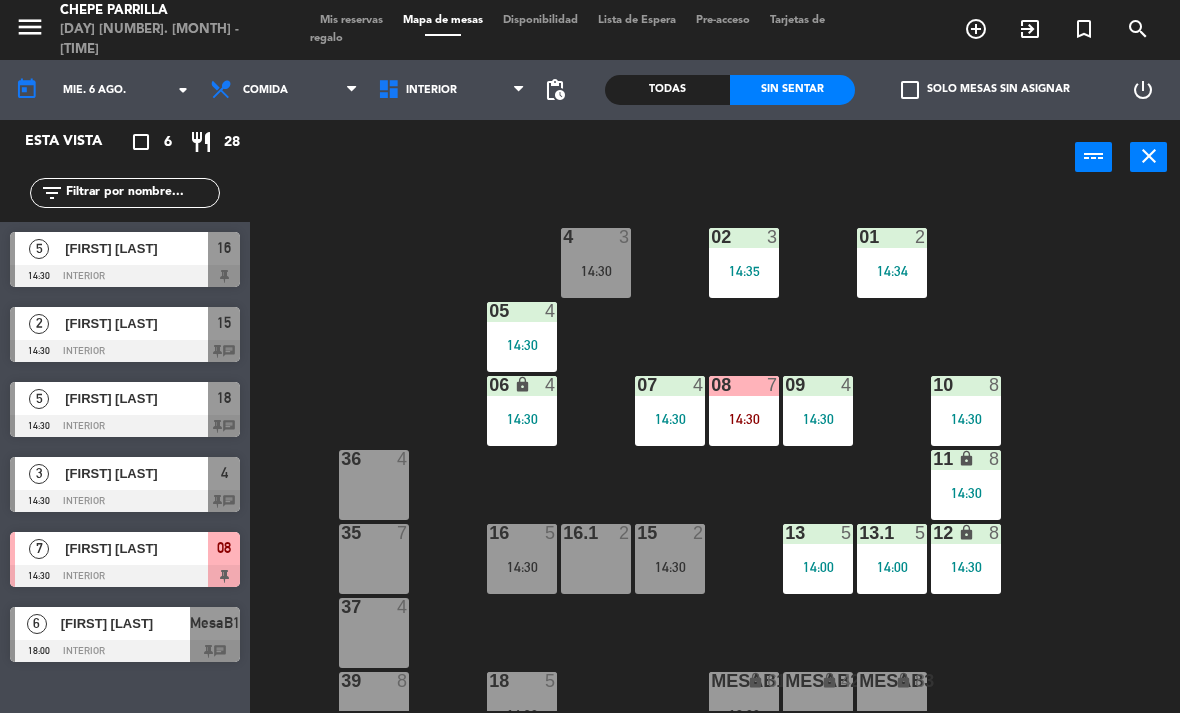 click on "5" at bounding box center (39, 249) 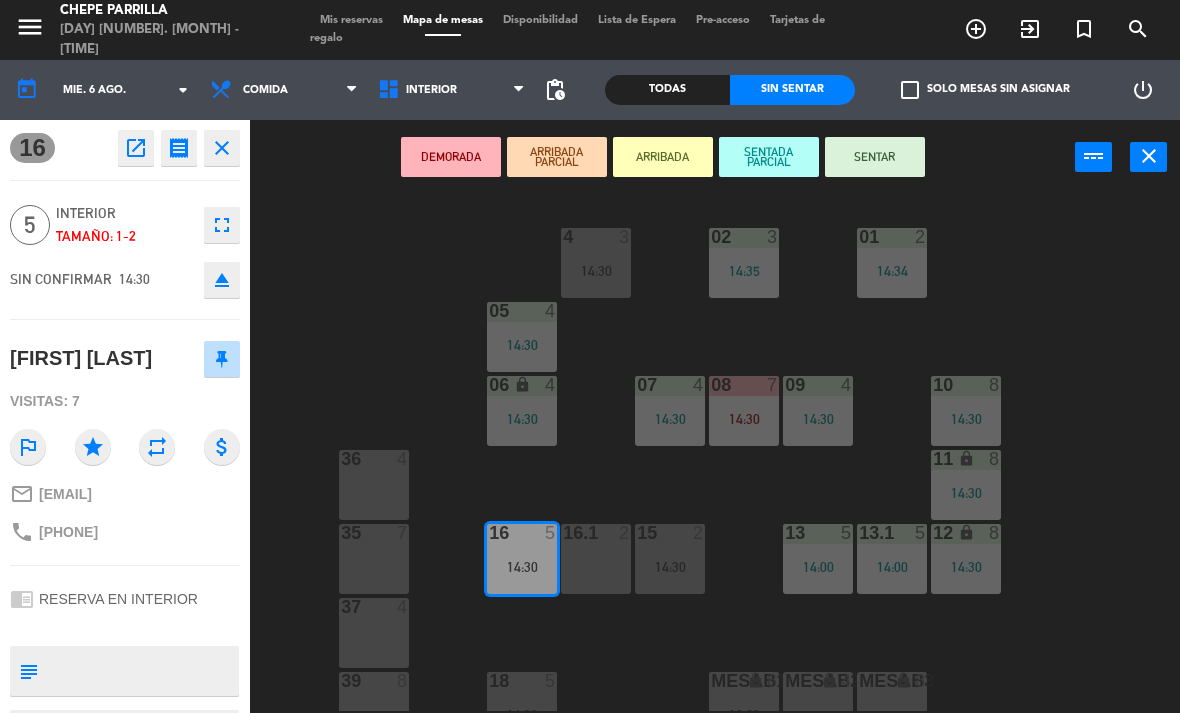 click on "SENTAR" at bounding box center [875, 157] 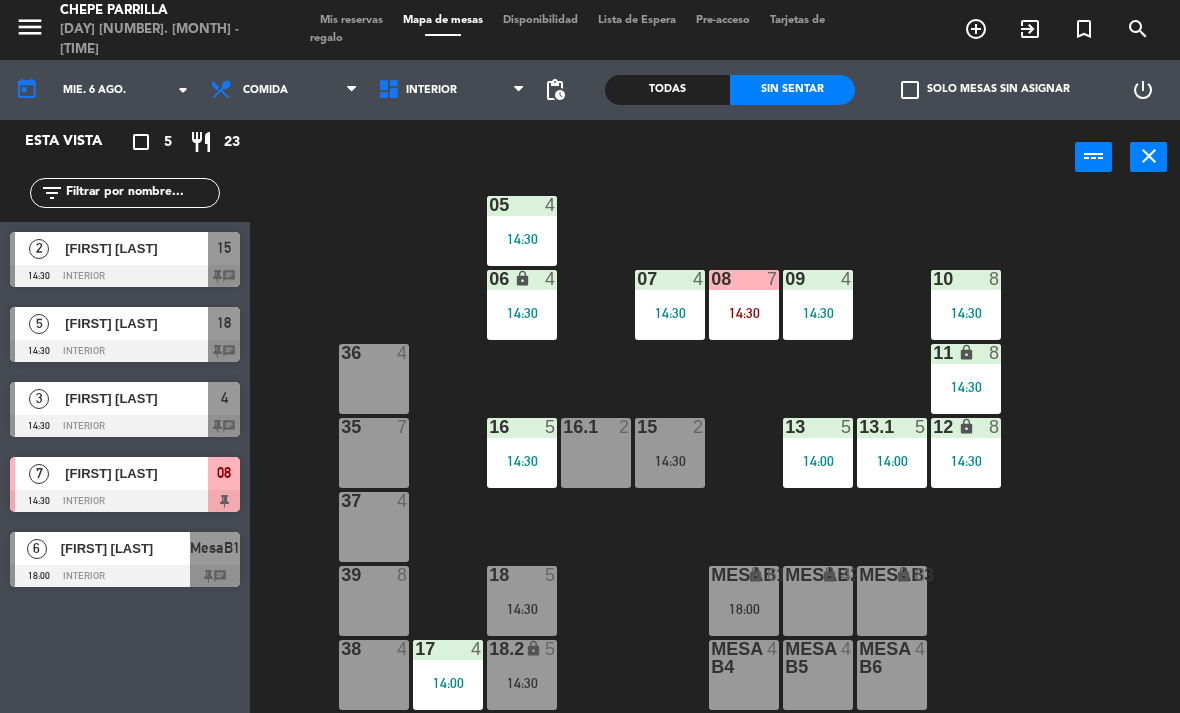 scroll, scrollTop: 106, scrollLeft: 0, axis: vertical 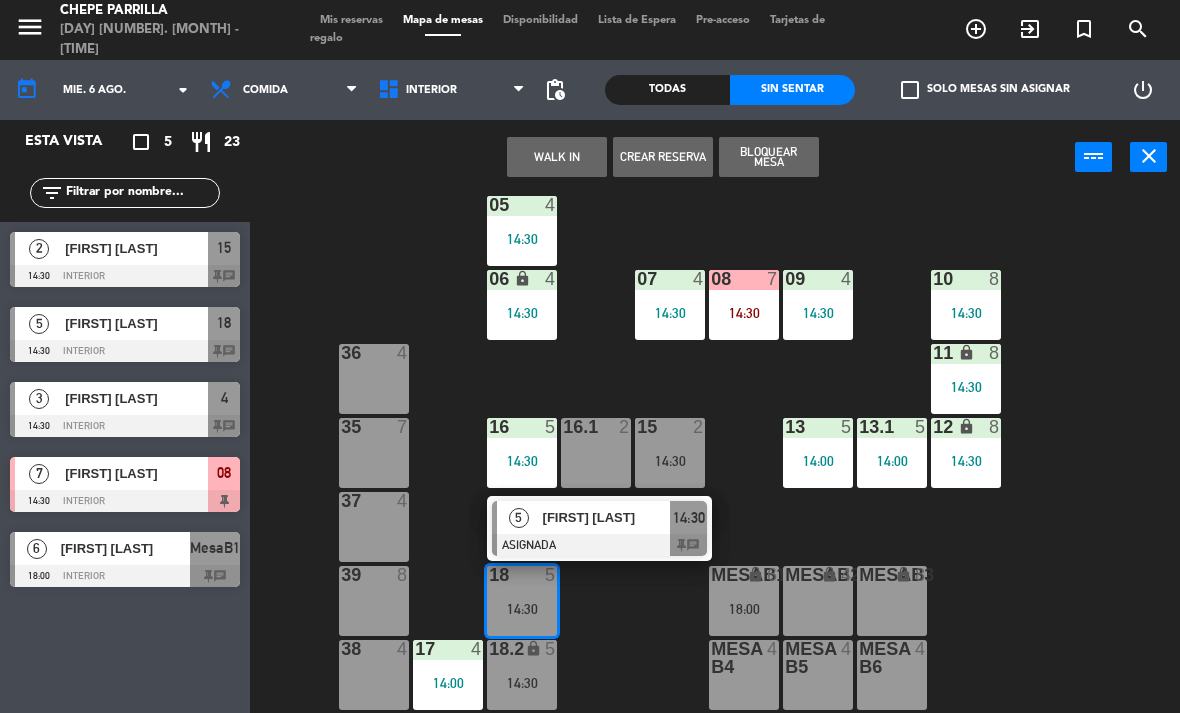 click at bounding box center (599, 545) 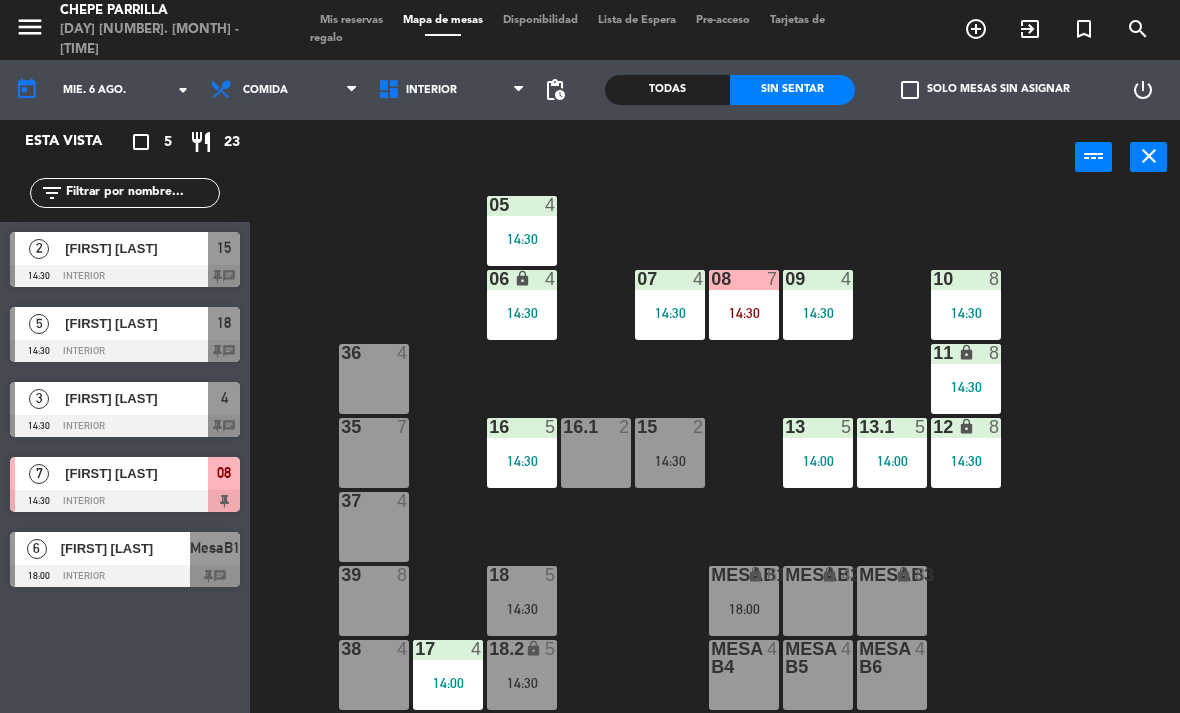 click on "08" at bounding box center [224, 473] 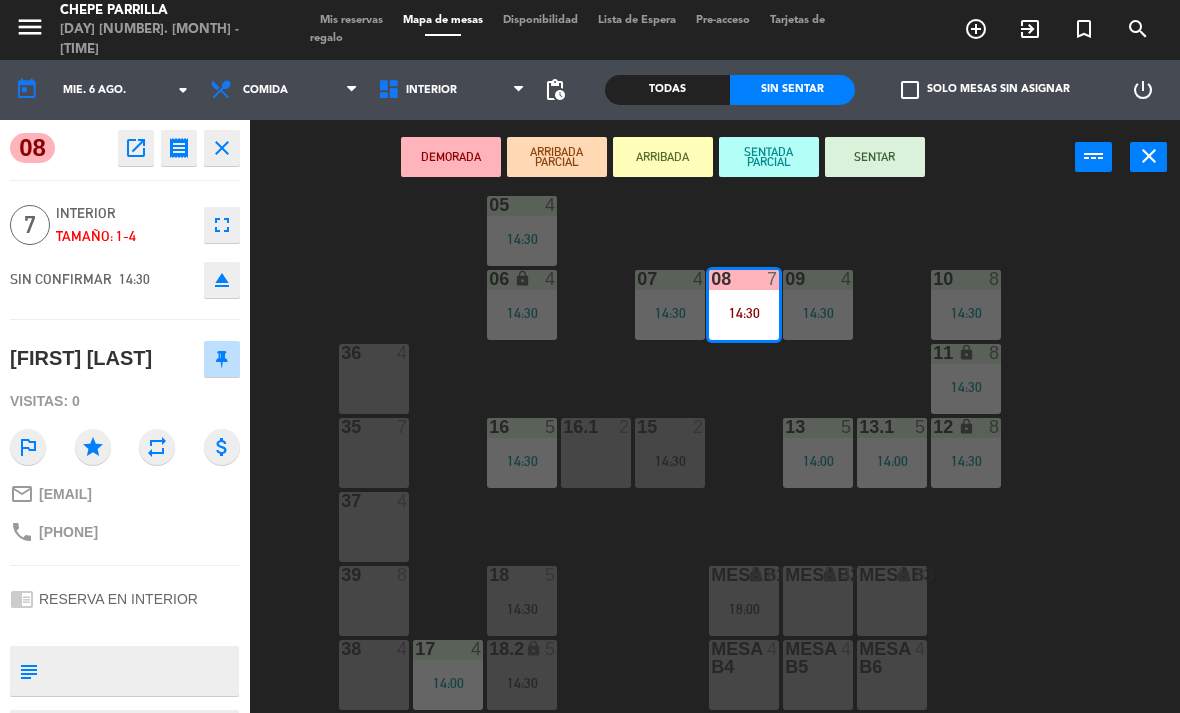 click on "SENTAR" at bounding box center (875, 157) 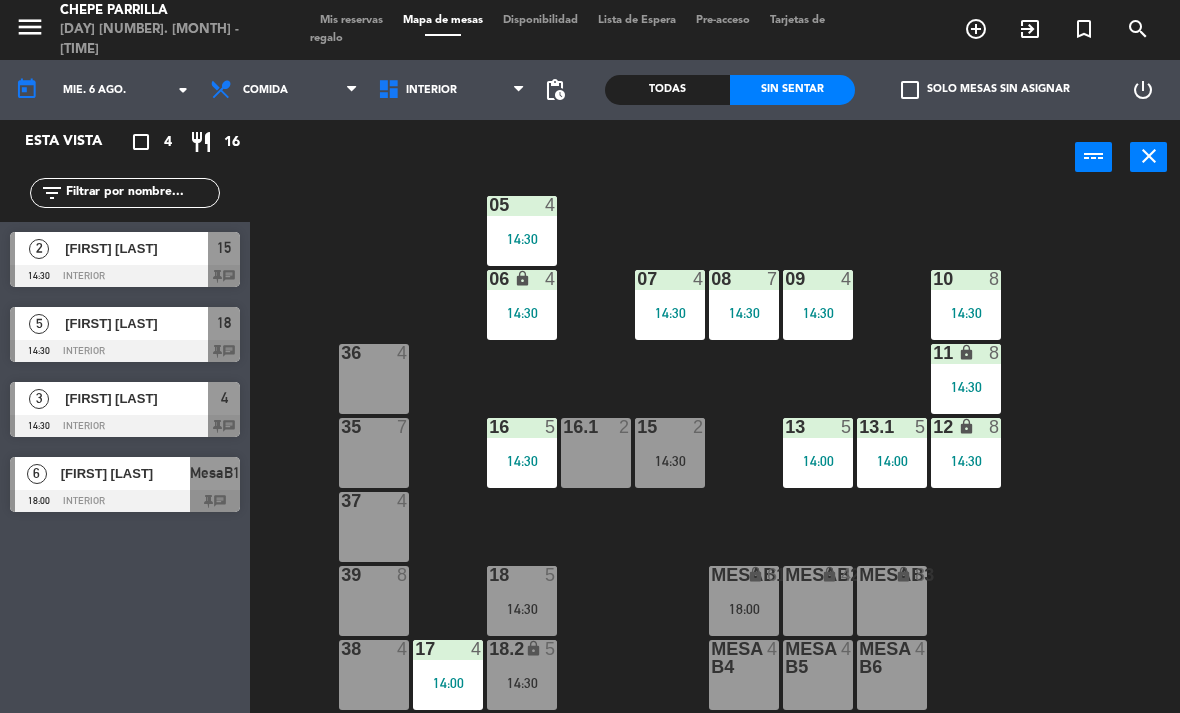 click on "16.1  2" at bounding box center (596, 453) 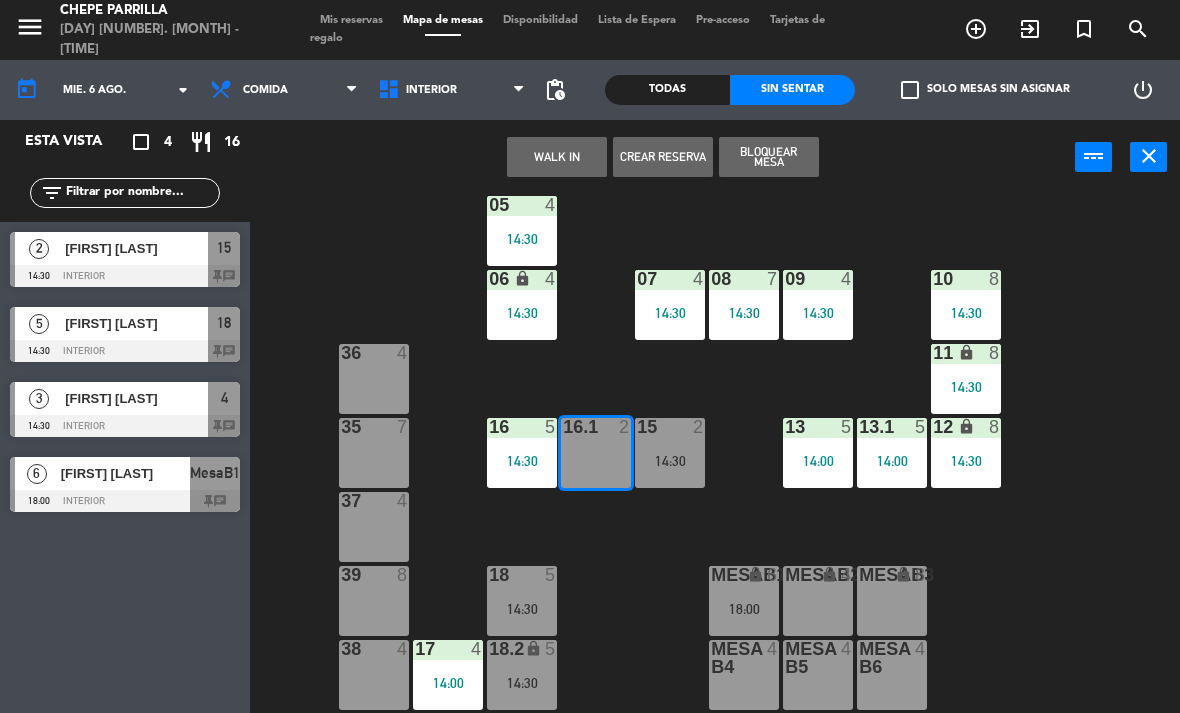 click on "WALK IN" at bounding box center [557, 157] 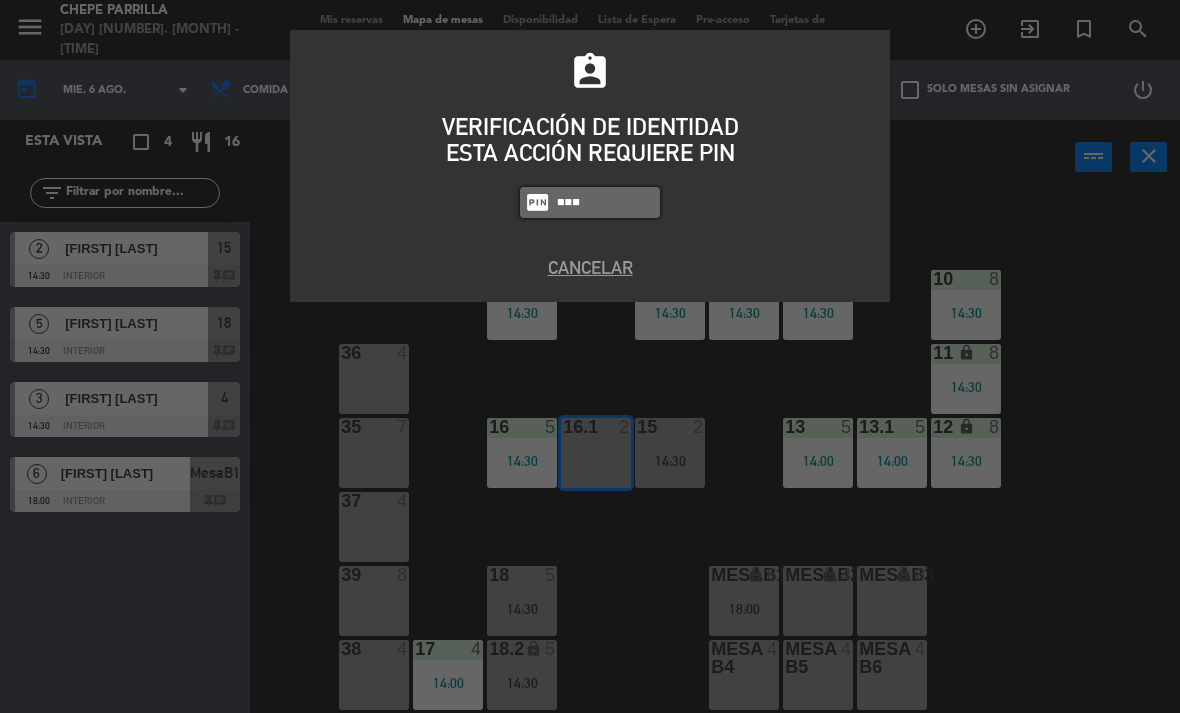 type on "4836" 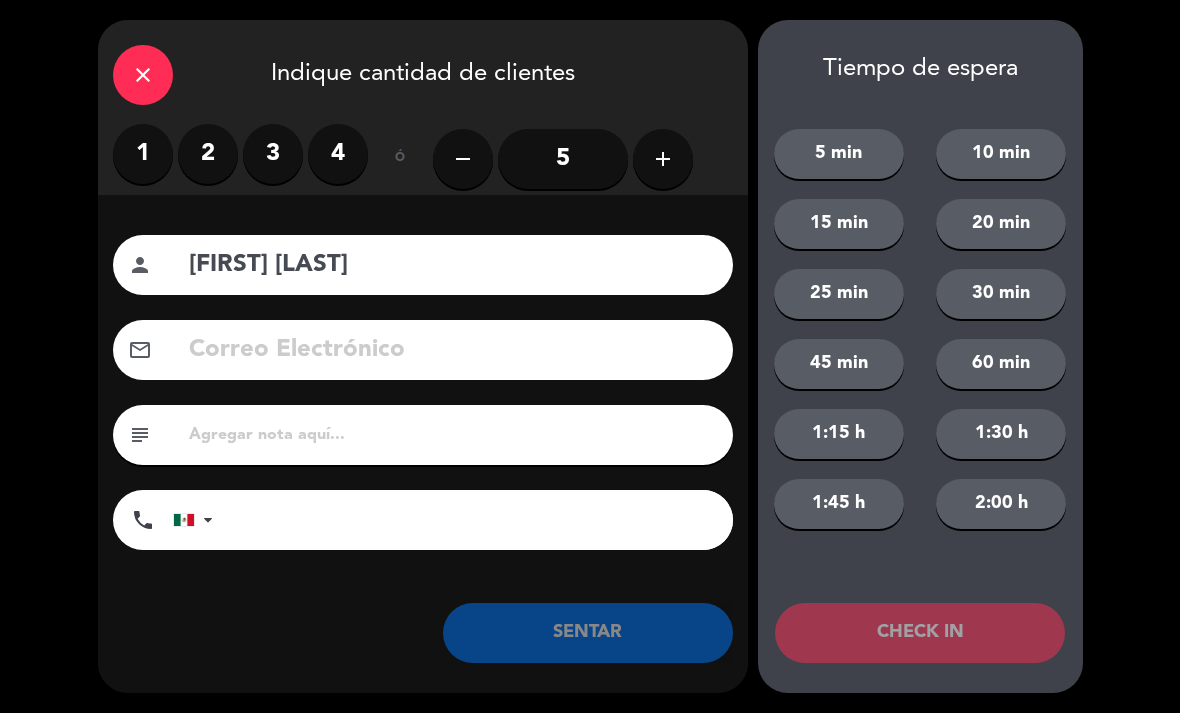 type on "[FIRST] [LAST]" 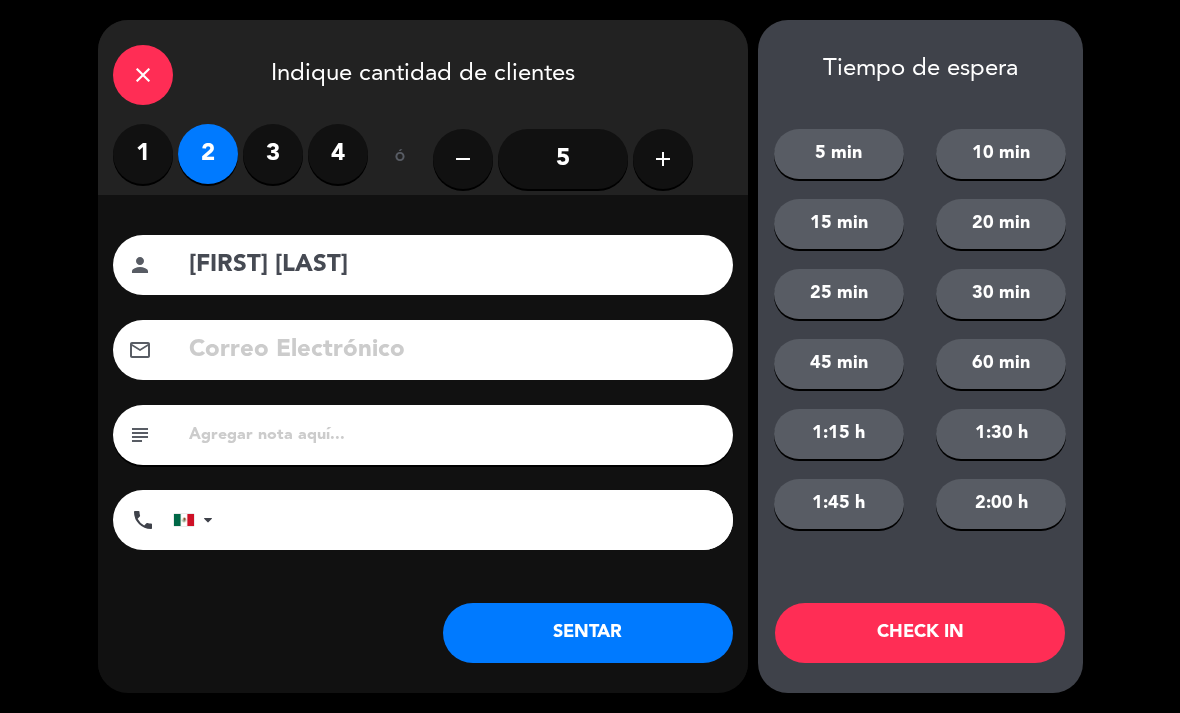 click on "SENTAR" 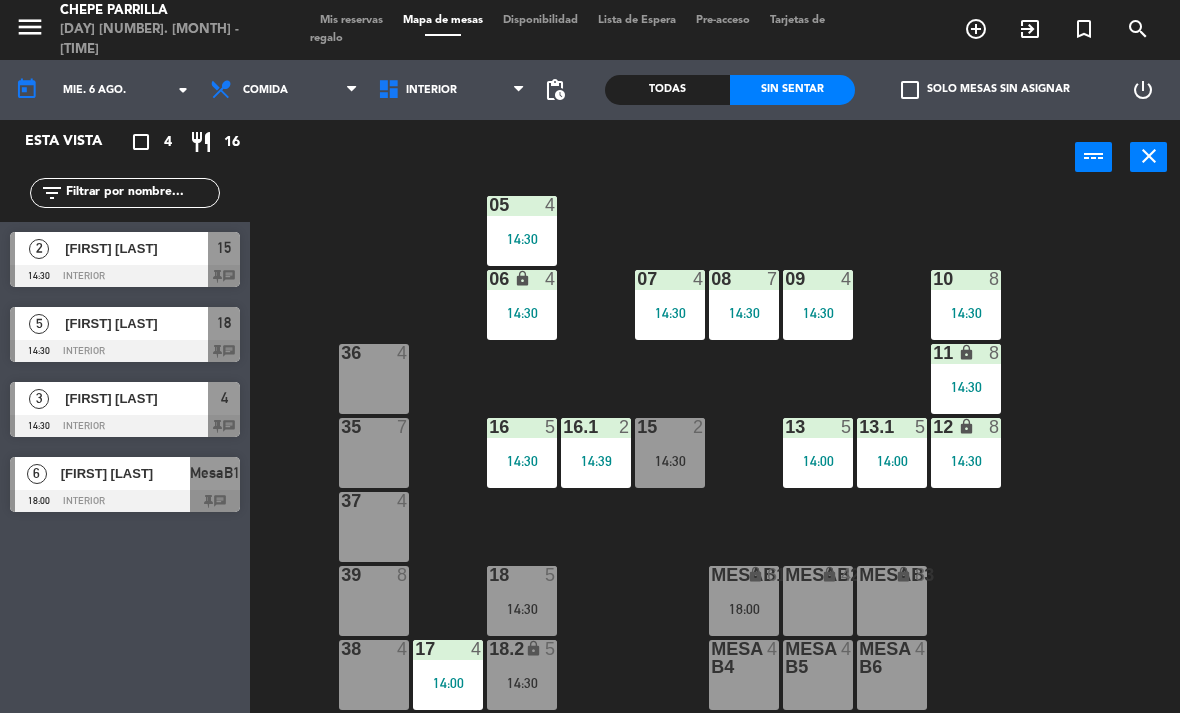 scroll, scrollTop: 106, scrollLeft: 0, axis: vertical 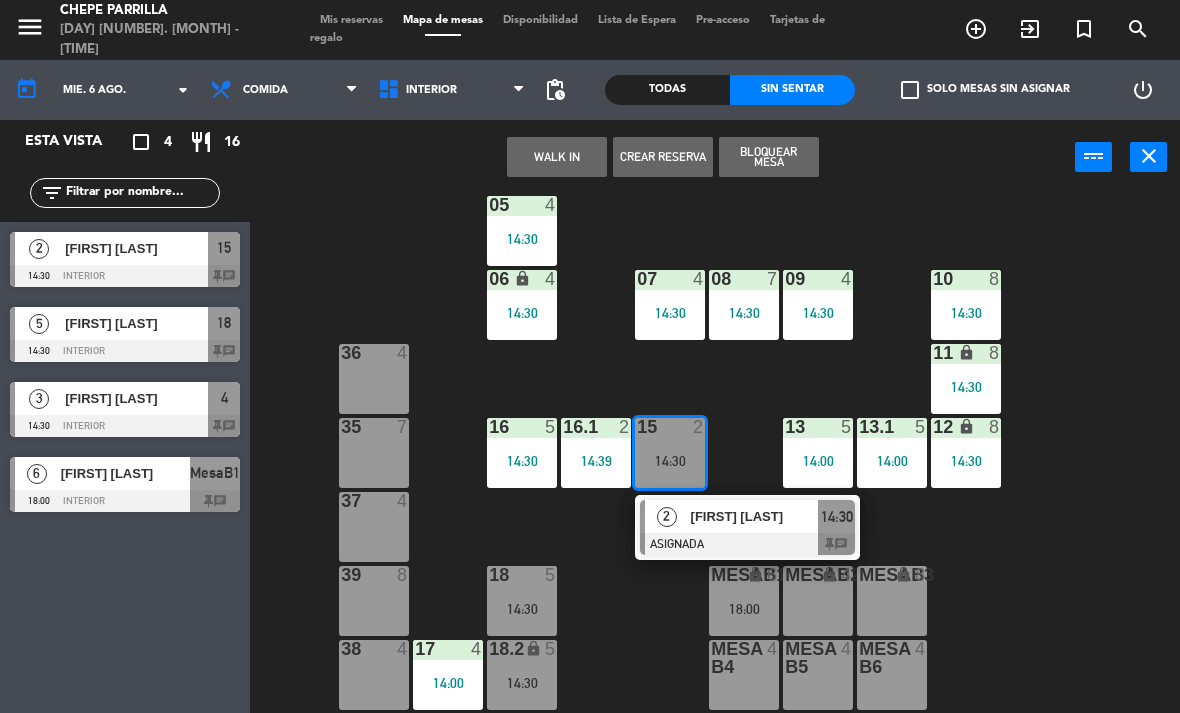 click on "[FIRST] [LAST]" at bounding box center [755, 516] 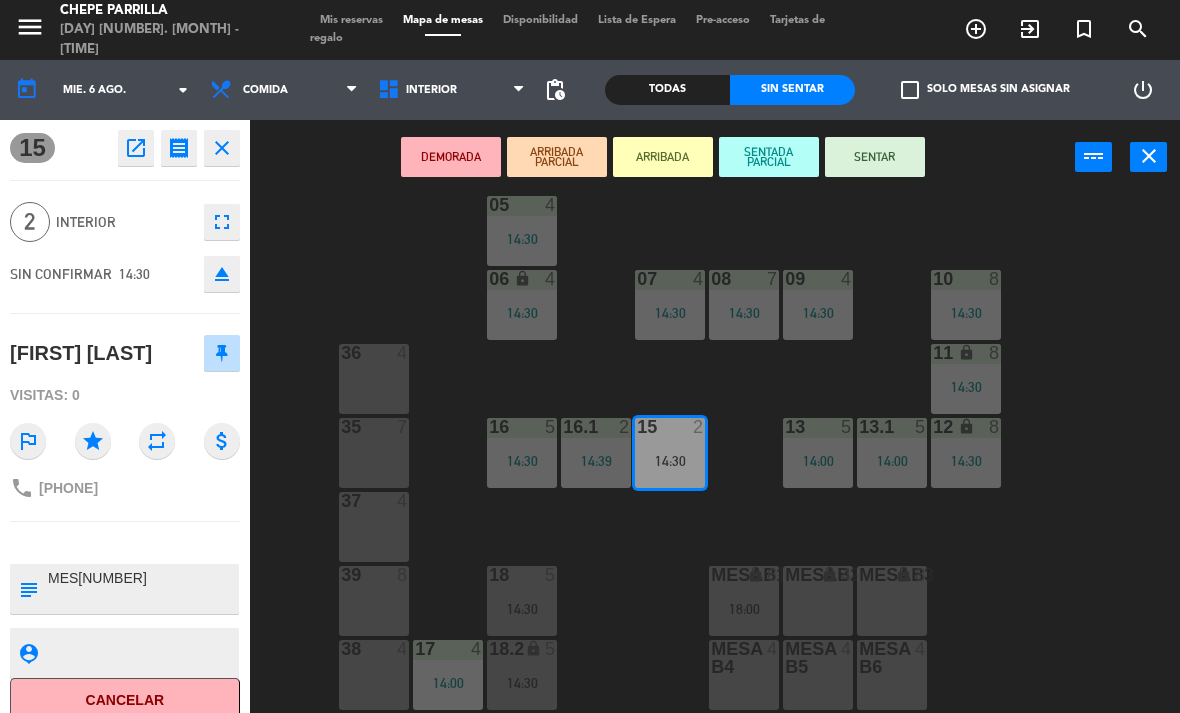 click on "SENTAR" at bounding box center (875, 157) 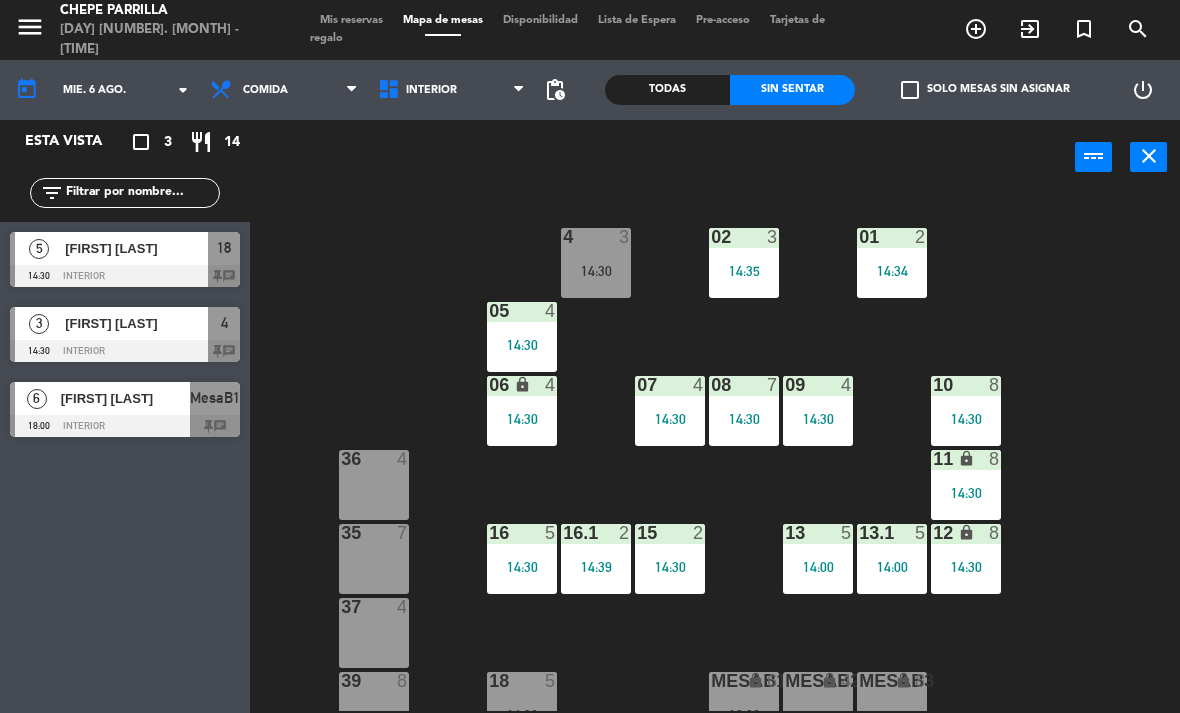 scroll, scrollTop: 0, scrollLeft: 0, axis: both 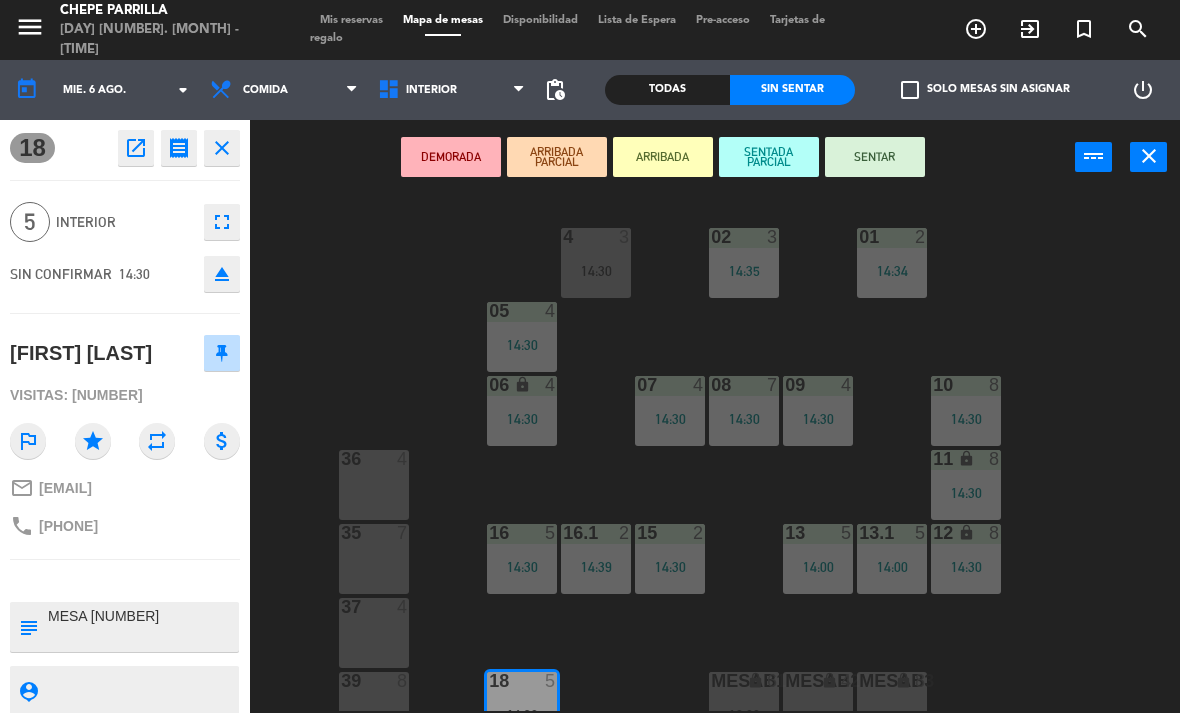 click on "SENTAR" at bounding box center [875, 157] 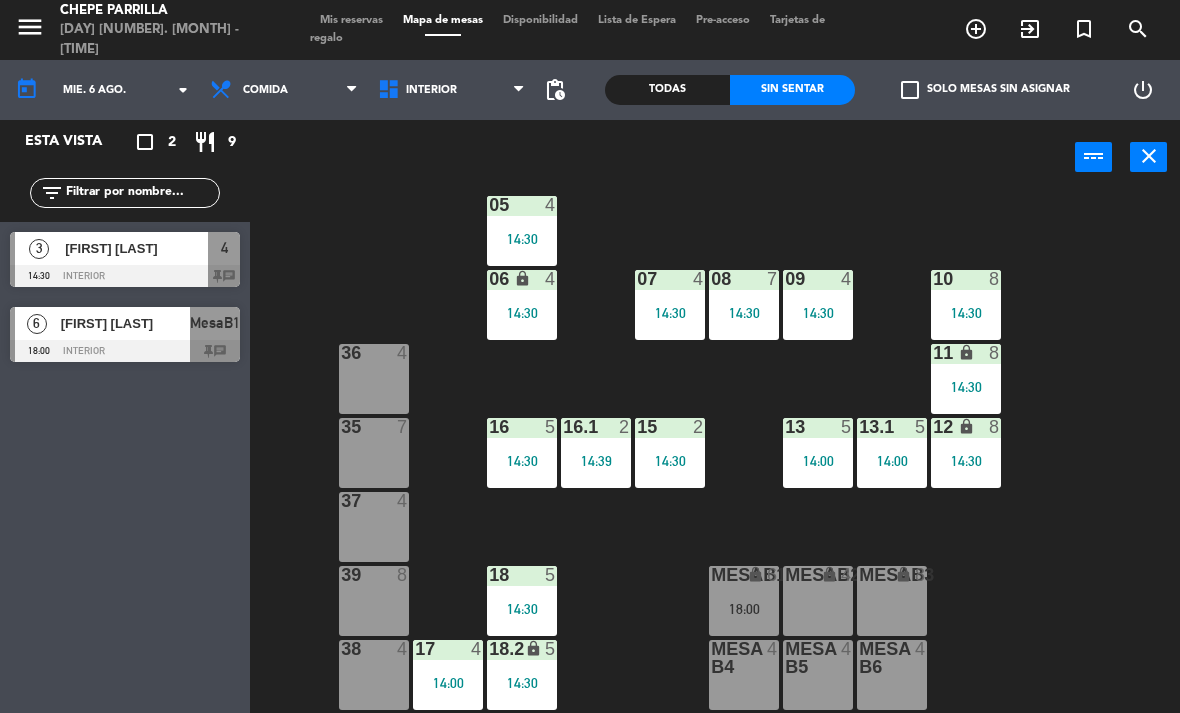 click on "02  3   14:35  4  3   14:30  01  2   14:34  05  4   14:30  06 lock  4   14:30  07  4   14:30  09  4   14:30  10  8   14:30  08  7   14:30  11 lock  8   14:30  36  4  16  5   14:30  15  2   14:30  13  5   14:00  12 lock  8   14:30  16.1  2   14:39  13.1  5   14:00  35  7  37  4  18  5   14:30  MesaB1 lock  6   18:00  MESAB2 lock  4  MESAB3 lock  8  39  8  18.2 lock  5   14:30  17  4   14:00  MESA B4  4  MESA B5  4  MESA B6  4  38  4" 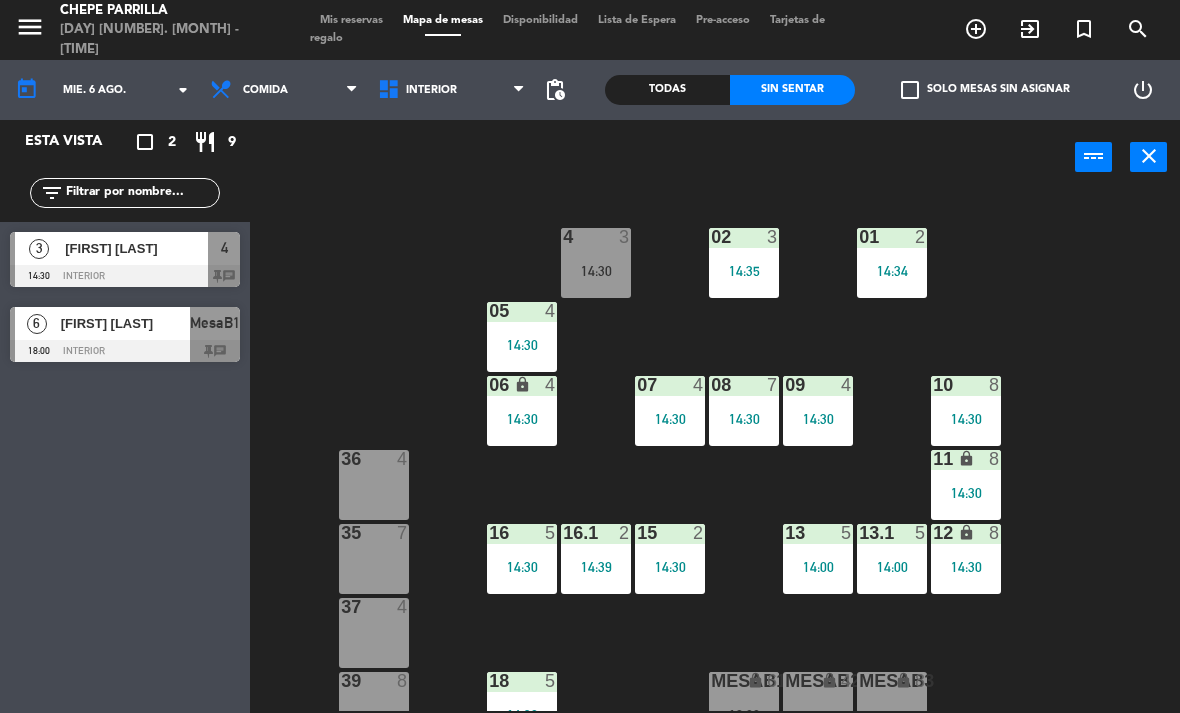 scroll, scrollTop: 0, scrollLeft: 0, axis: both 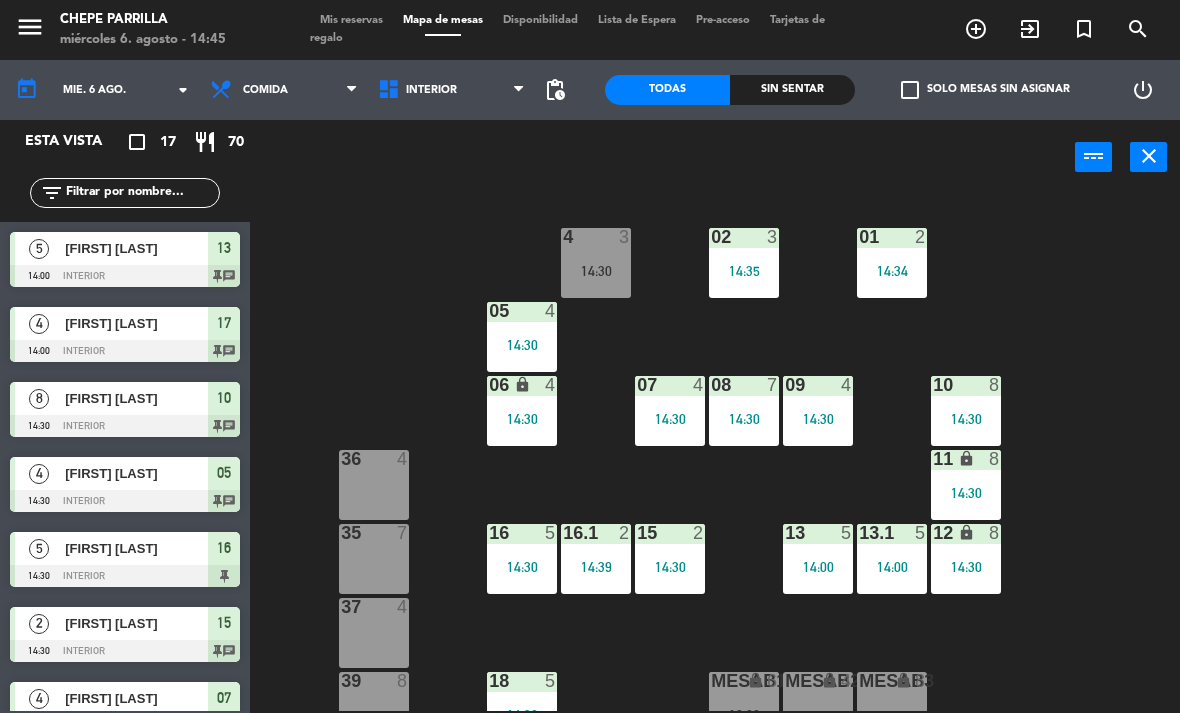 click on "Sin sentar" 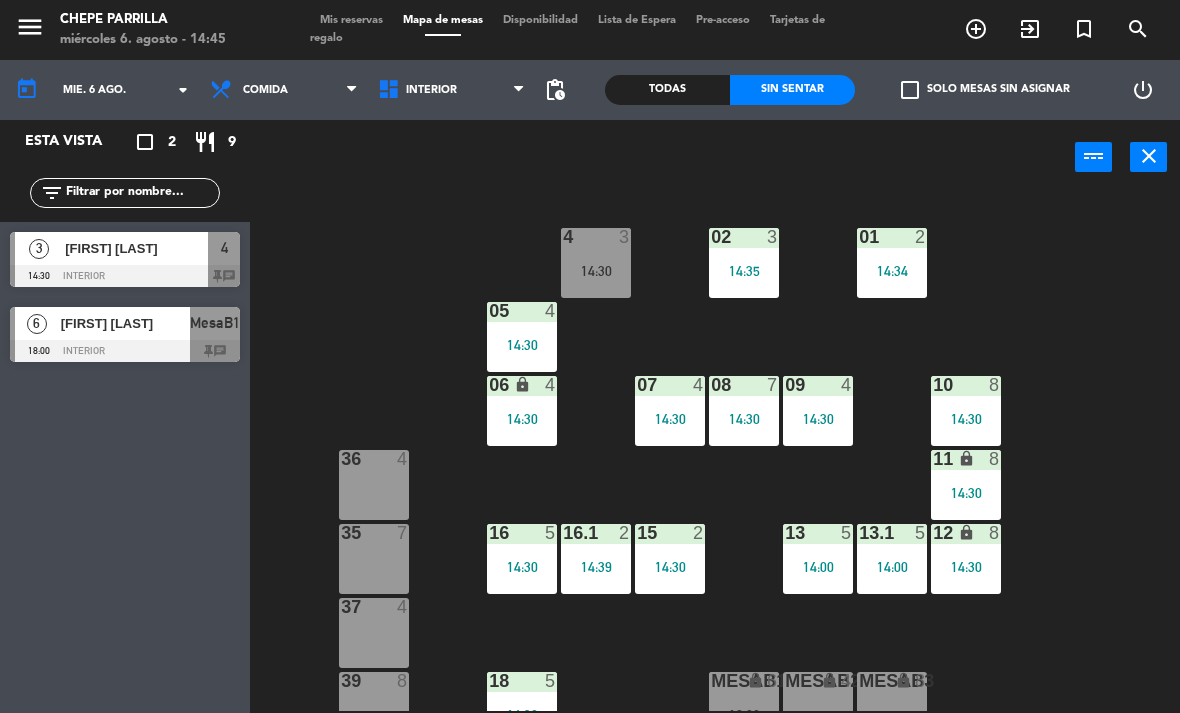 scroll, scrollTop: 0, scrollLeft: 0, axis: both 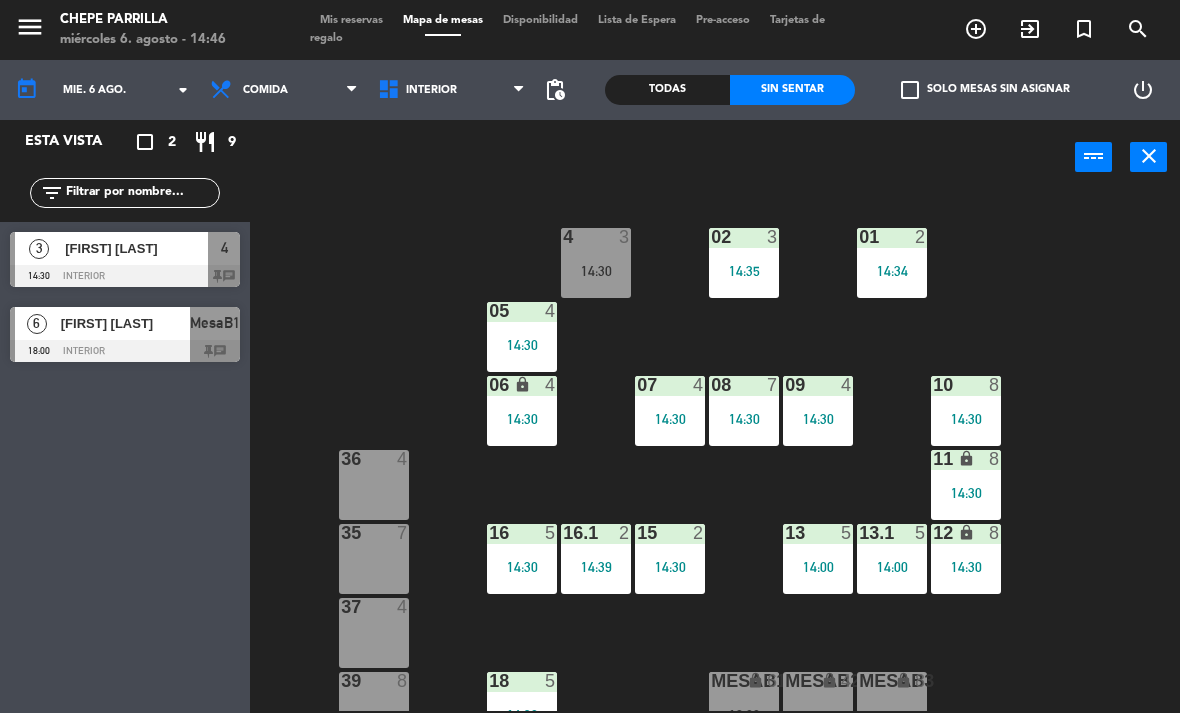 click on "14:30" at bounding box center [596, 271] 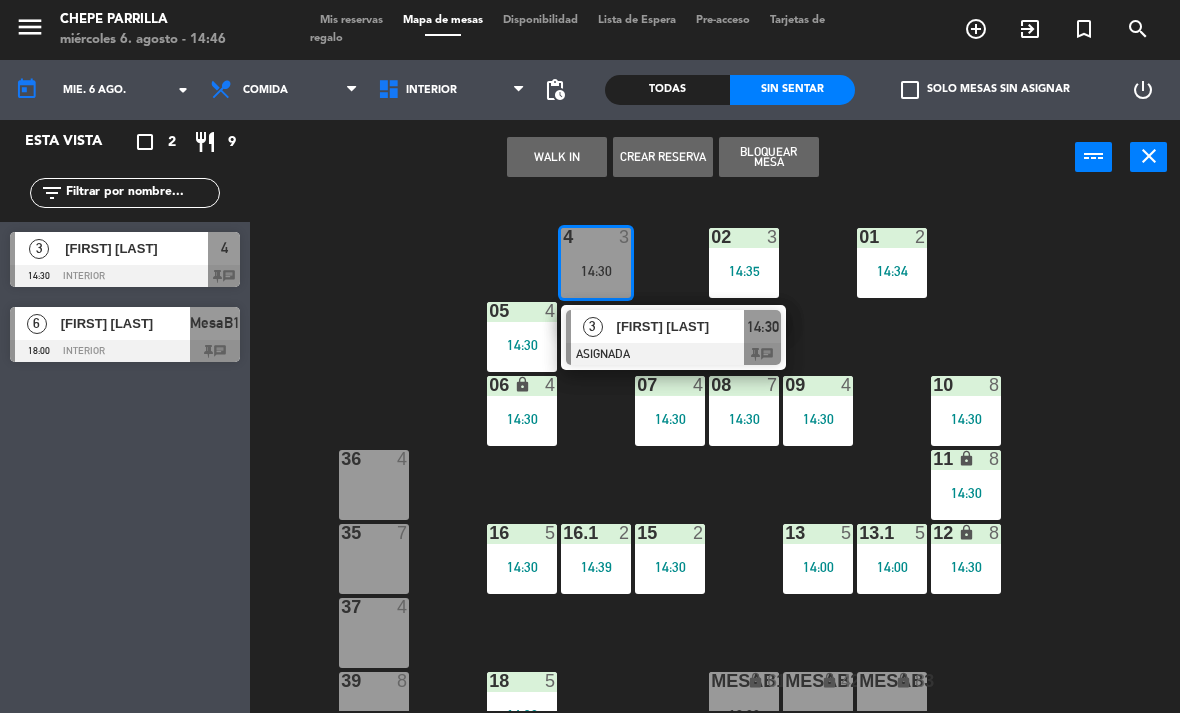 click at bounding box center (673, 354) 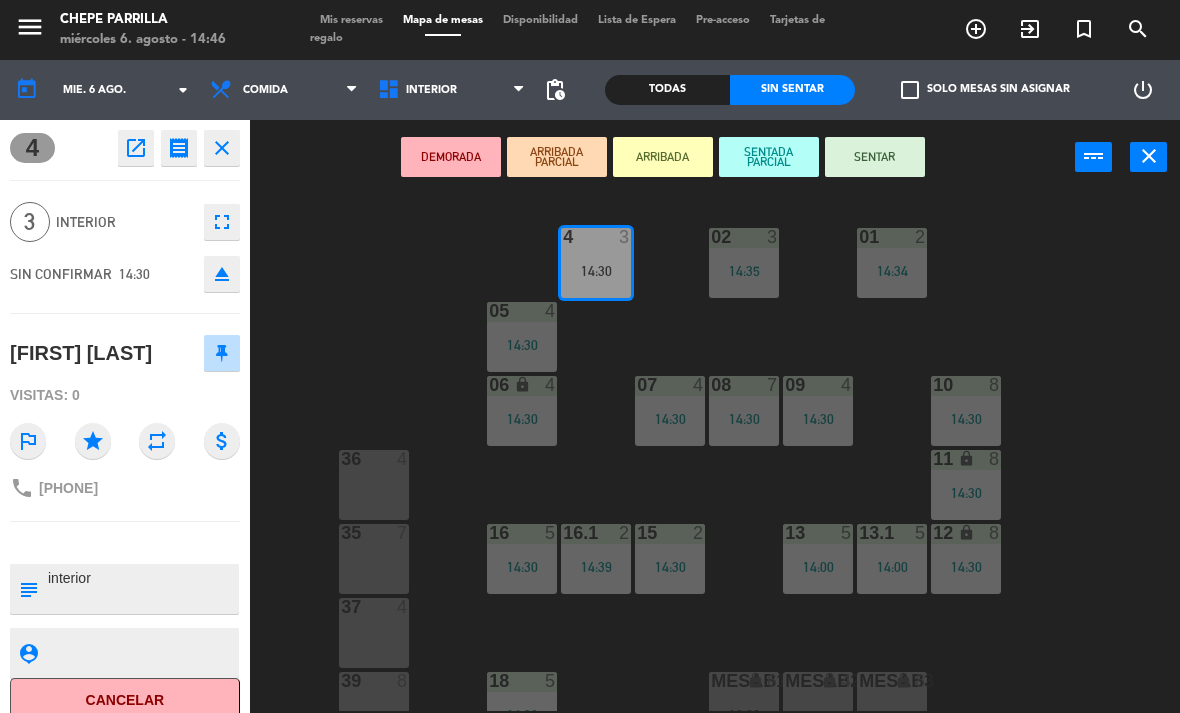 click on "SENTAR" at bounding box center (875, 157) 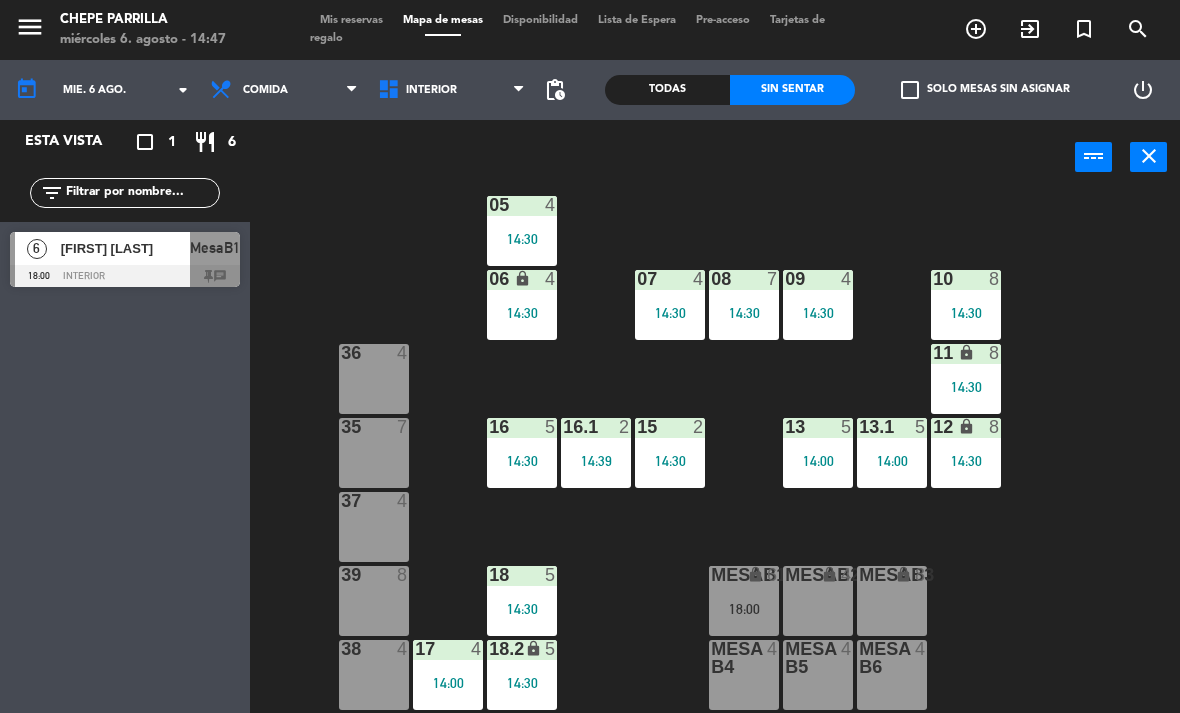 scroll, scrollTop: 106, scrollLeft: 0, axis: vertical 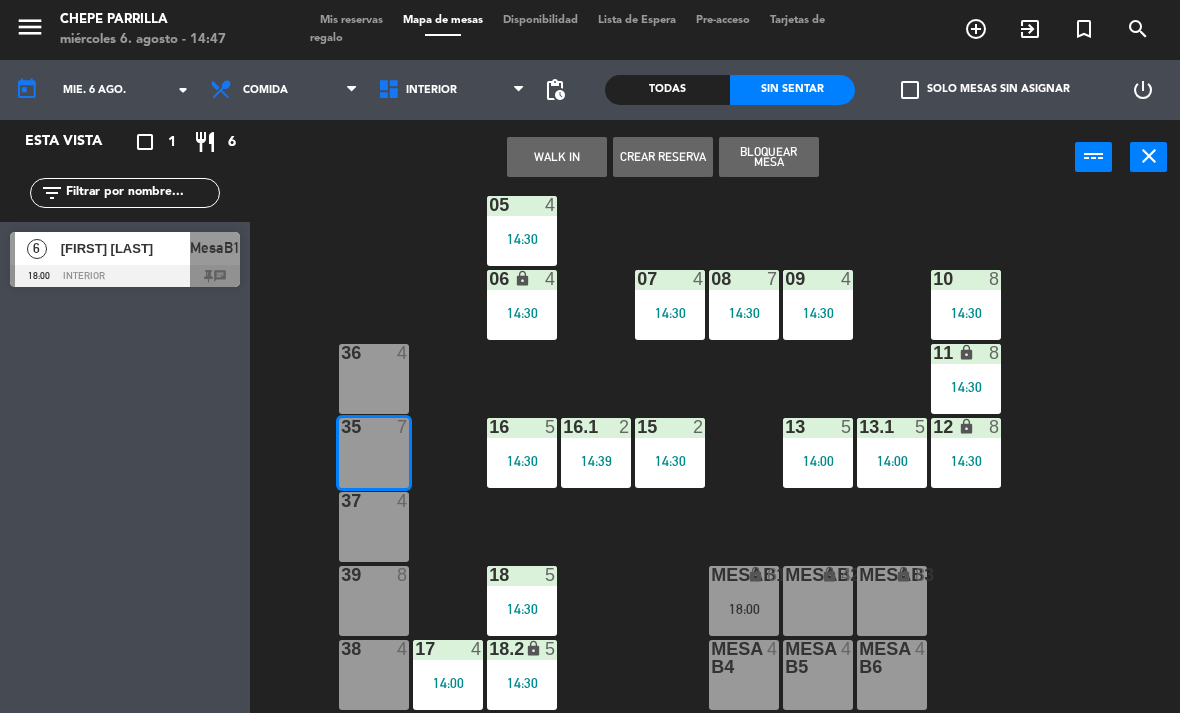 click on "WALK IN" at bounding box center (557, 157) 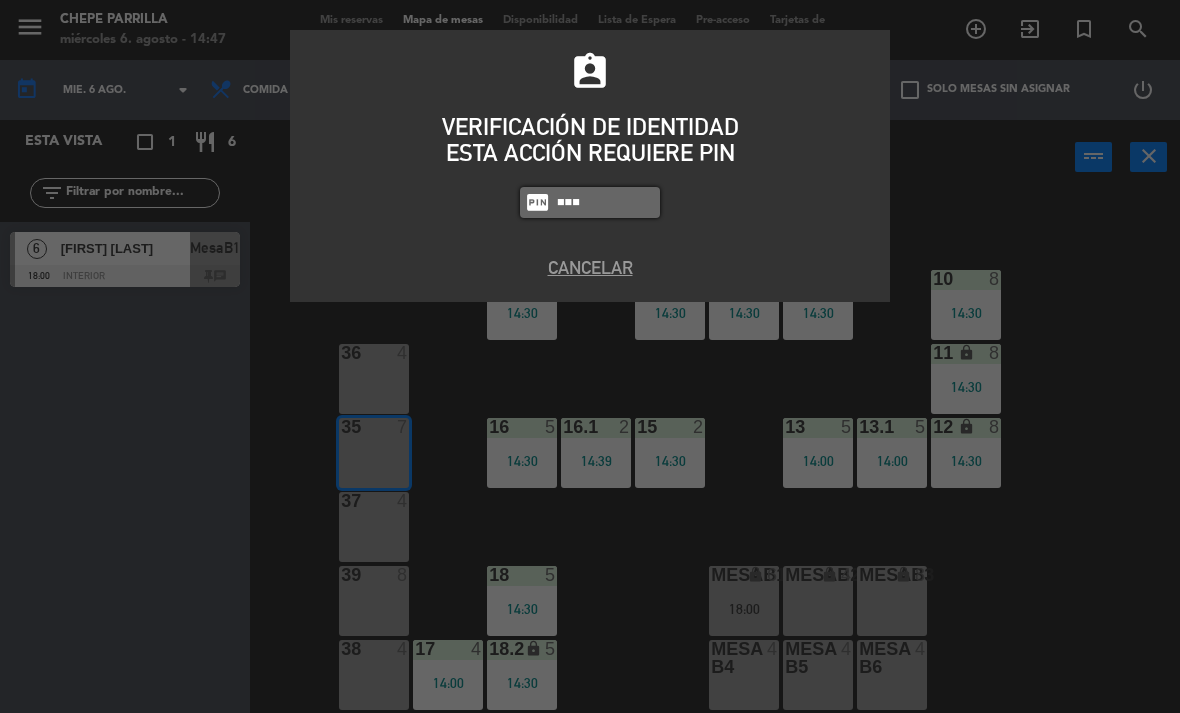 type on "4836" 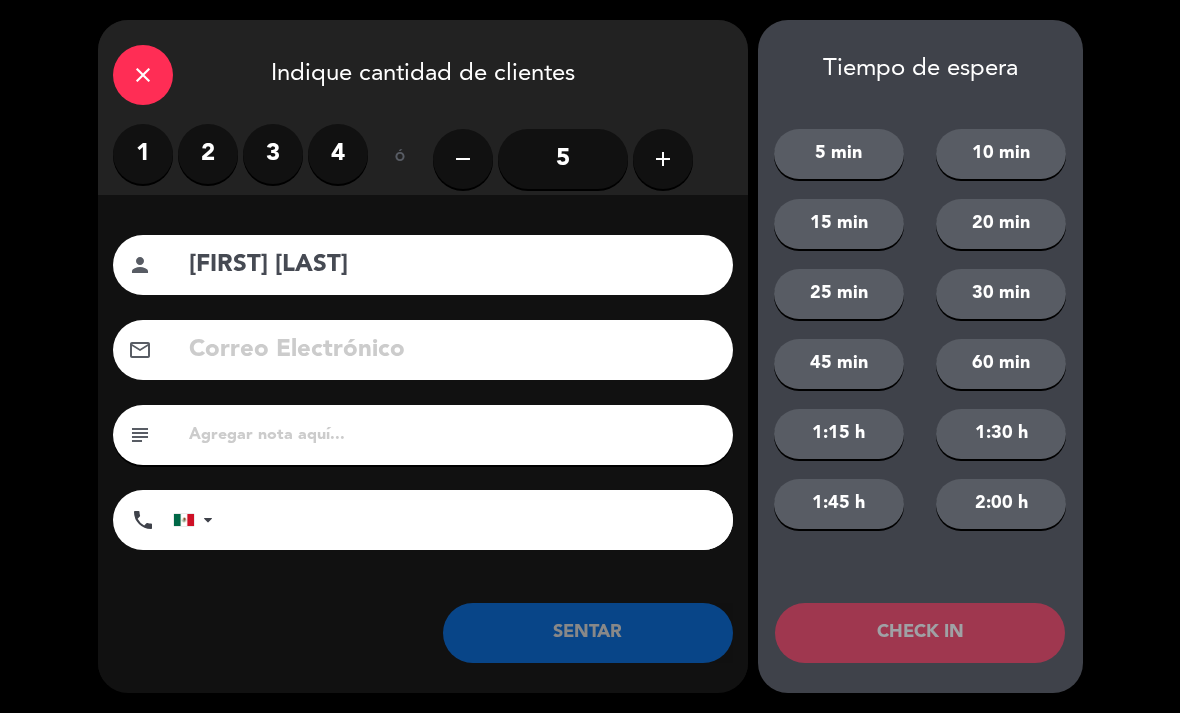 type on "[FIRST] [LAST]" 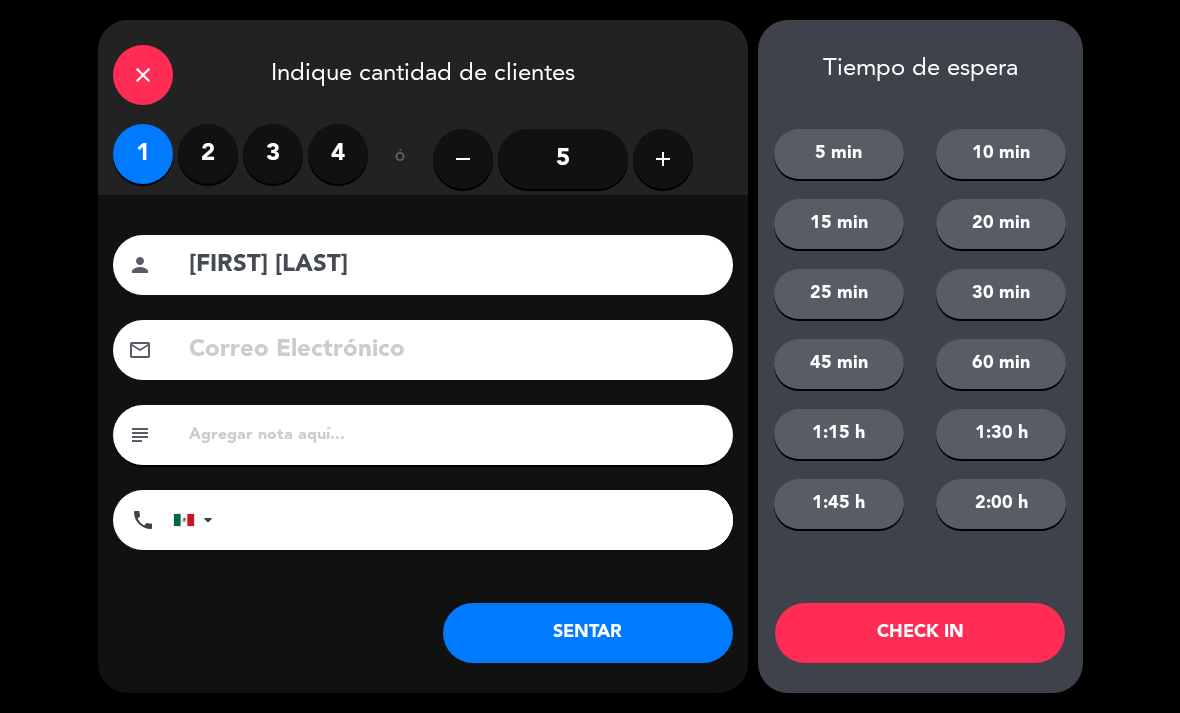 click on "SENTAR" 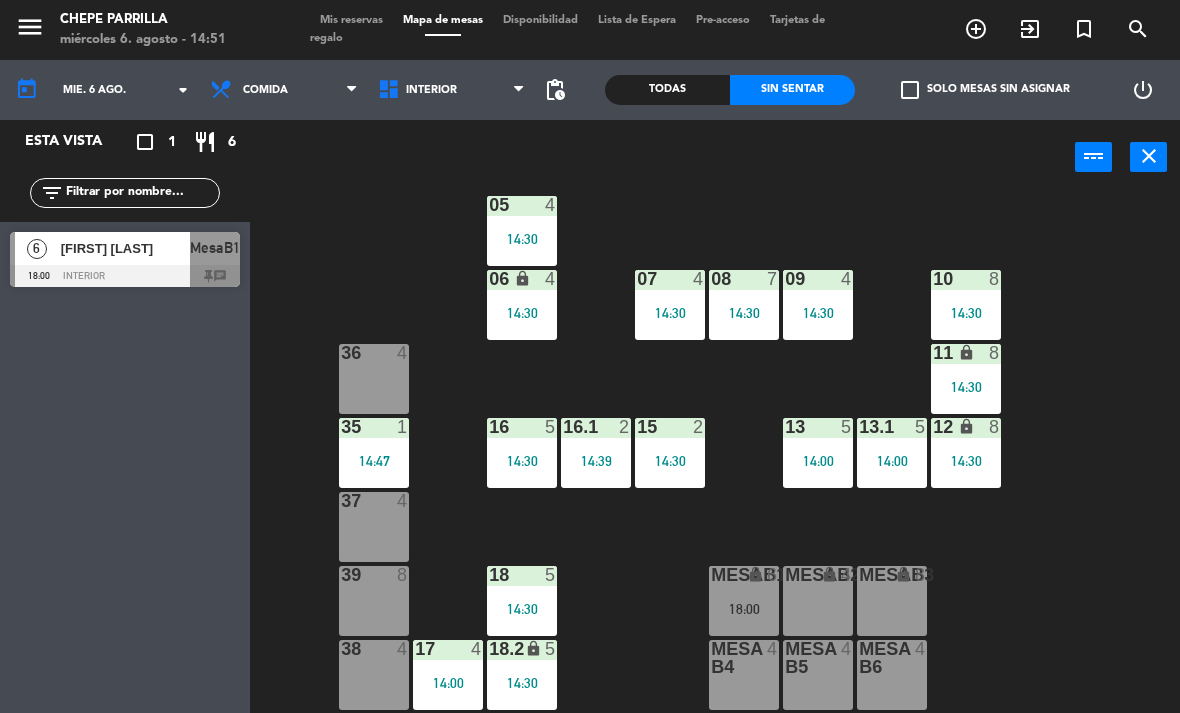 scroll, scrollTop: 106, scrollLeft: 0, axis: vertical 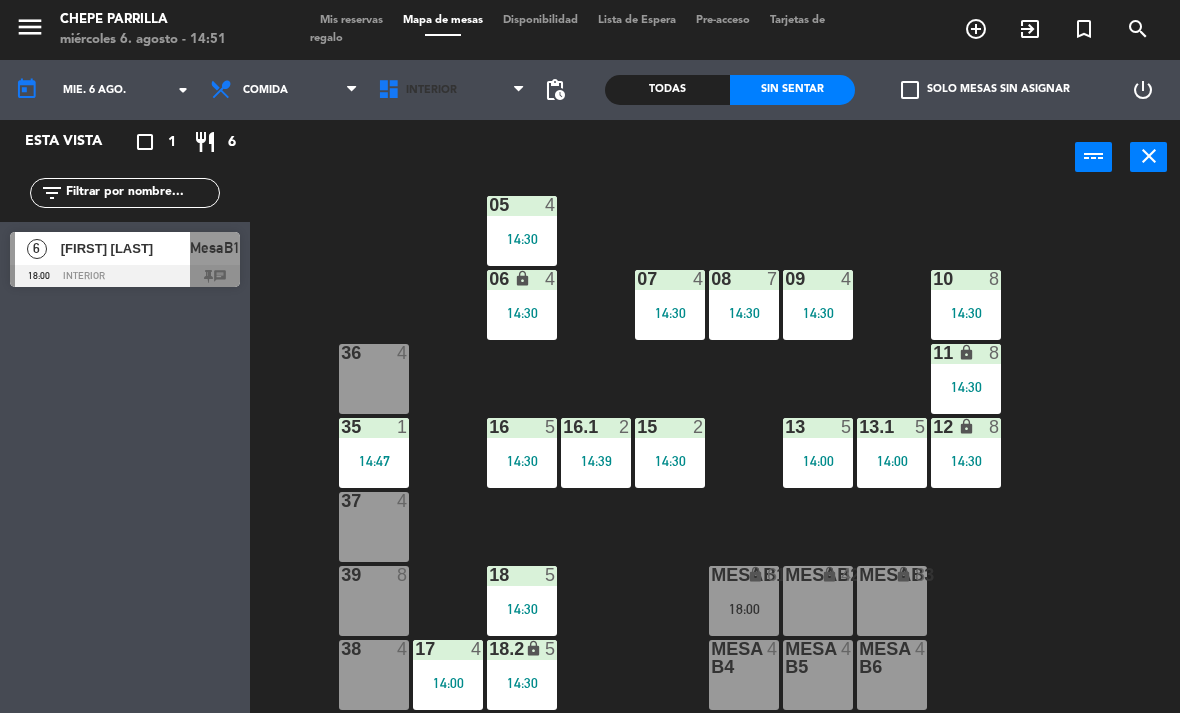 click on "Interior" at bounding box center [452, 90] 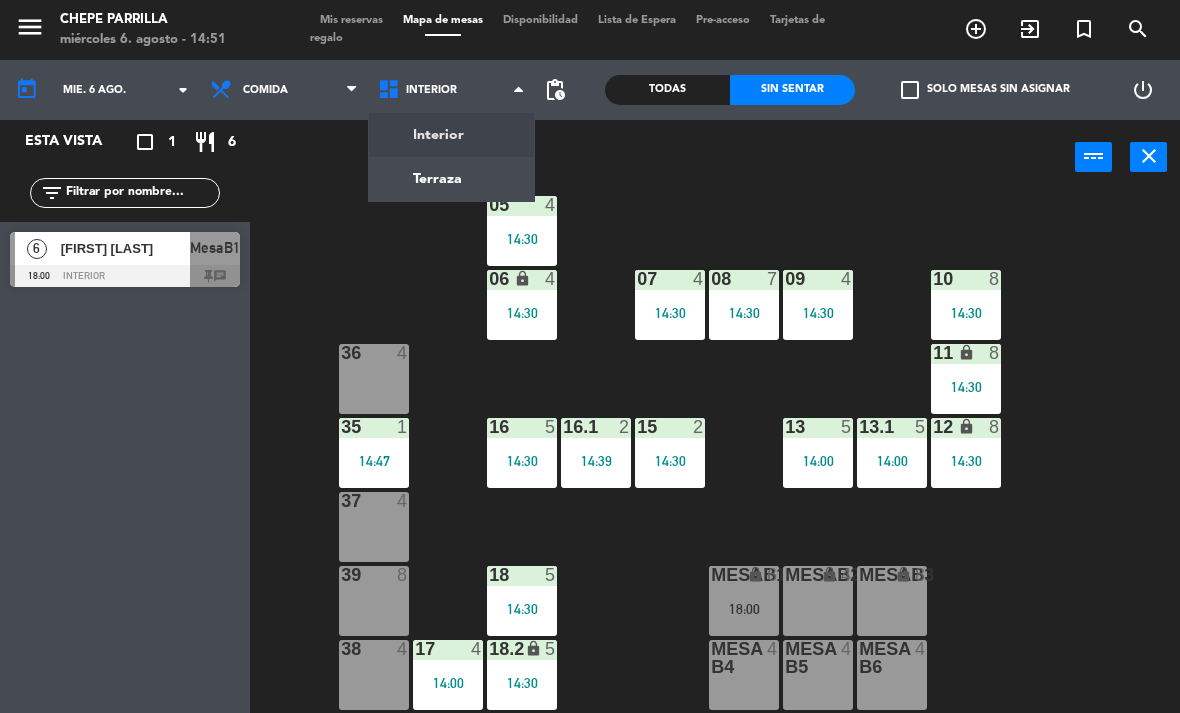 click on "menu  Chepe Parrilla   miércoles 6. agosto - 14:51   Mis reservas   Mapa de mesas   Disponibilidad   Lista de Espera   Pre-acceso   Tarjetas de regalo  add_circle_outline exit_to_app turned_in_not search today    mié. 6 ago. arrow_drop_down  Comida  Cena  Comida  Comida  Cena  Interior   Terraza   Interior   Interior   Terraza  pending_actions  Todas  Sin sentar  check_box_outline_blank   Solo mesas sin asignar   power_settings_new   Esta vista   crop_square  1  restaurant  6 filter_list  6   [FIRST] [LAST]   18:00   Interior  MesaB1 chat power_input close 02  3   14:35  4  3   14:30  01  2   14:34  05  4   14:30  06 lock  4   14:30  07  4   14:30  09  4   14:30  10  8   14:30  08  7   14:30  11 lock  8   14:30  36  4  16  5   14:30  15  2   14:30  13  5   14:00  12 lock  8   14:30  16.1  2   14:39  13.1  5   14:00  35  1   14:47  37  4  18  5   14:30  MesaB1 lock  6   18:00  MESAB2 lock  4  MESAB3 lock  8  39  8  18.2 lock  5   14:30  17  4   14:00  MESA B4  4  MESA B5  4  MESA B6  4  38  4" 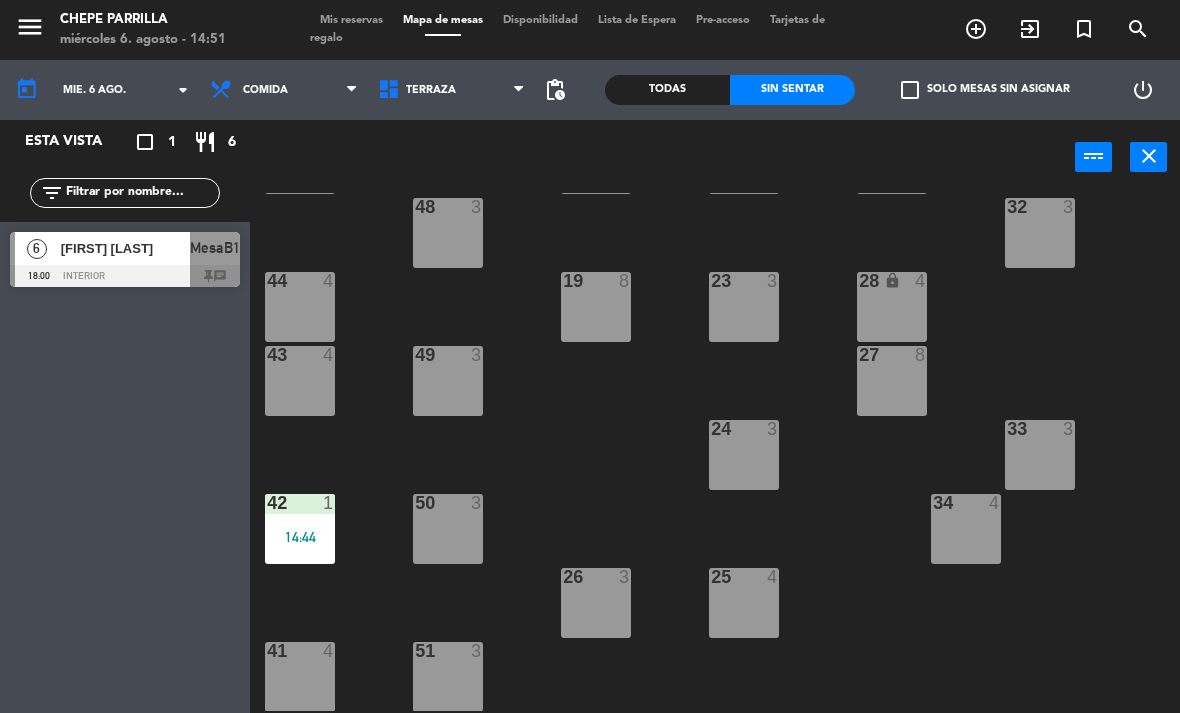 scroll, scrollTop: 179, scrollLeft: 0, axis: vertical 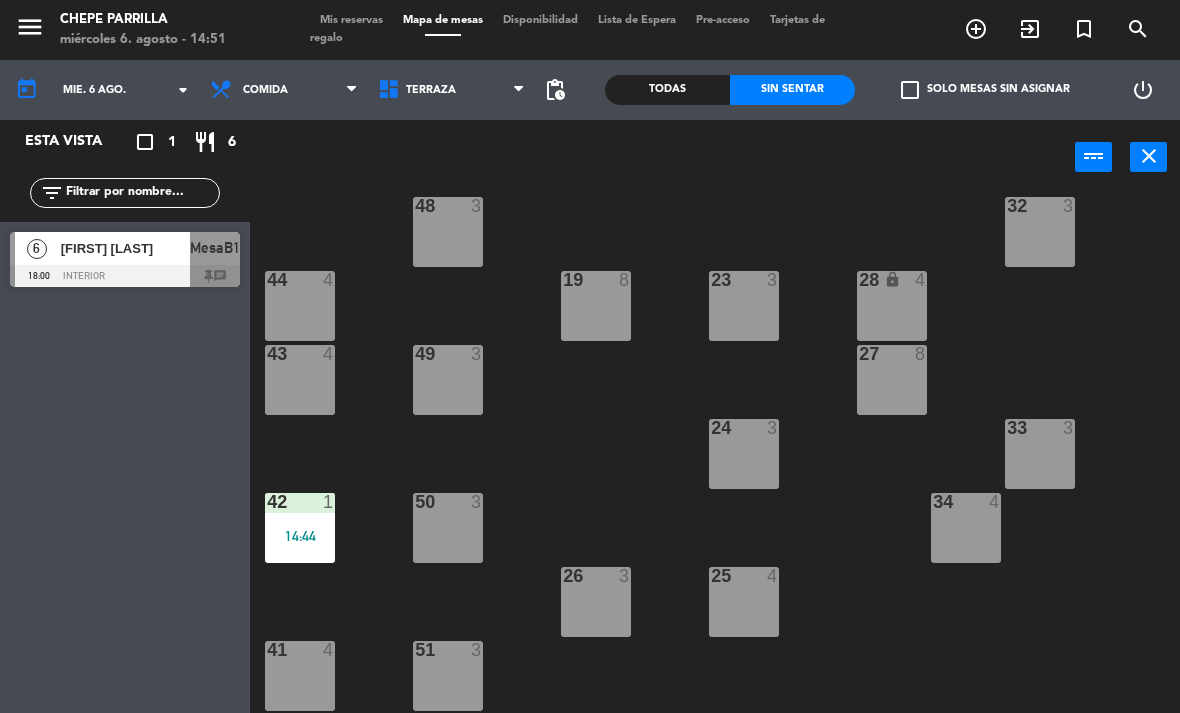 click on "43" at bounding box center [267, 354] 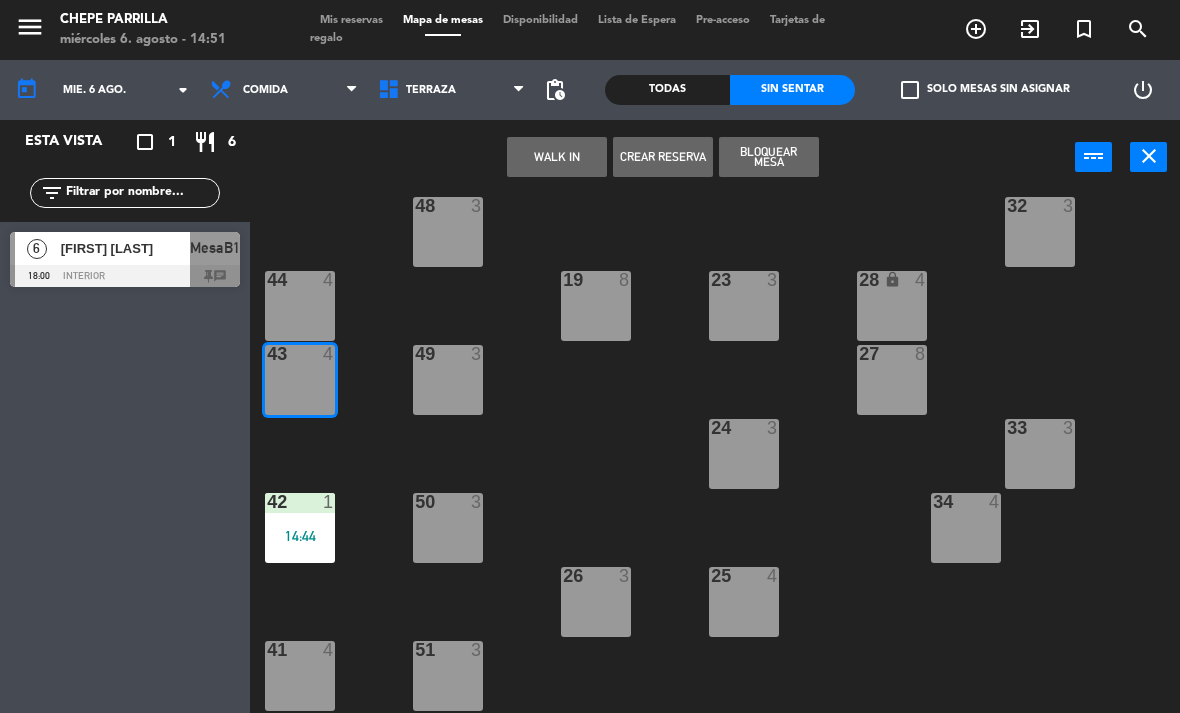 click on "WALK IN" at bounding box center (557, 157) 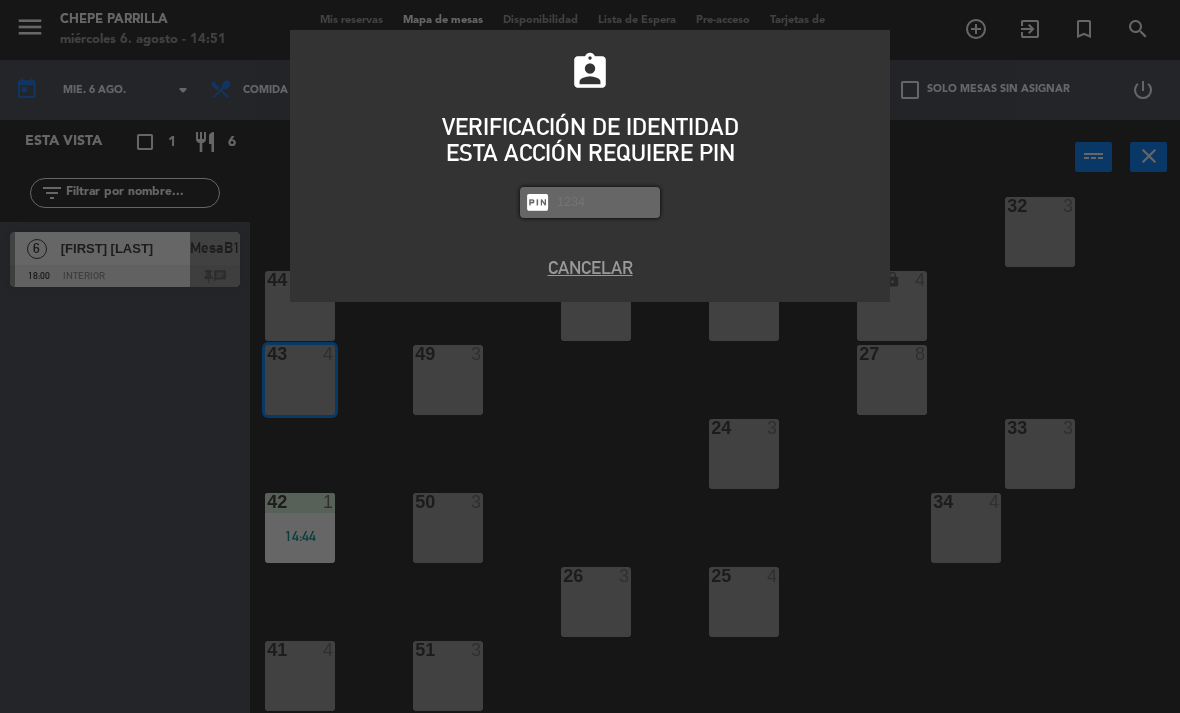 type on "3" 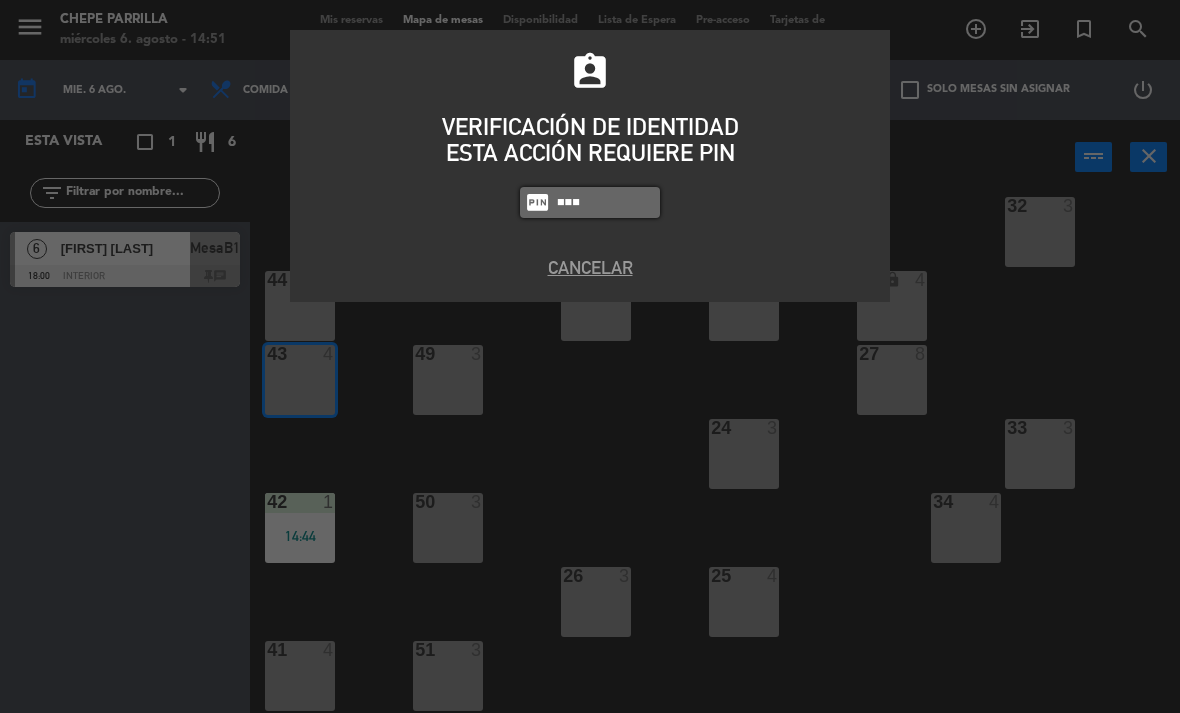 type on "4836" 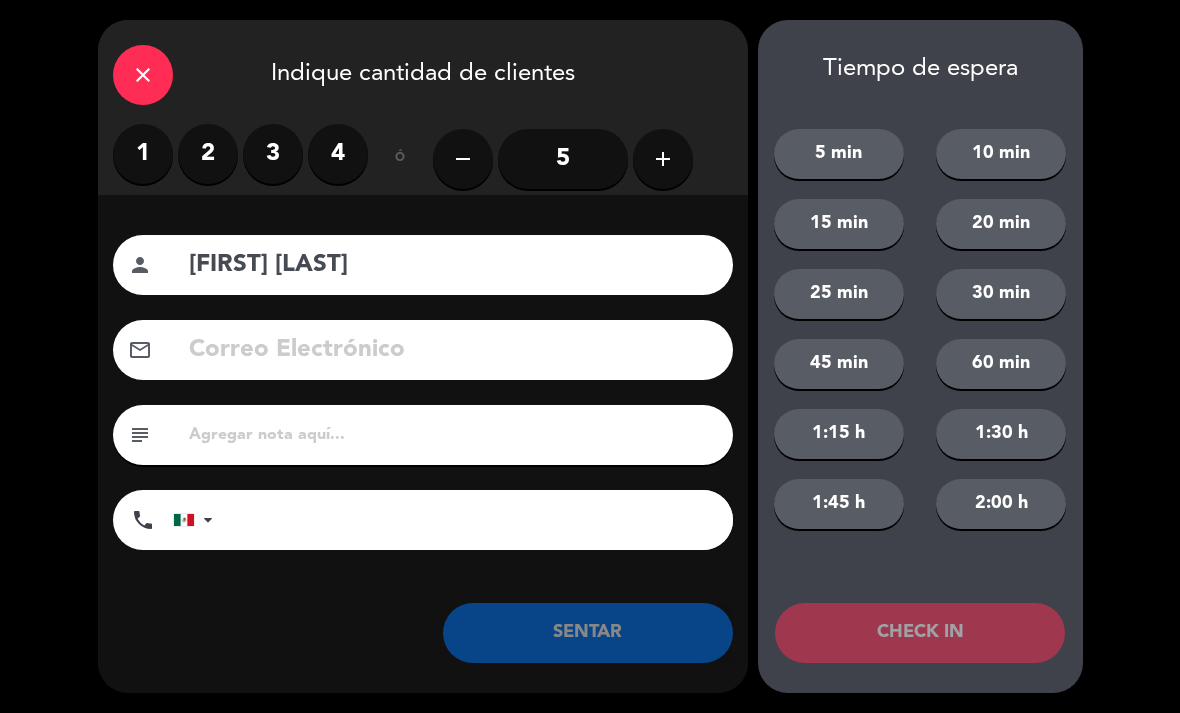 type on "[FIRST] [LAST]" 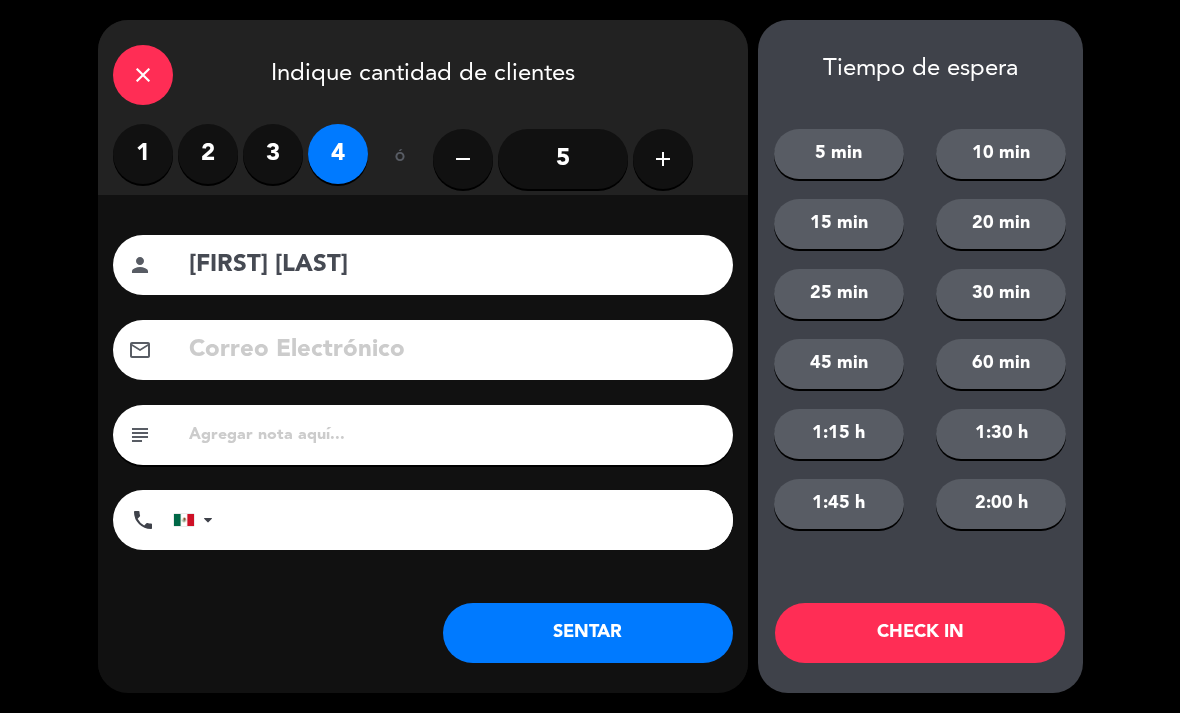 click on "SENTAR" 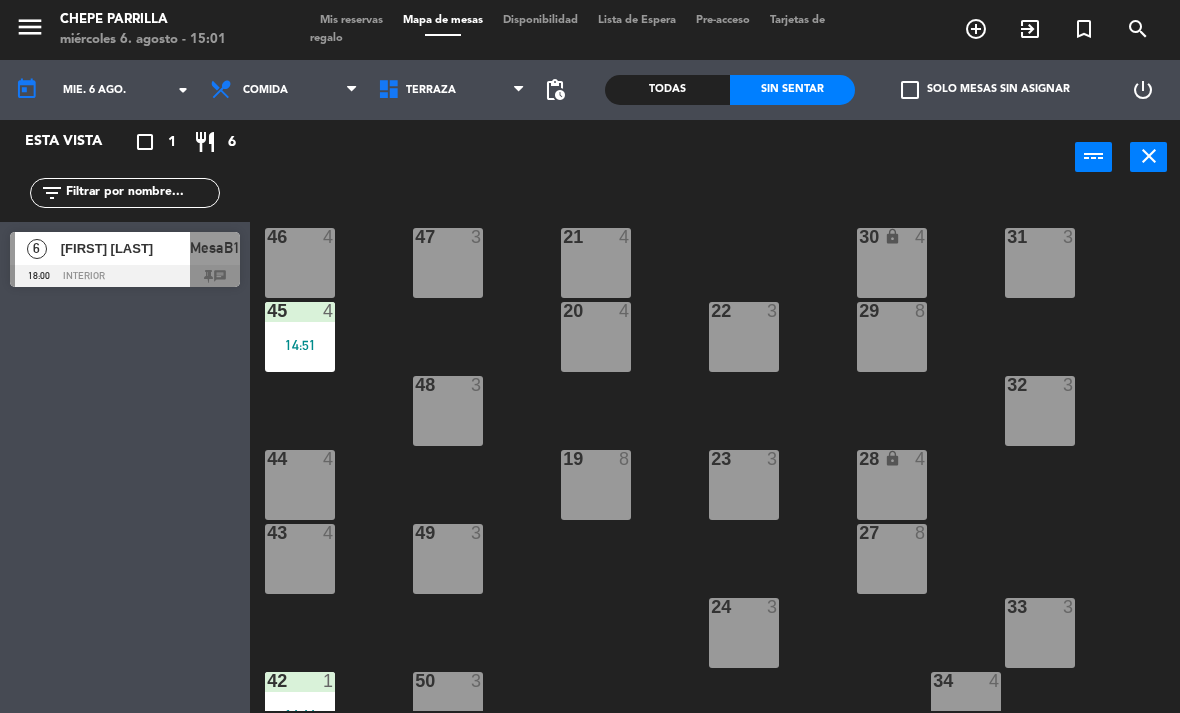 scroll, scrollTop: 0, scrollLeft: 0, axis: both 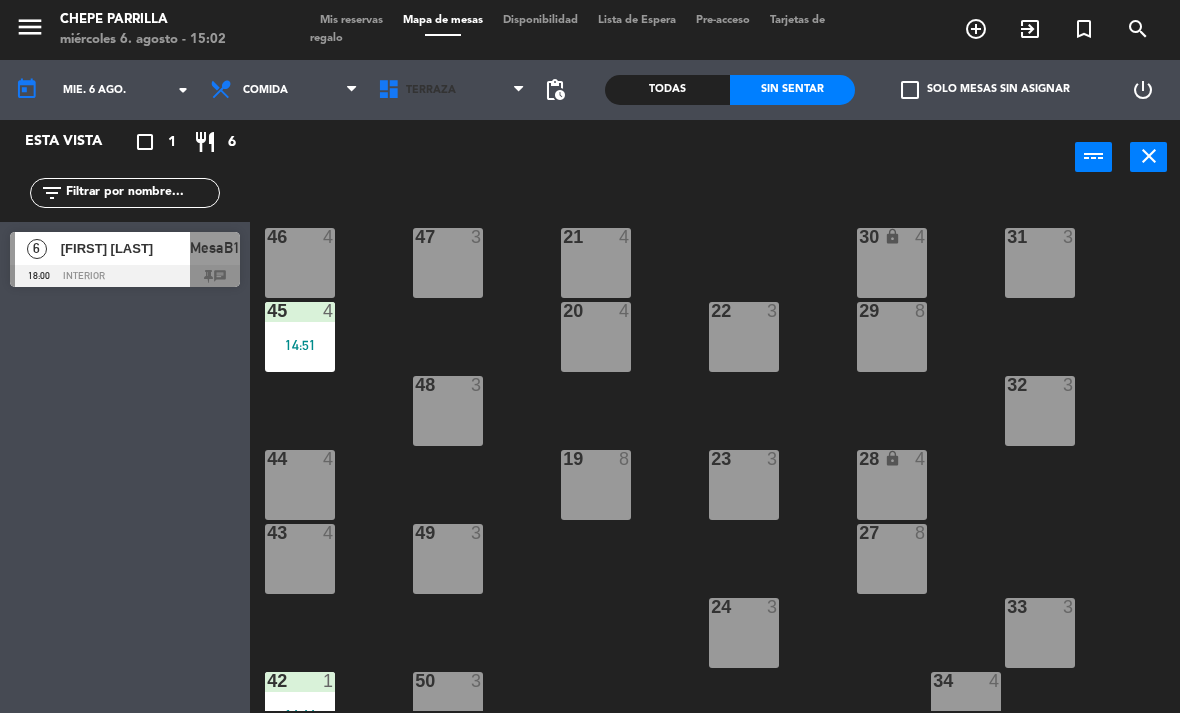 click on "Terraza" at bounding box center [431, 90] 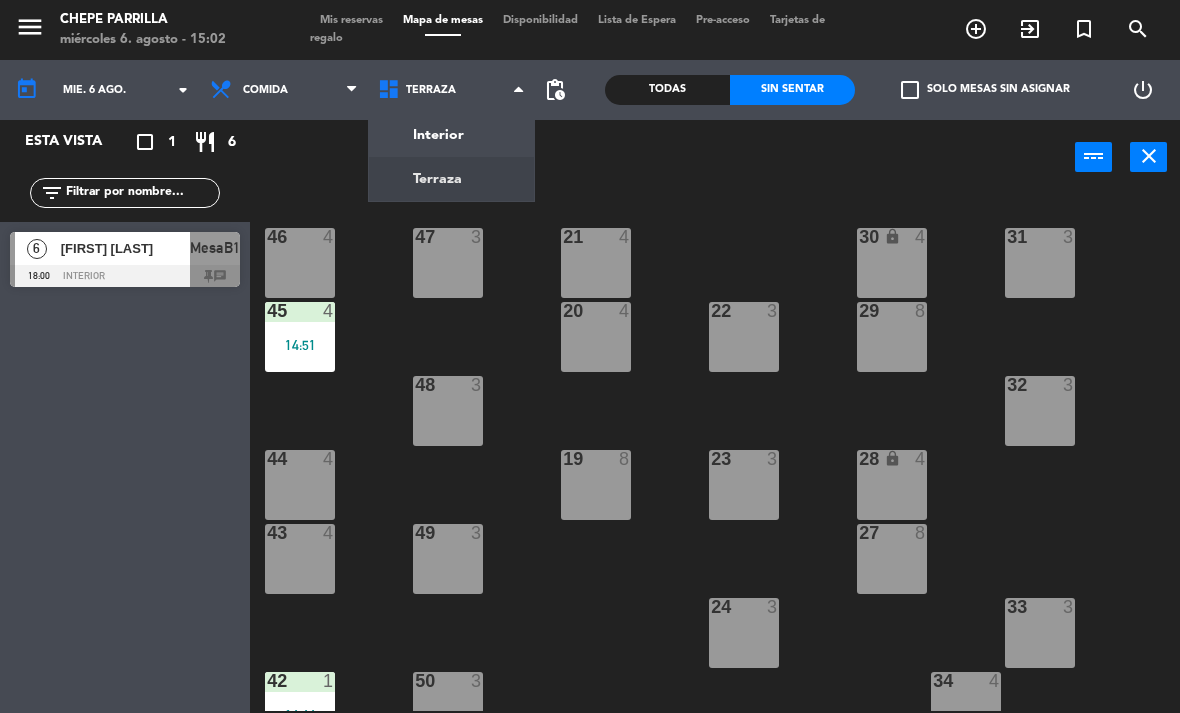 click on "menu  Chepe Parrilla   miércoles 6. agosto - 15:02   Mis reservas   Mapa de mesas   Disponibilidad   Lista de Espera   Pre-acceso   Tarjetas de regalo  add_circle_outline exit_to_app turned_in_not search today    mié. 6 ago. arrow_drop_down  Comida  Cena  Comida  Comida  Cena  Interior   Terraza   Terraza   Interior   Terraza  pending_actions  Todas  Sin sentar  check_box_outline_blank   Solo mesas sin asignar   power_settings_new   Esta vista   crop_square  1  restaurant  6 filter_list  6   [FIRST] [LAST]   18:00   Interior  MesaB1 chat power_input close 21  4  30 lock  4  46  4  47  3  31  3  20  4  22  3  29  8  45  4   14:51  32  3  48  3  19  8  23  3  28 lock  4  44  4  27  8  43  4  49  3  24  3  33  3  50  3  42  1   14:44  34  4  25  4  26  3  41  4  51  3  40  5   14:36  52  3" 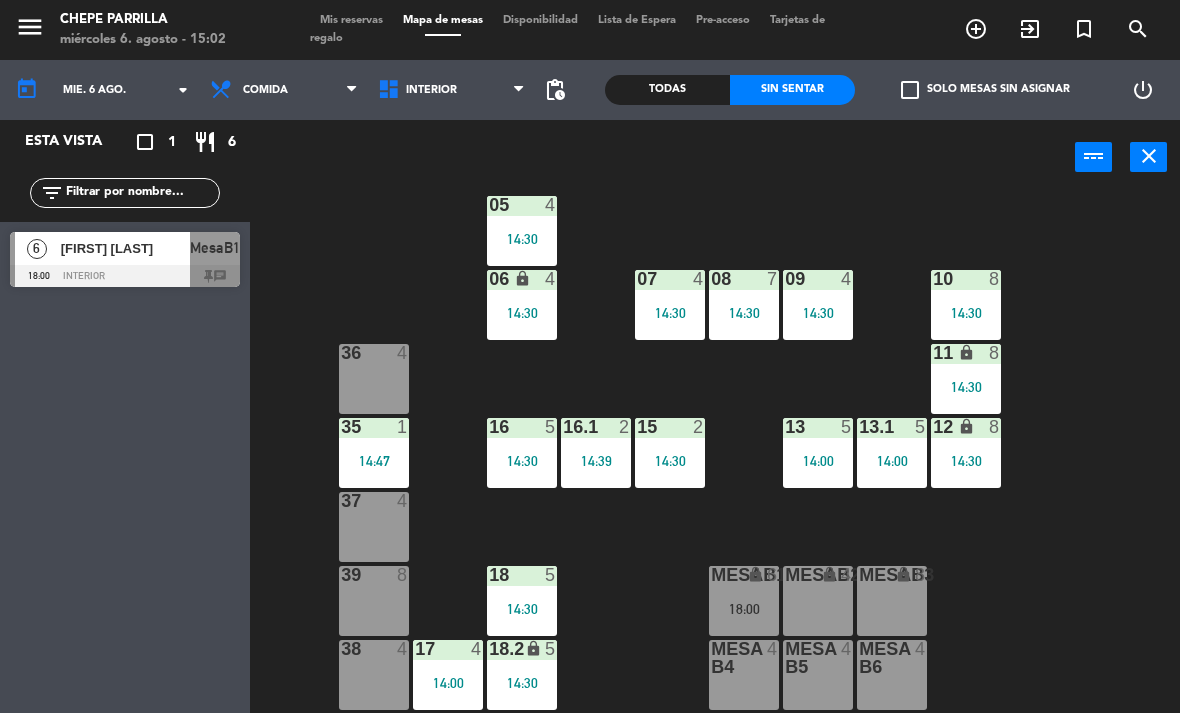 scroll, scrollTop: 106, scrollLeft: 0, axis: vertical 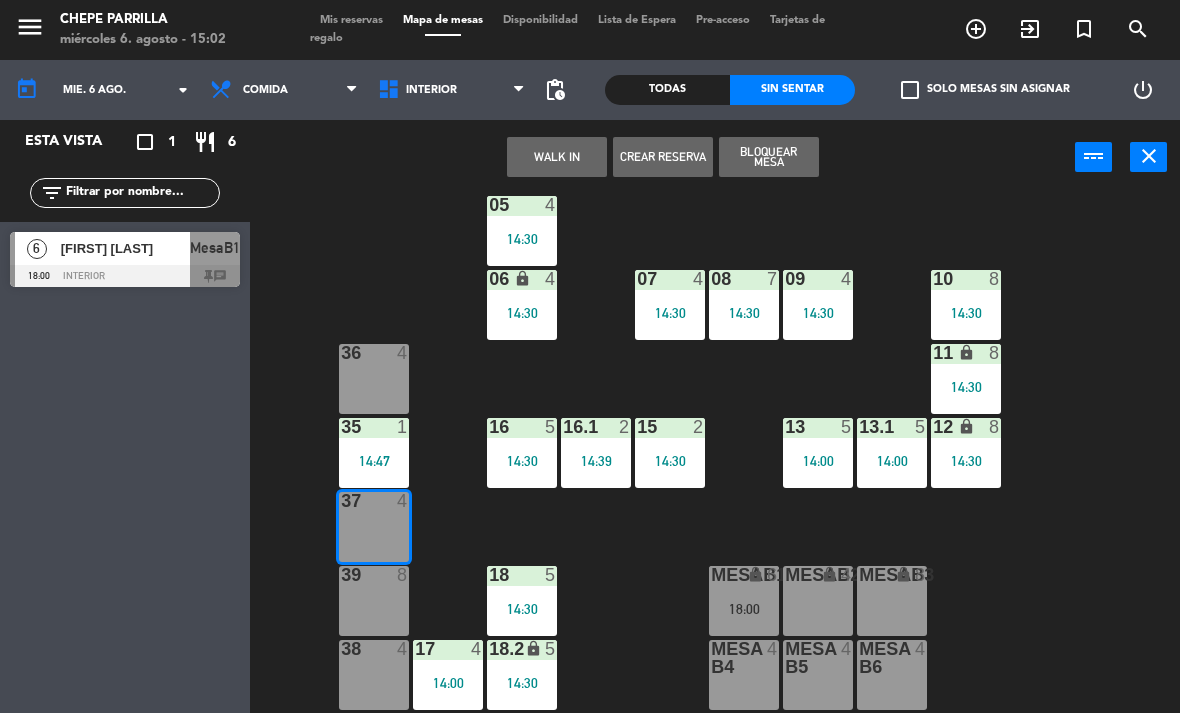 click on "WALK IN" at bounding box center (557, 157) 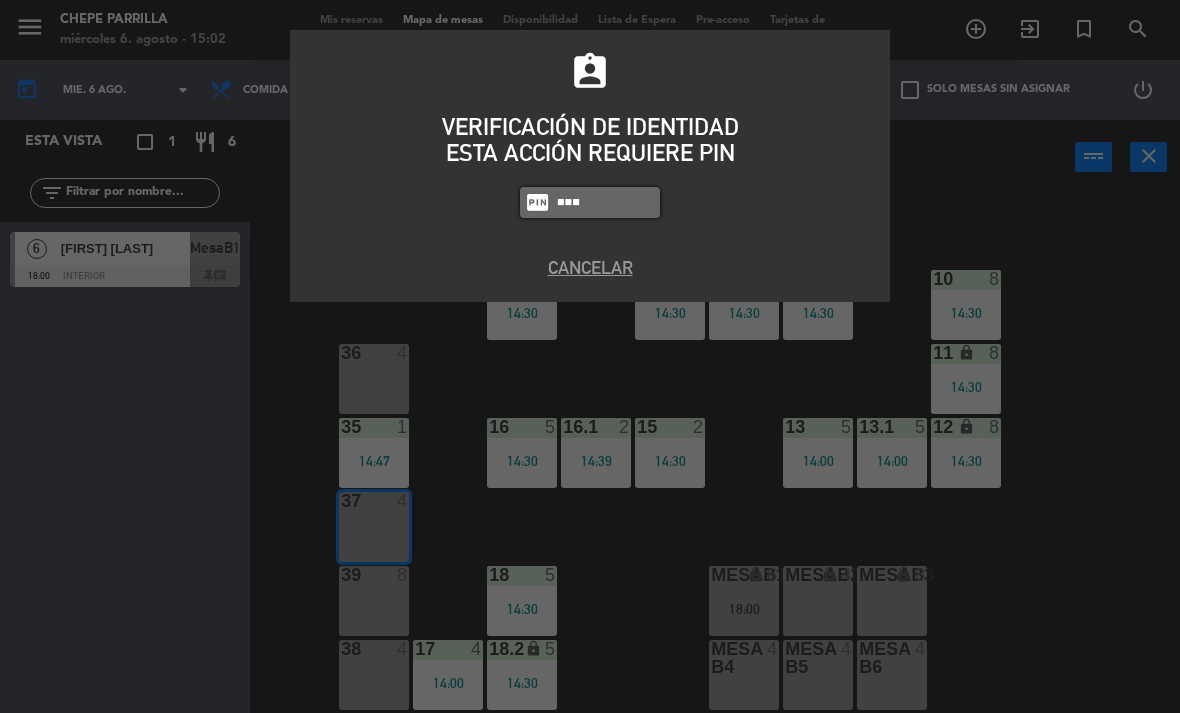 type on "4836" 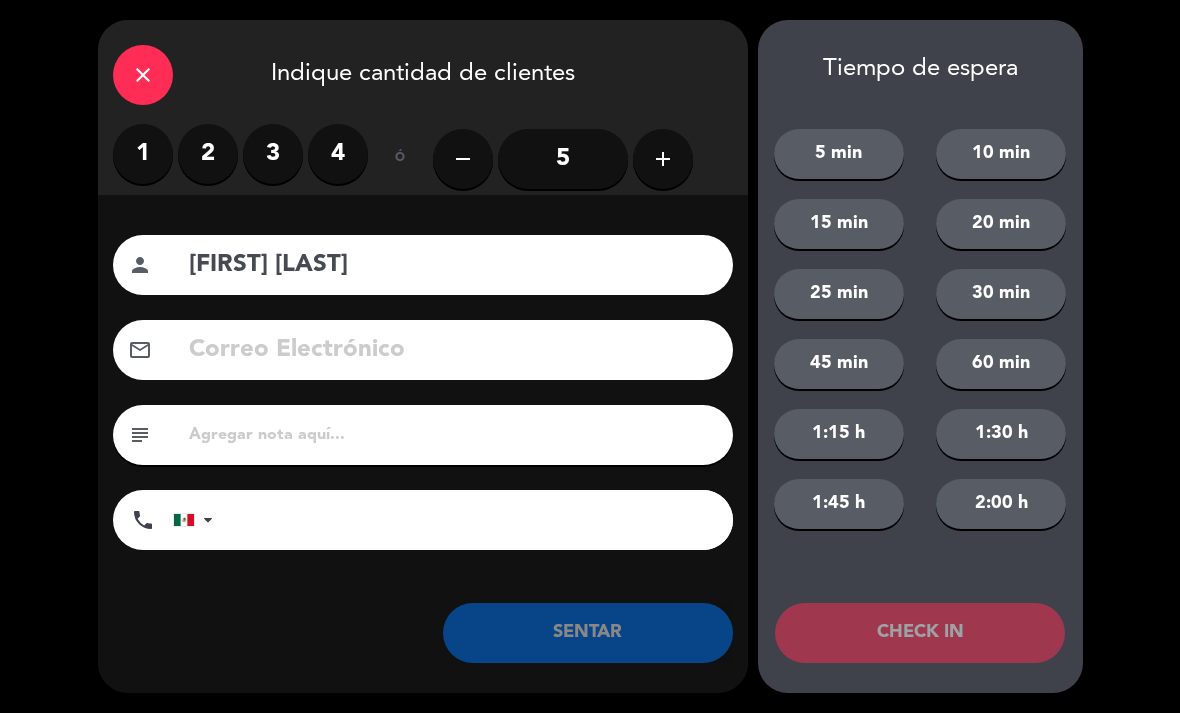 type on "[FIRST] [LAST]" 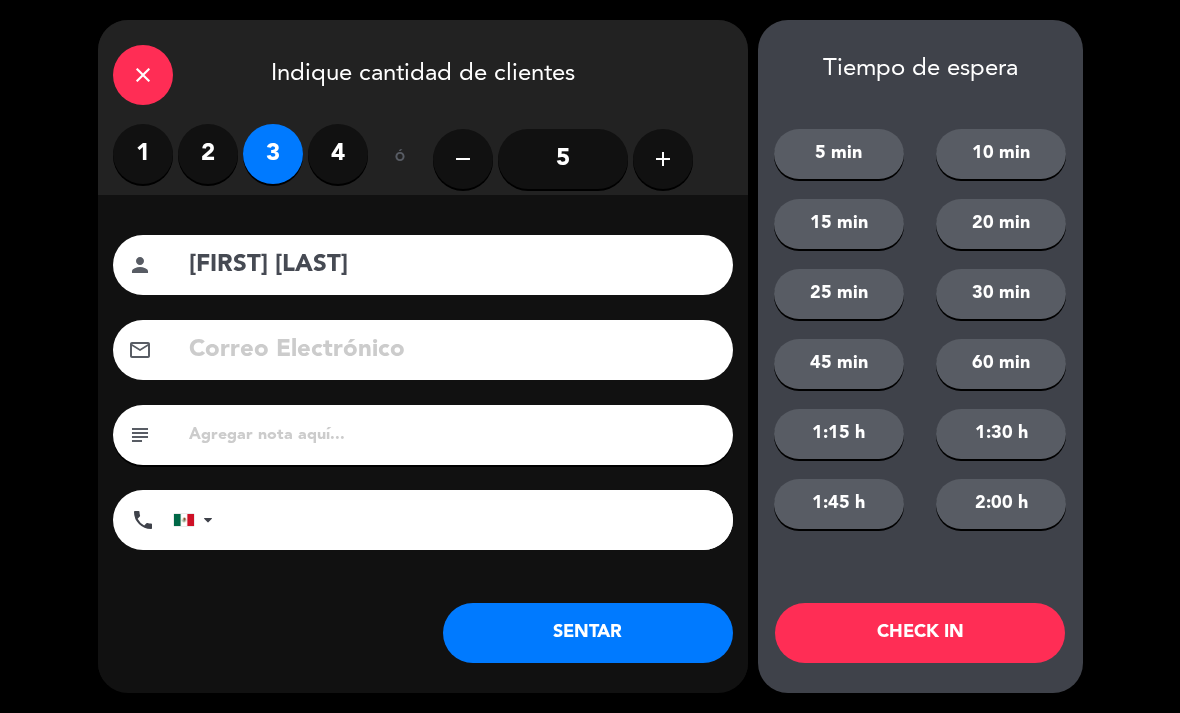 click on "SENTAR" 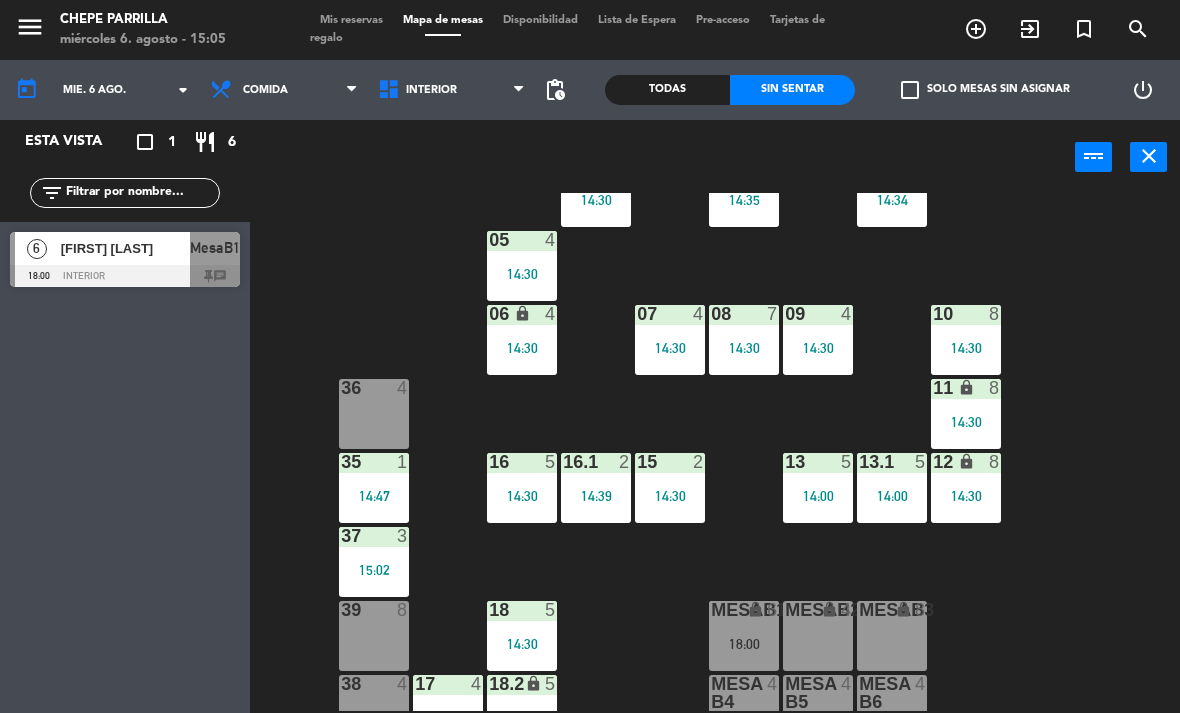 scroll, scrollTop: 22, scrollLeft: 0, axis: vertical 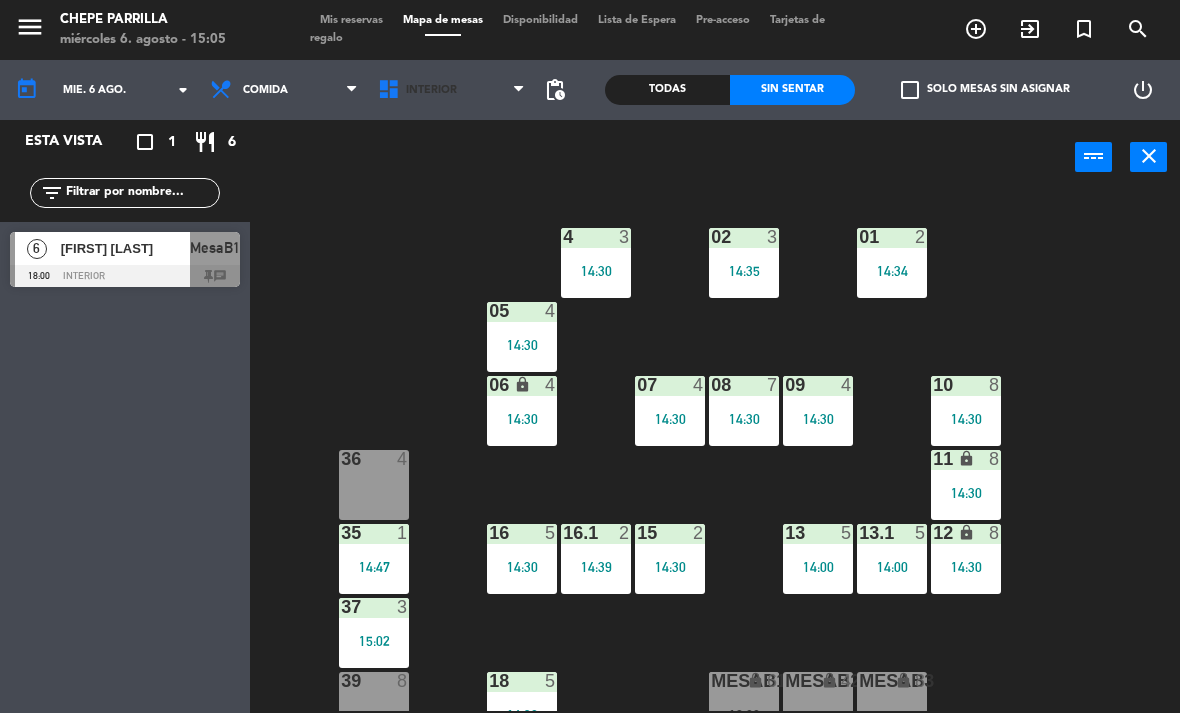 click on "Interior" at bounding box center (431, 90) 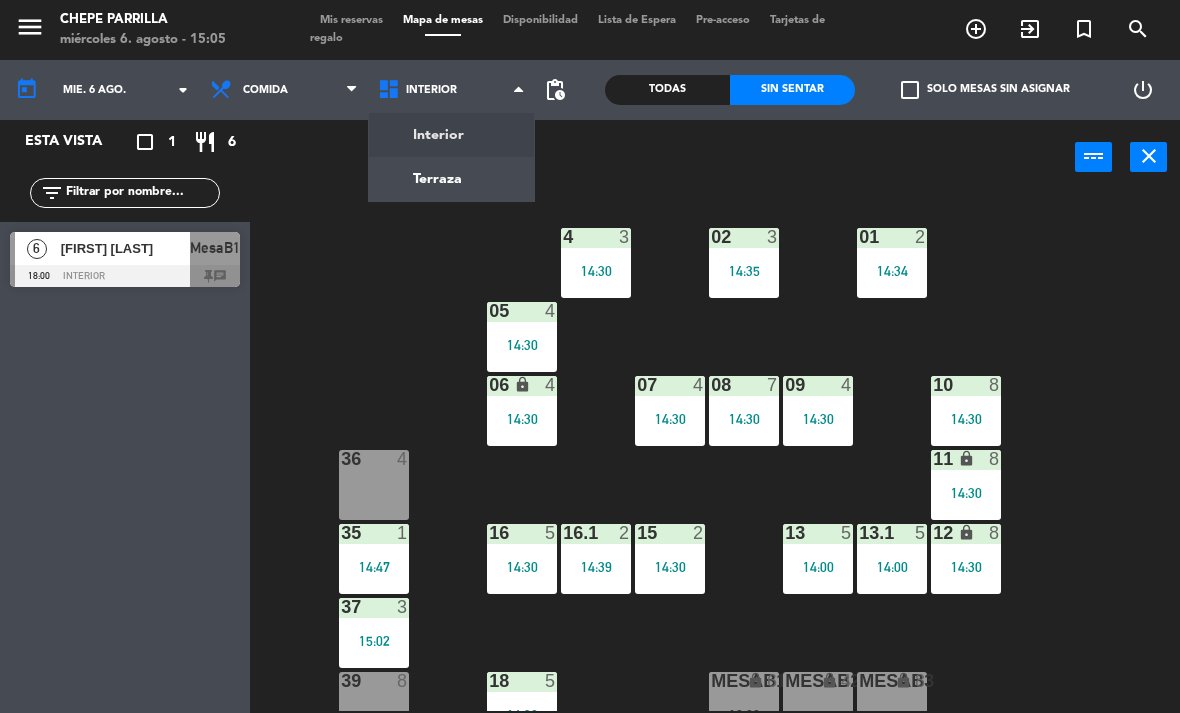 scroll, scrollTop: 0, scrollLeft: 0, axis: both 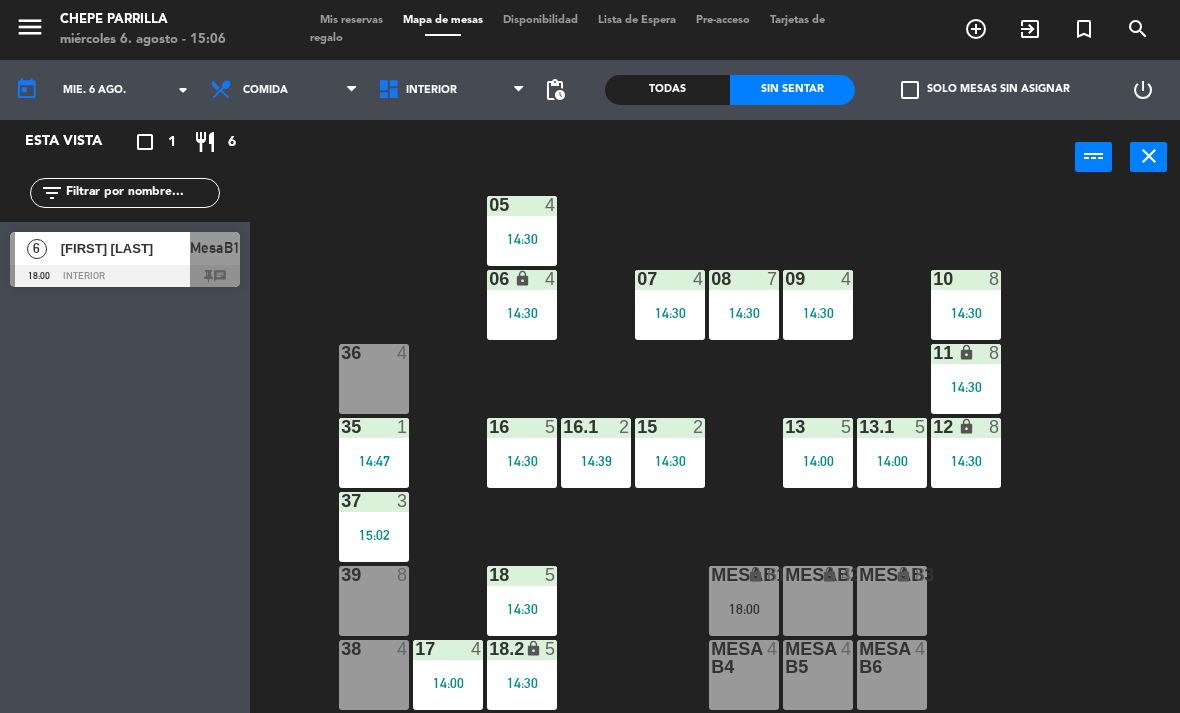 click on "Interior" at bounding box center (452, 90) 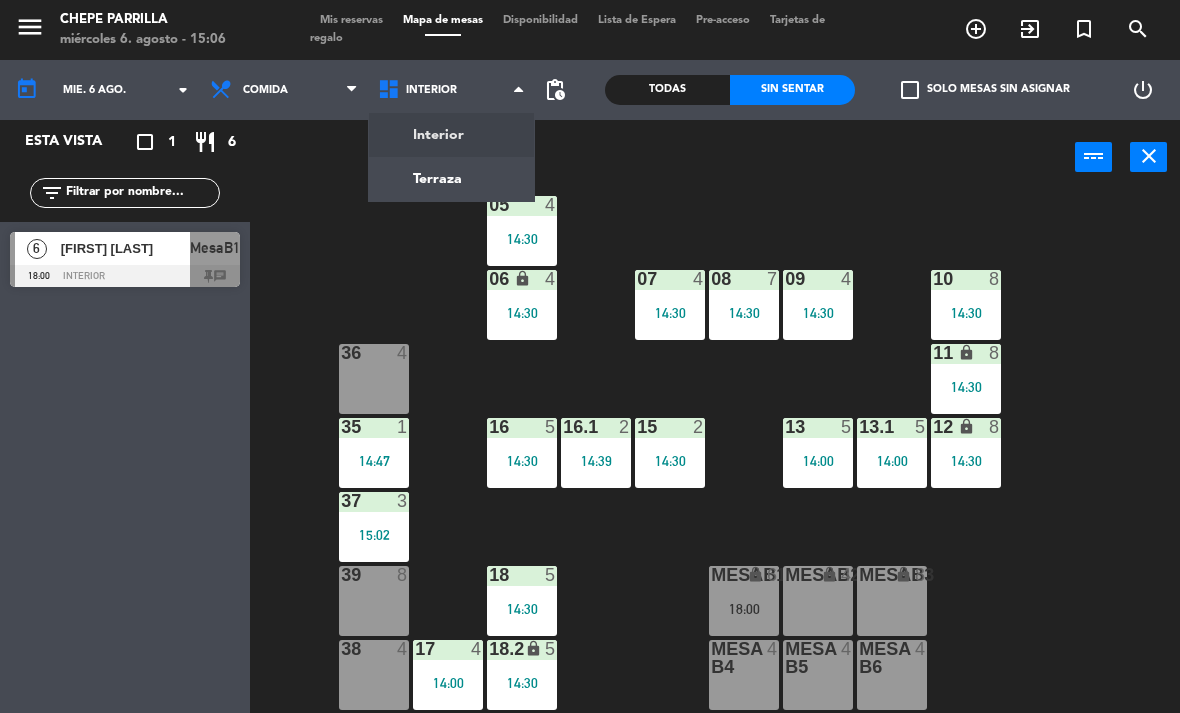 scroll, scrollTop: 106, scrollLeft: 0, axis: vertical 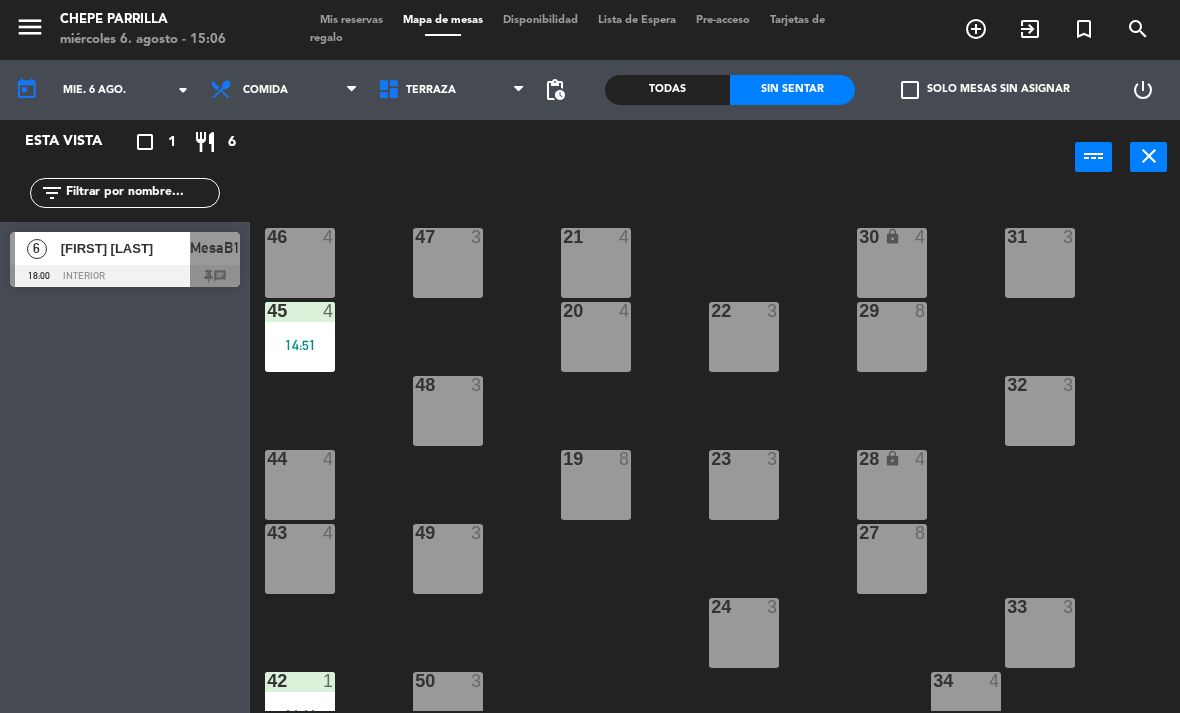 click on "47  3" at bounding box center [448, 263] 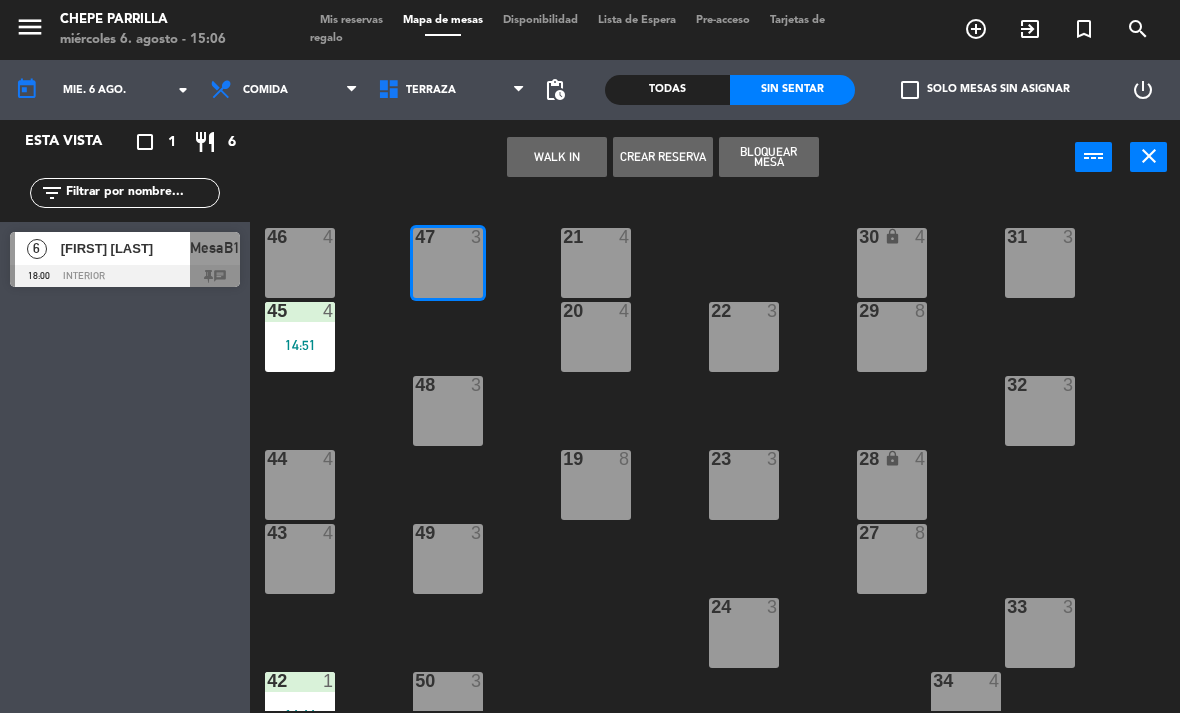 click on "WALK IN" at bounding box center (557, 157) 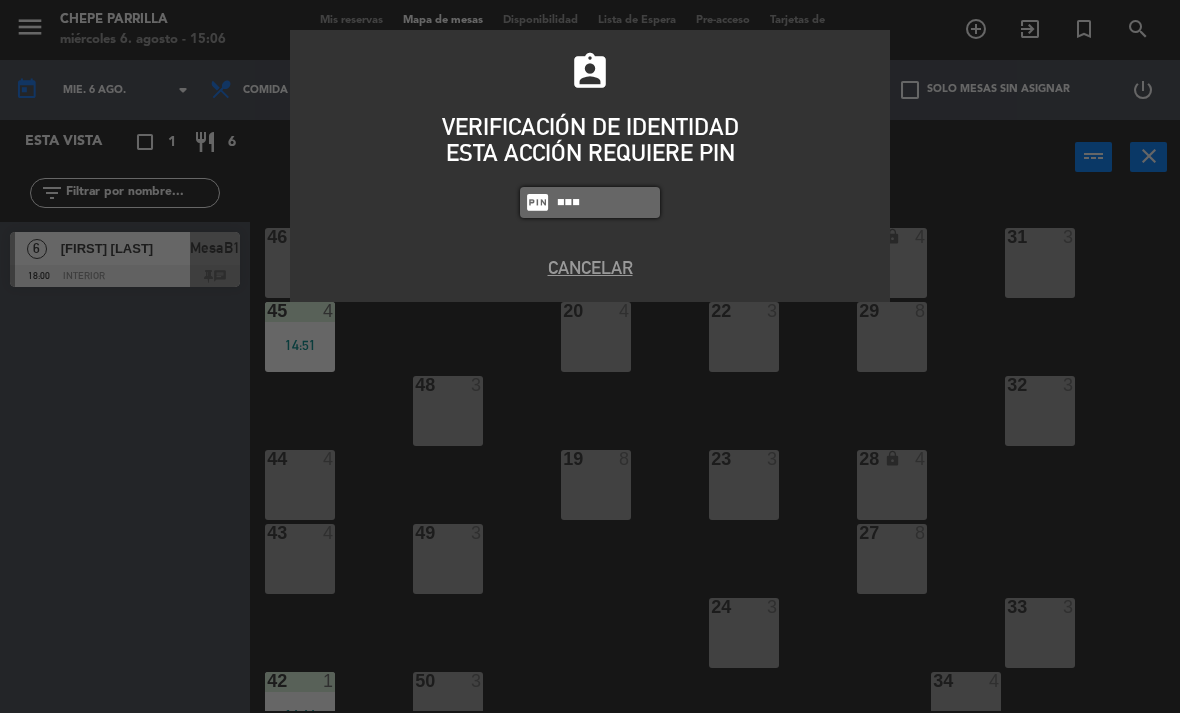 type on "4836" 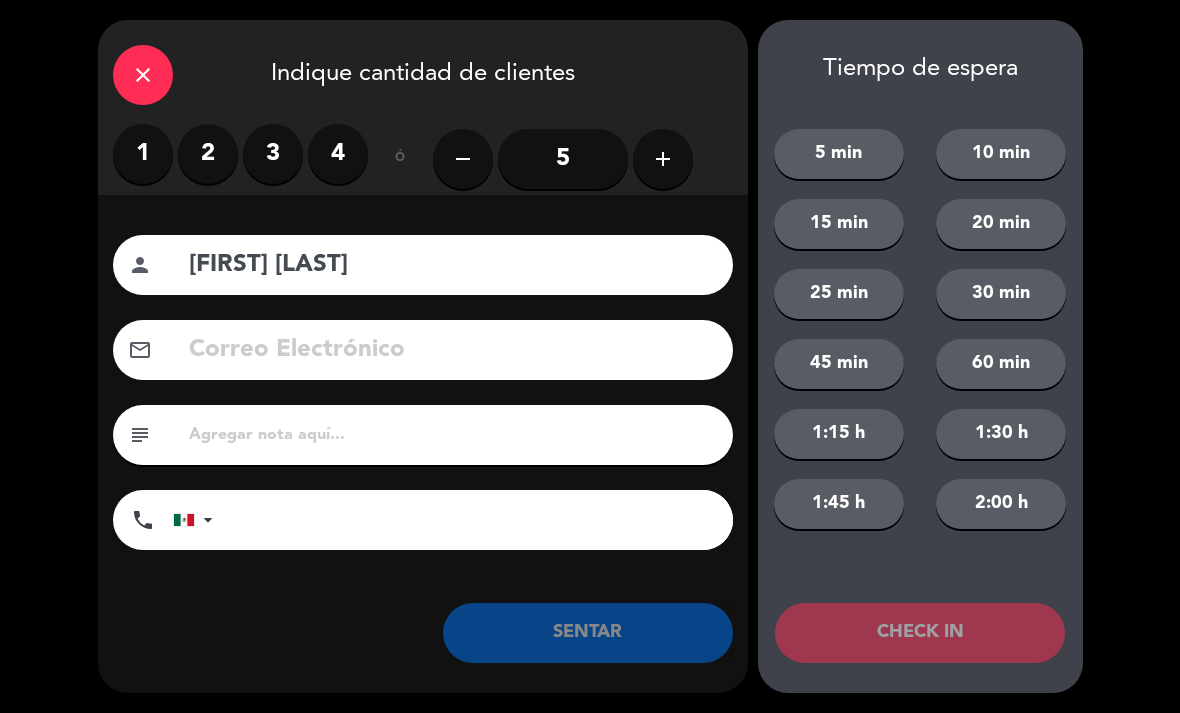 type on "[FIRST] [LAST]" 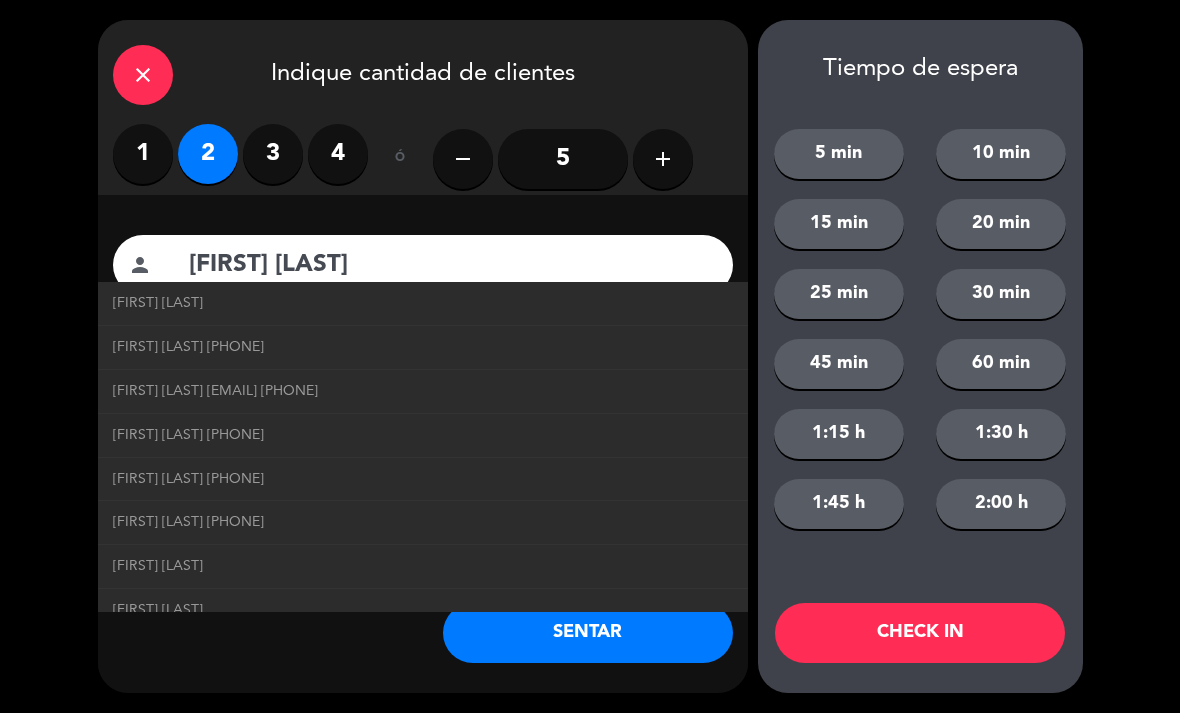 click on "[FIRST] [LAST]   [PHONE]" 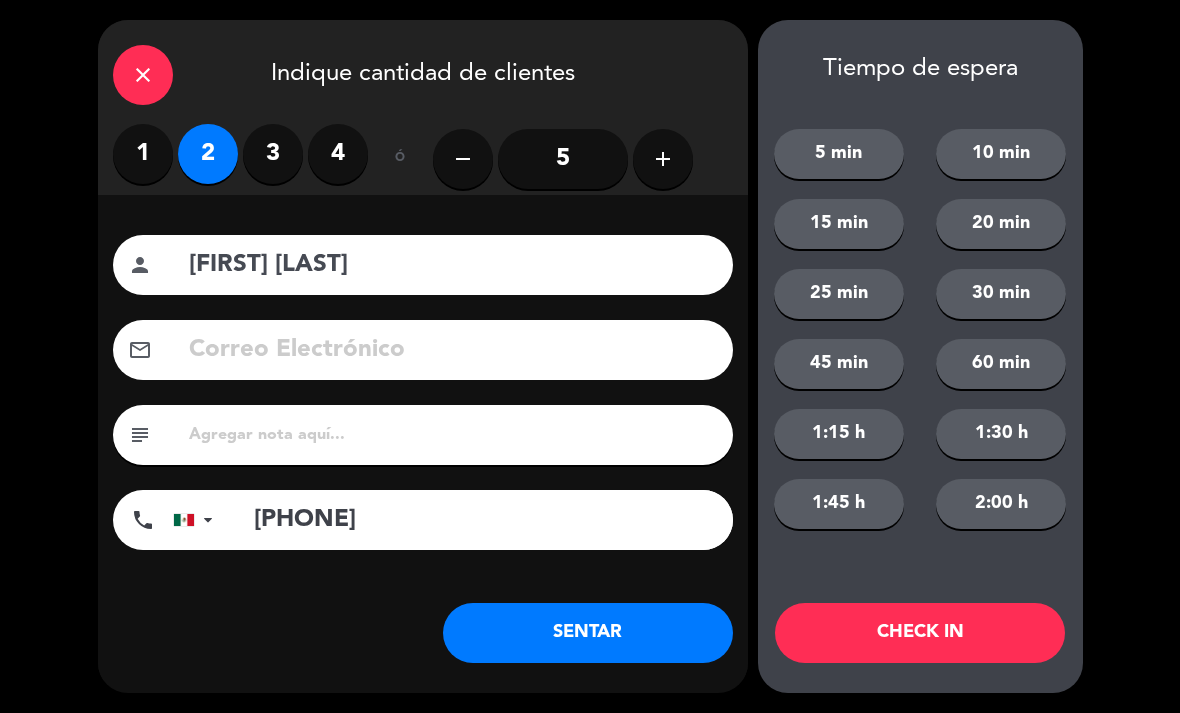 click on "SENTAR" 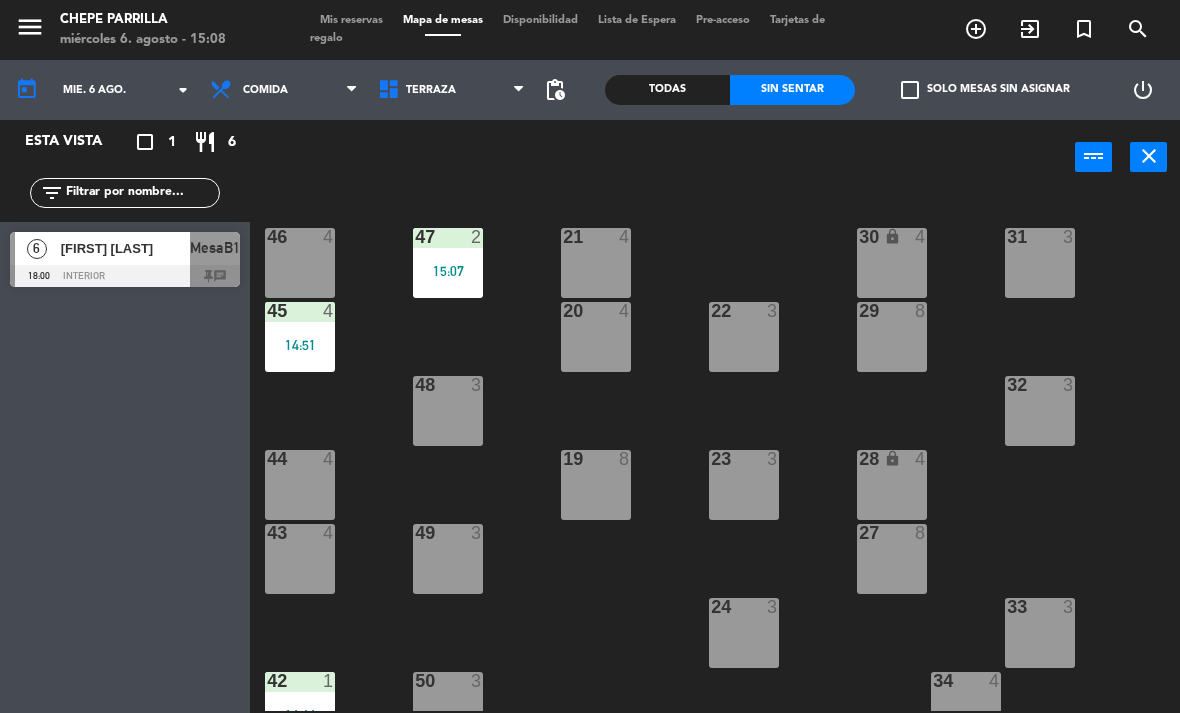 scroll, scrollTop: 0, scrollLeft: 0, axis: both 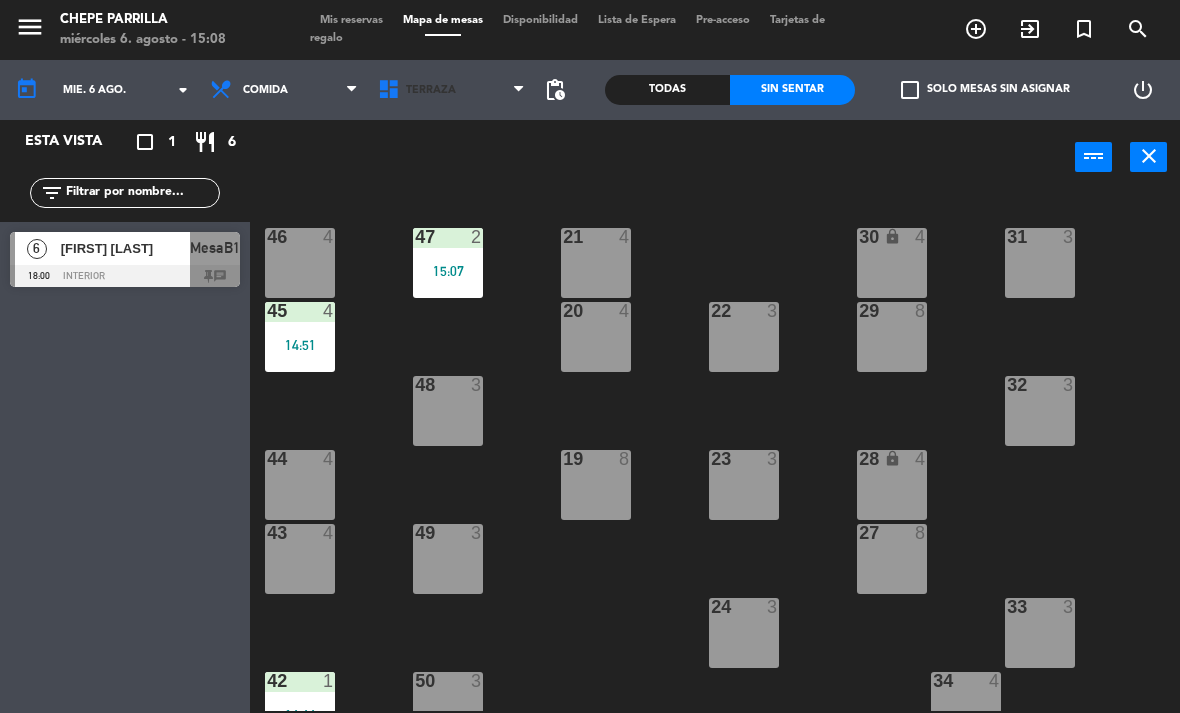 click on "Terraza" at bounding box center (452, 90) 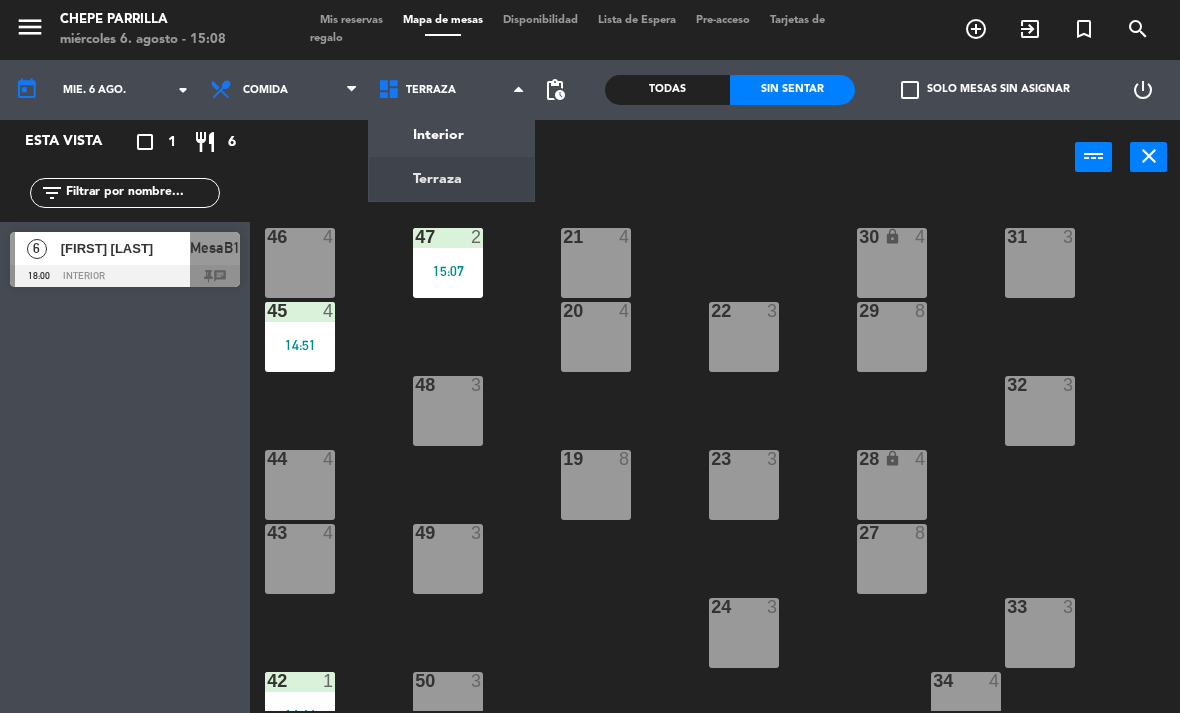 click on "menu  Chepe Parrilla   miércoles 6. agosto - 15:08   Mis reservas   Mapa de mesas   Disponibilidad   Lista de Espera   Pre-acceso   Tarjetas de regalo  add_circle_outline exit_to_app turned_in_not search today    mié. 6 ago. arrow_drop_down  Comida  Cena  Comida  Comida  Cena  Interior   Terraza   Terraza   Interior   Terraza  pending_actions  Todas  Sin sentar  check_box_outline_blank   Solo mesas sin asignar   power_settings_new   Esta vista   crop_square  1  restaurant  6 filter_list  6   [FIRST] [LAST]   18:00   Interior  MesaB1 chat power_input close 21  4  30 lock  4  46  4  47  2   15:07  31  3  20  4  22  3  29  8  45  4   14:51  32  3  48  3  19  8  23  3  28 lock  4  44  4  27  8  43  4  49  3  24  3  33  3  50  3  42  1   14:44  34  4  25  4  26  3  41  4  51  3  40  5   14:36  52  3" 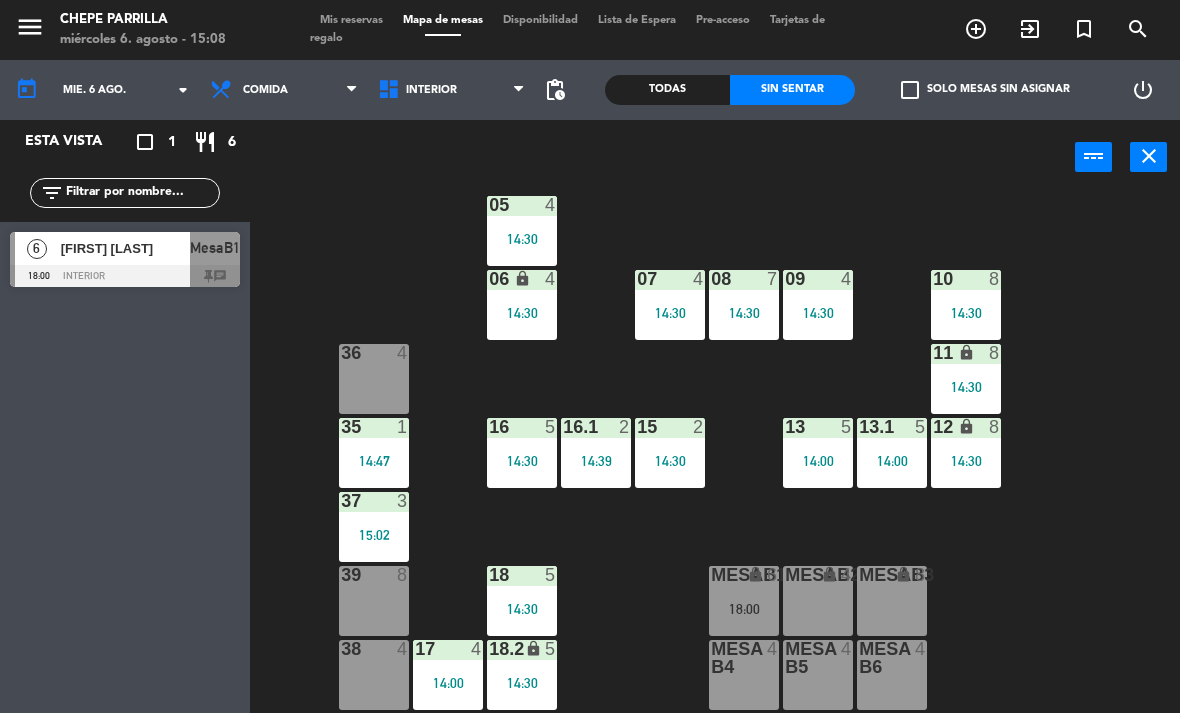 scroll, scrollTop: 106, scrollLeft: 0, axis: vertical 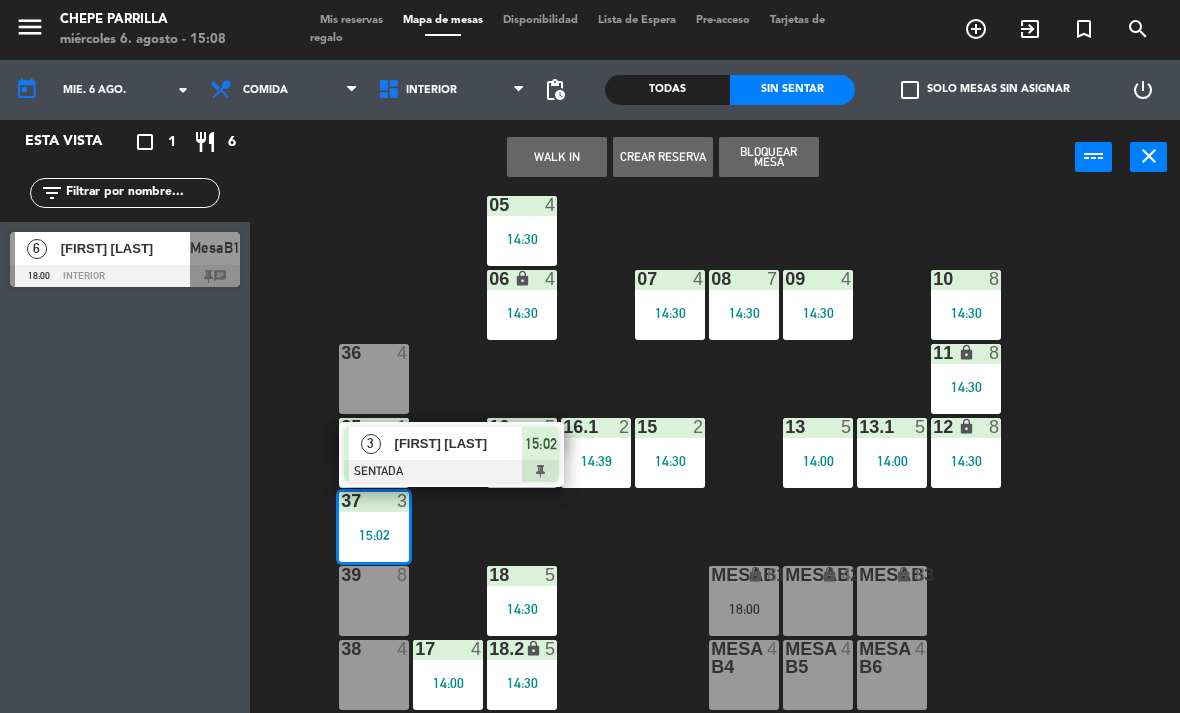 click on "02  3   14:35  4  3   14:30  01  2   14:34  05  4   14:30  06 lock  4   14:30  07  4   14:30  09  4   14:30  10  8   14:30  08  7   14:30  11 lock  8   14:30  36  4  16  5   14:30  15  2   14:30  13  5   14:00  12 lock  8   14:30  16.1  2   14:39  13.1  5   14:00  35  1   14:47  37  3   15:02   3   [FIRST] [LAST]   SENTADA  15:02 18  5   14:30  MesaB1 lock  6   18:00  MESAB2 lock  4  MESAB3 lock  8  39  8  18.2 lock  5   14:30  17  4   14:00  MESA B4  4  MESA B5  4  MESA B6  4  38  4" 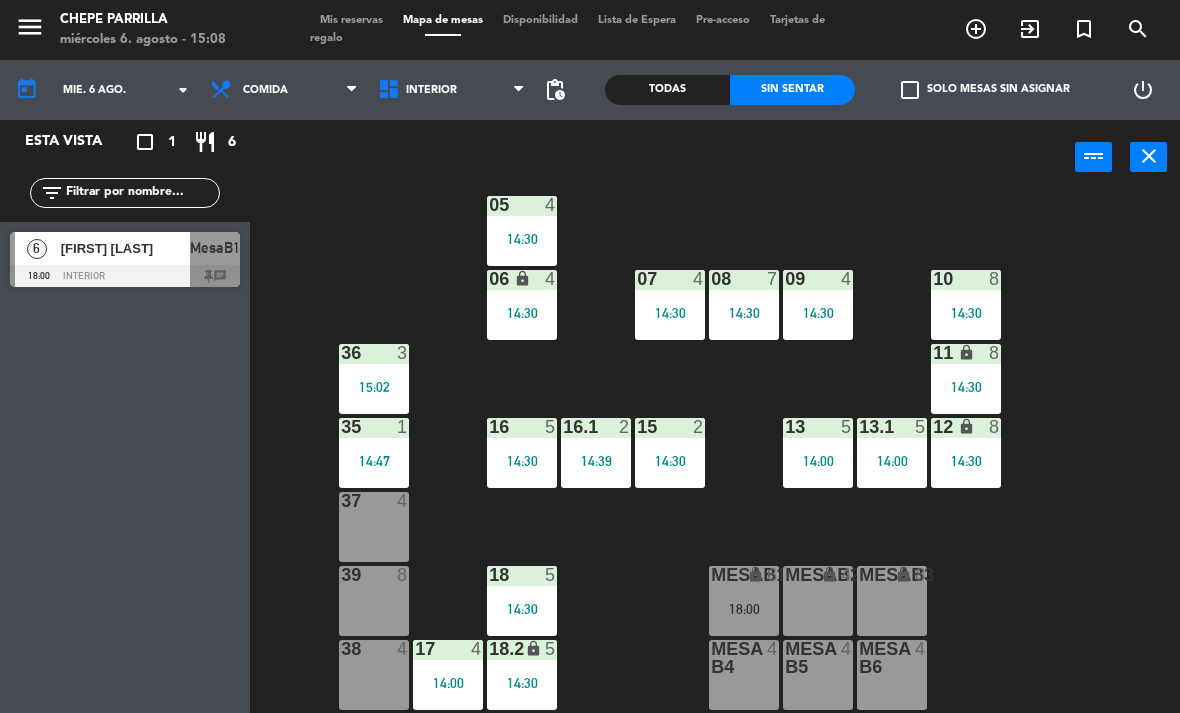 click on "37  4" at bounding box center [374, 527] 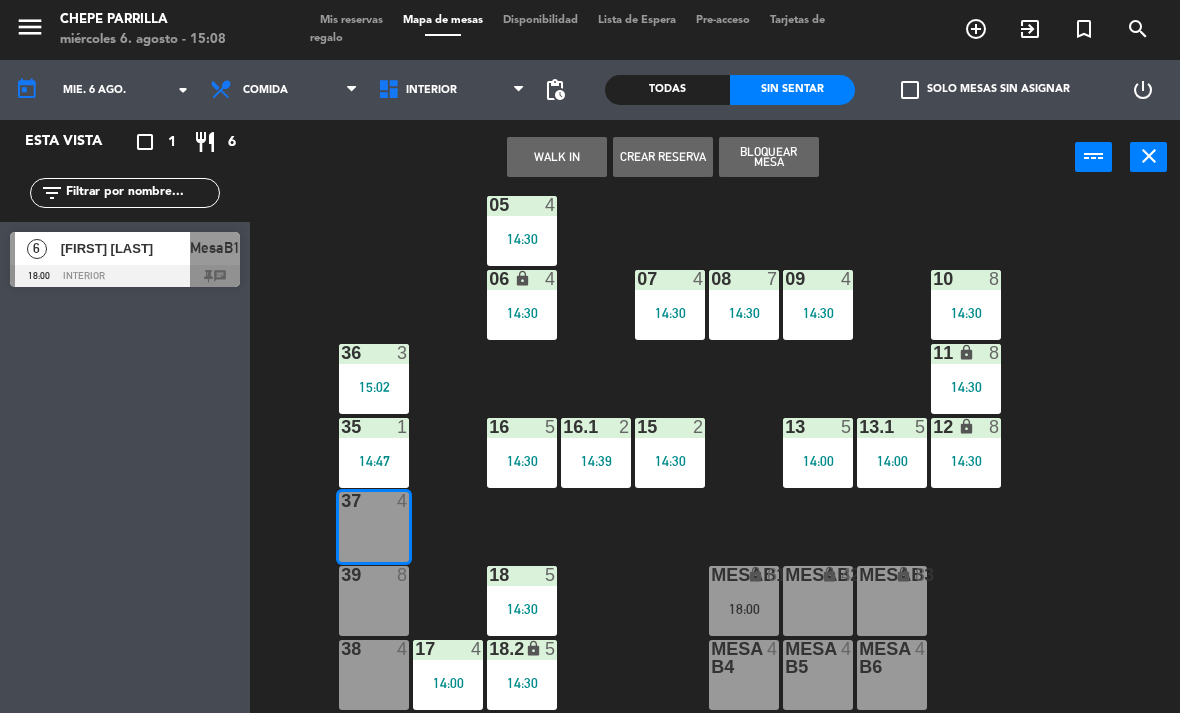 click on "WALK IN" at bounding box center [557, 157] 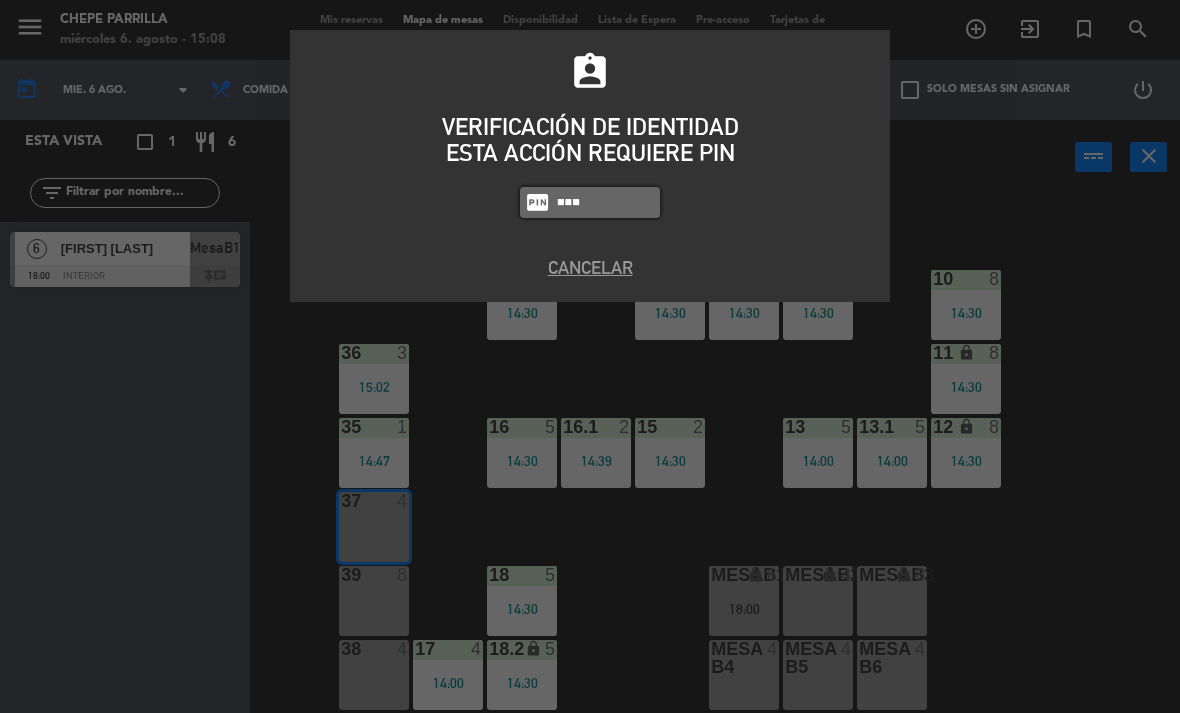 type on "4836" 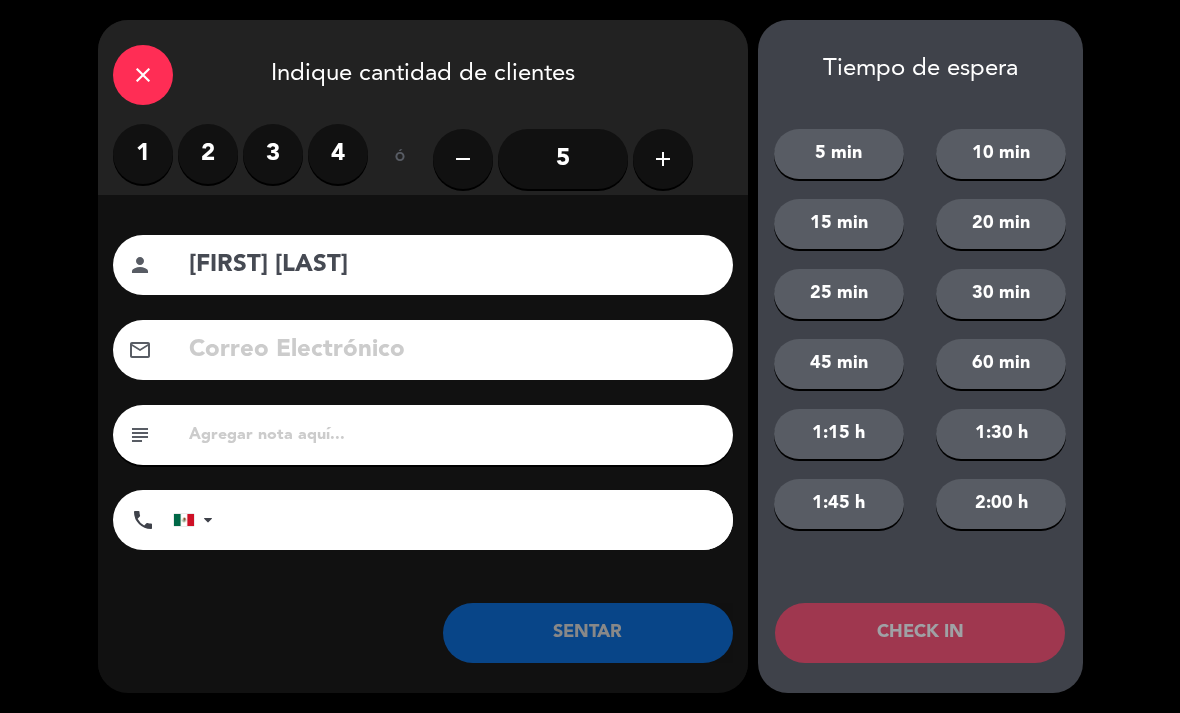 type on "[FIRST] [LAST]" 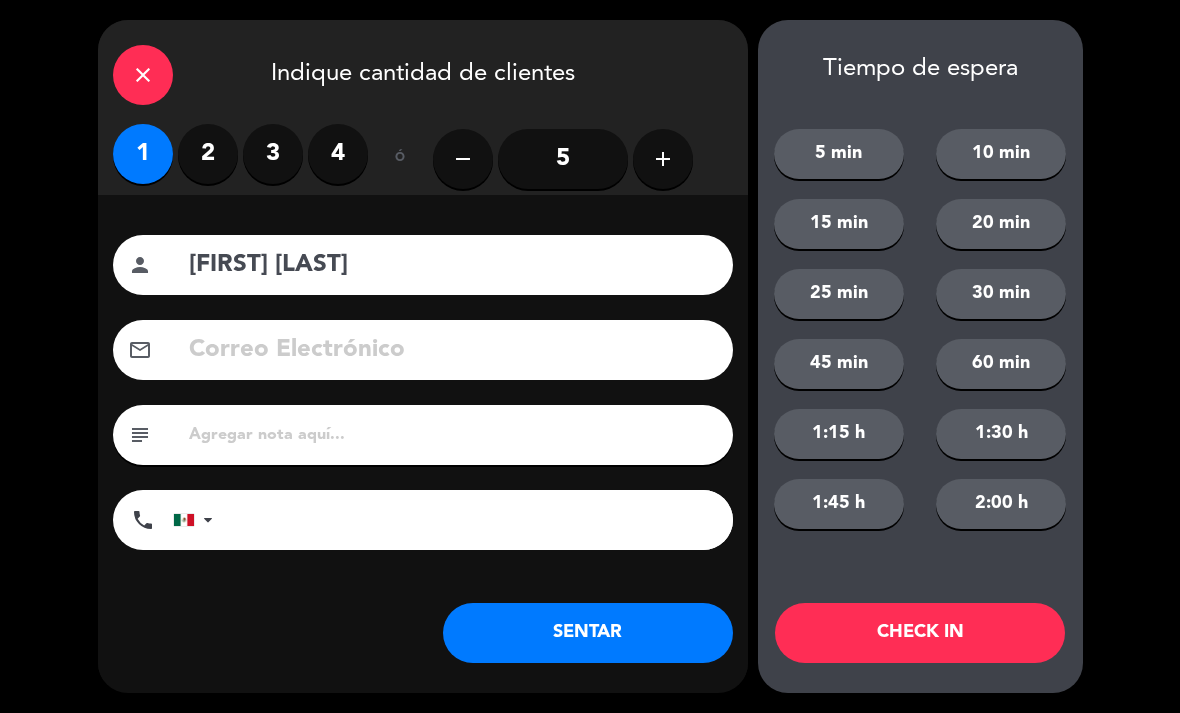 click on "SENTAR" 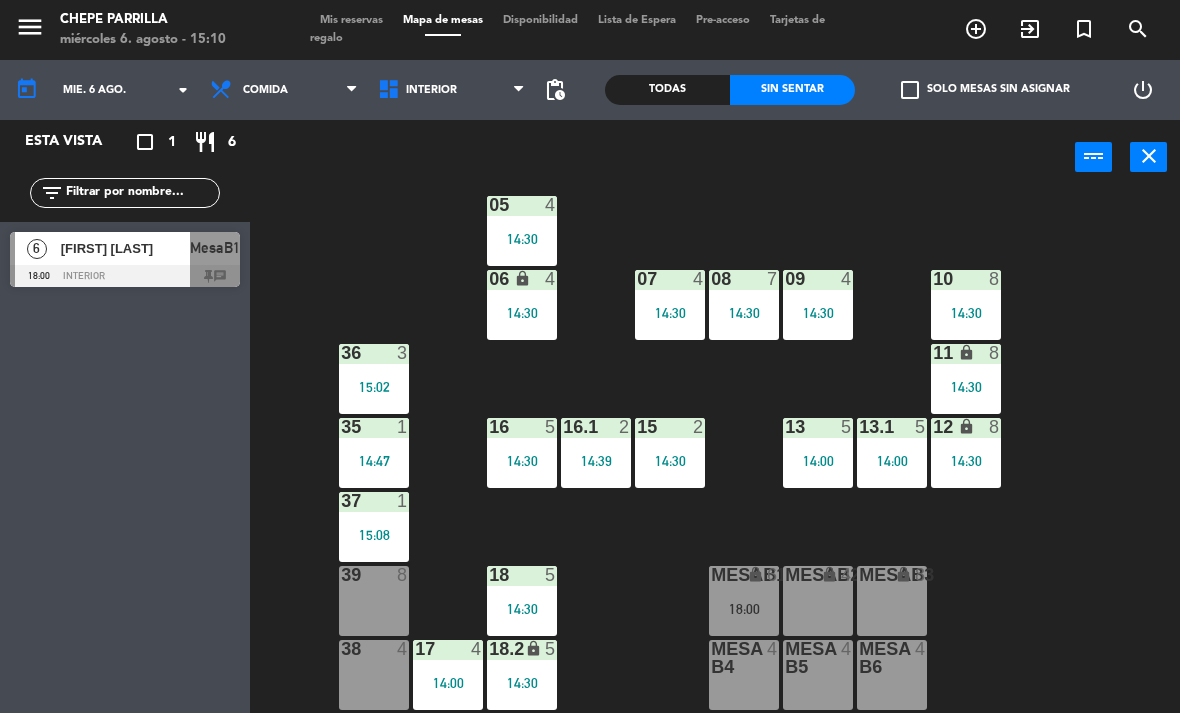 click on "13  5   14:00" at bounding box center [818, 453] 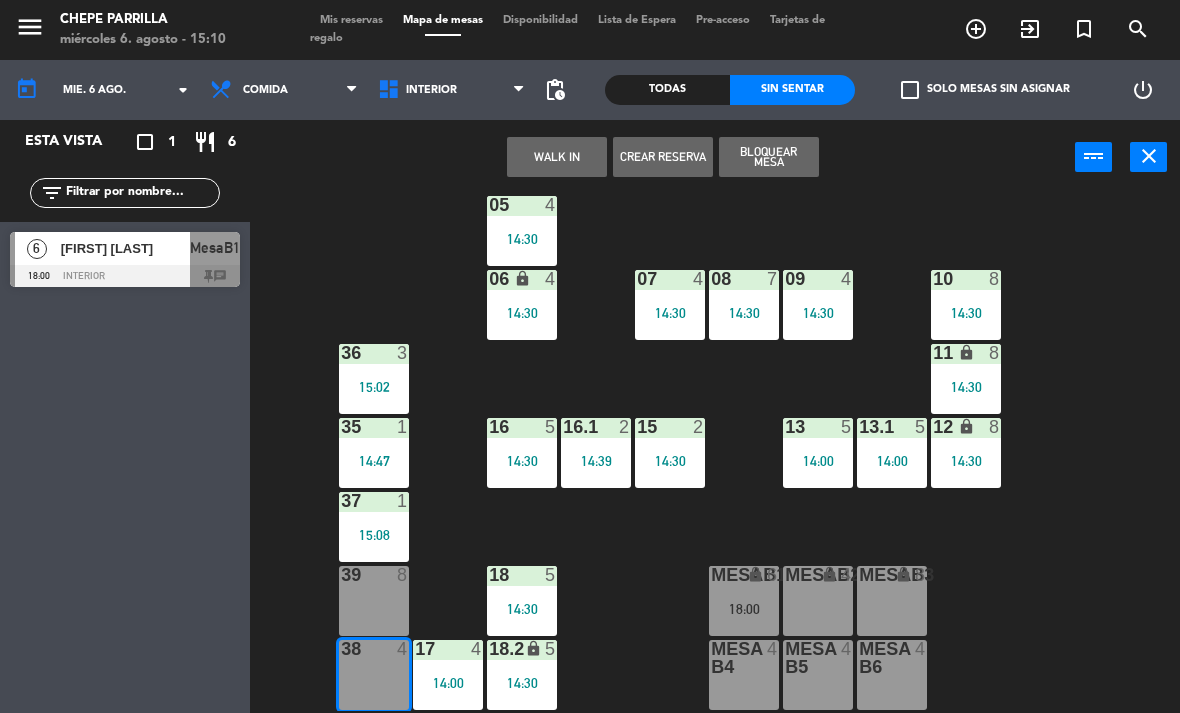 click on "WALK IN" at bounding box center (557, 157) 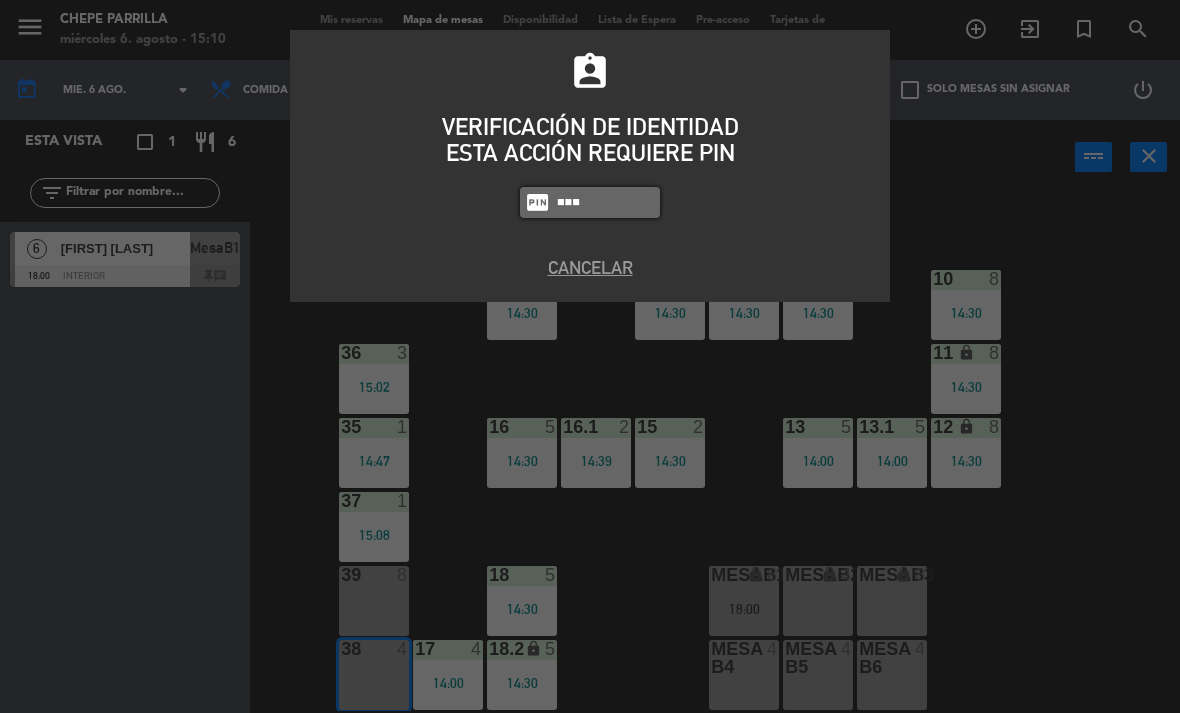 type on "4836" 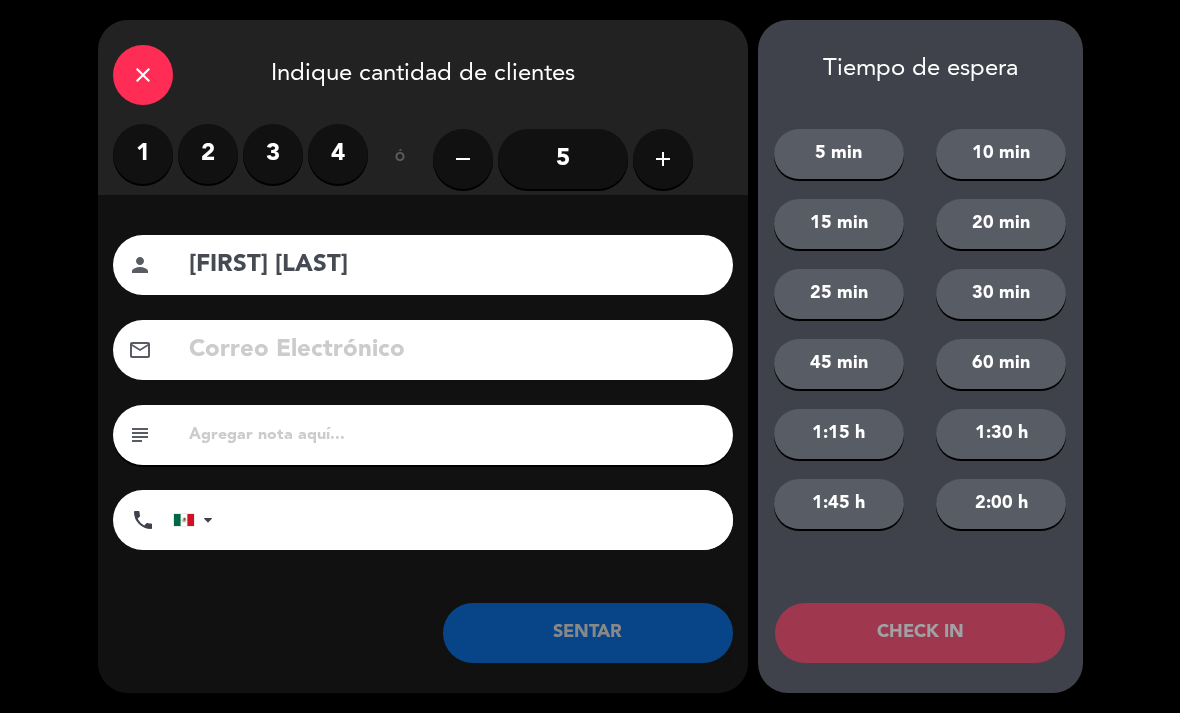 type on "[FIRST] [LAST]" 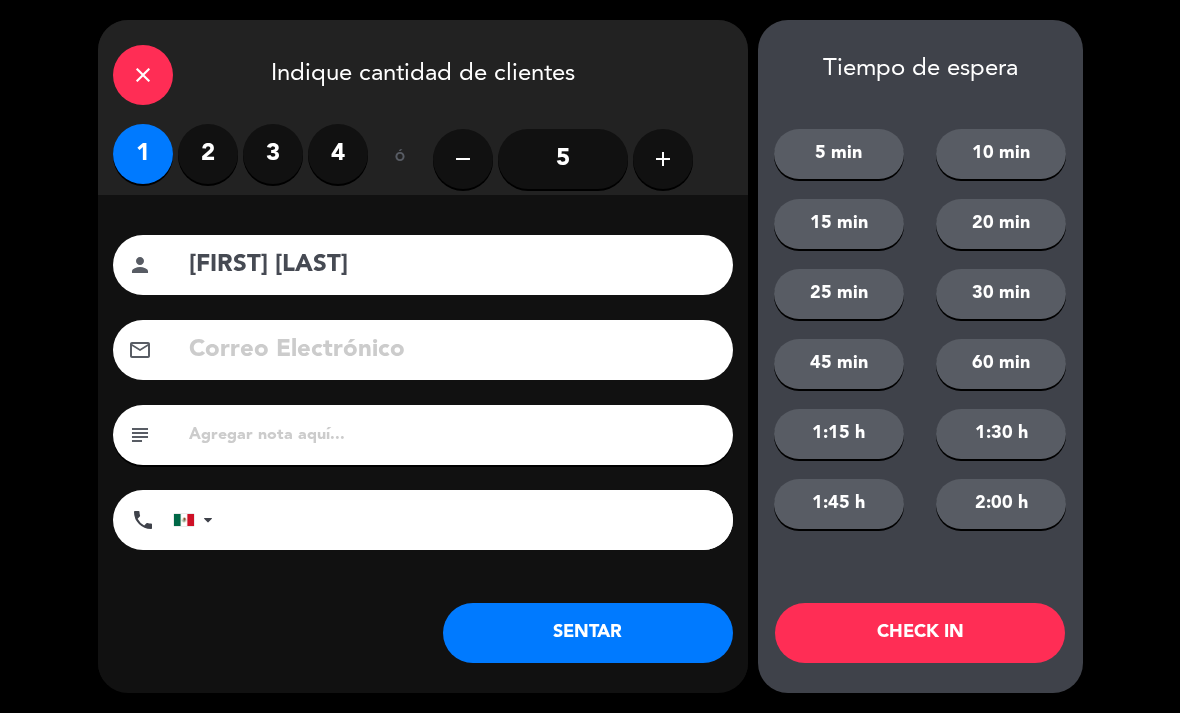 click on "SENTAR" 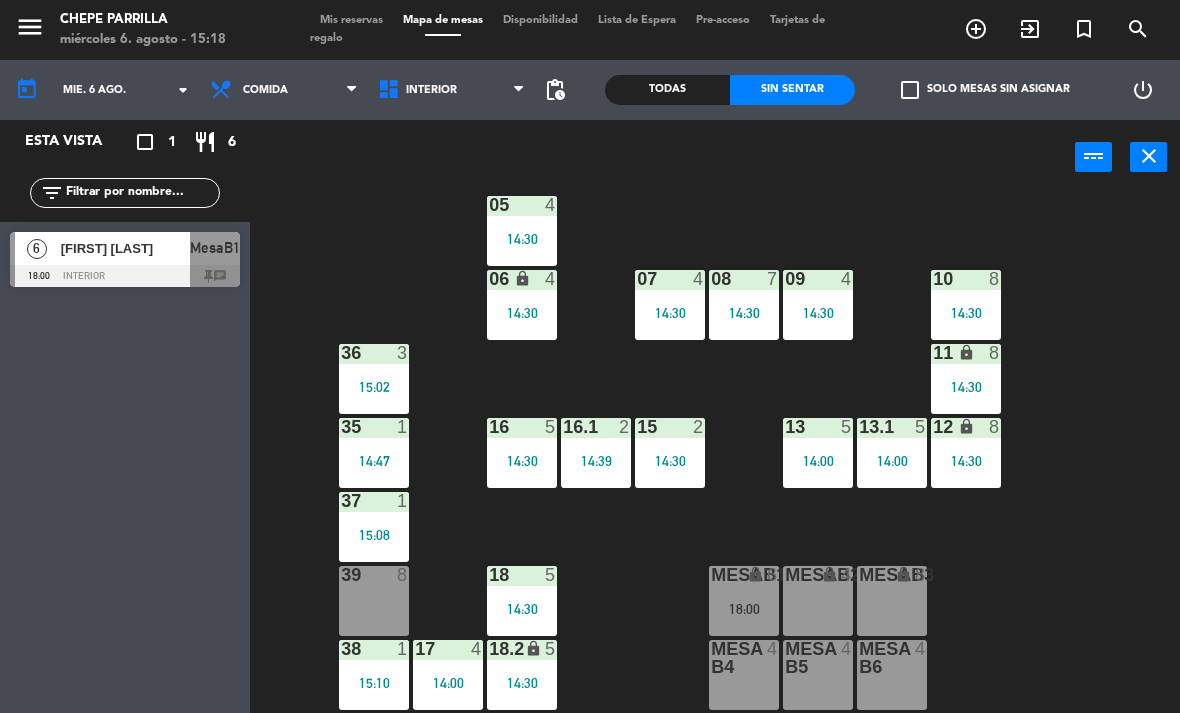 click on "39  8" at bounding box center (374, 601) 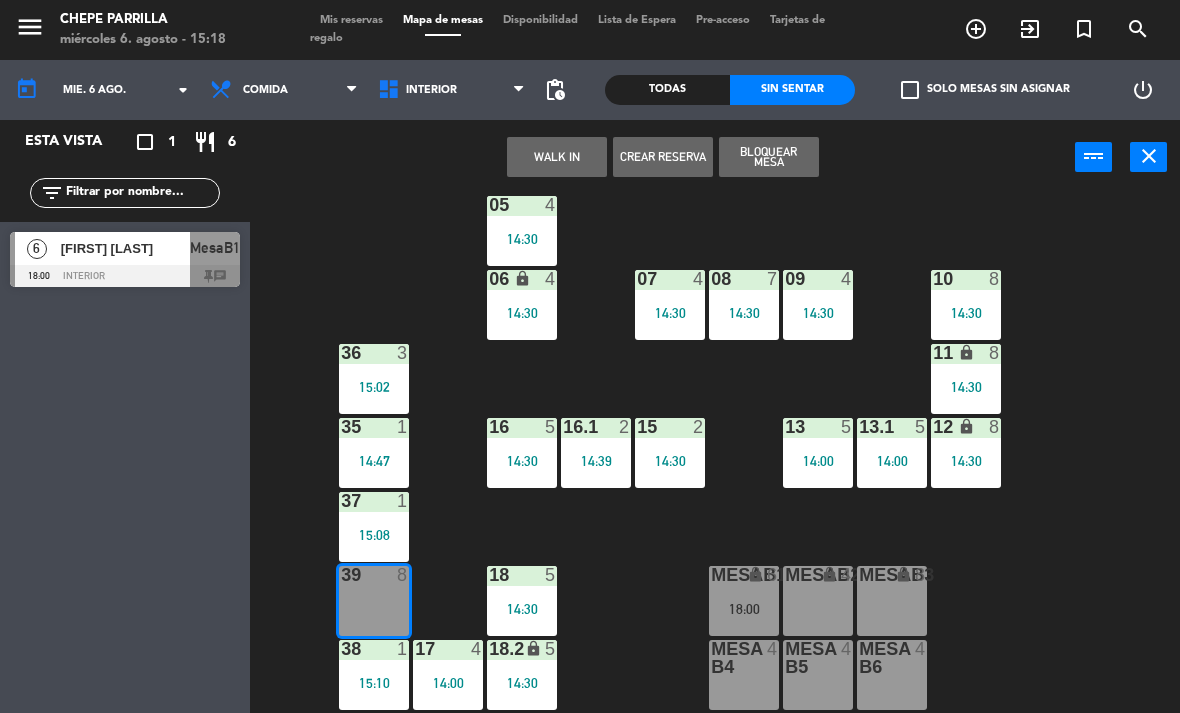 click on "39  8" at bounding box center (374, 601) 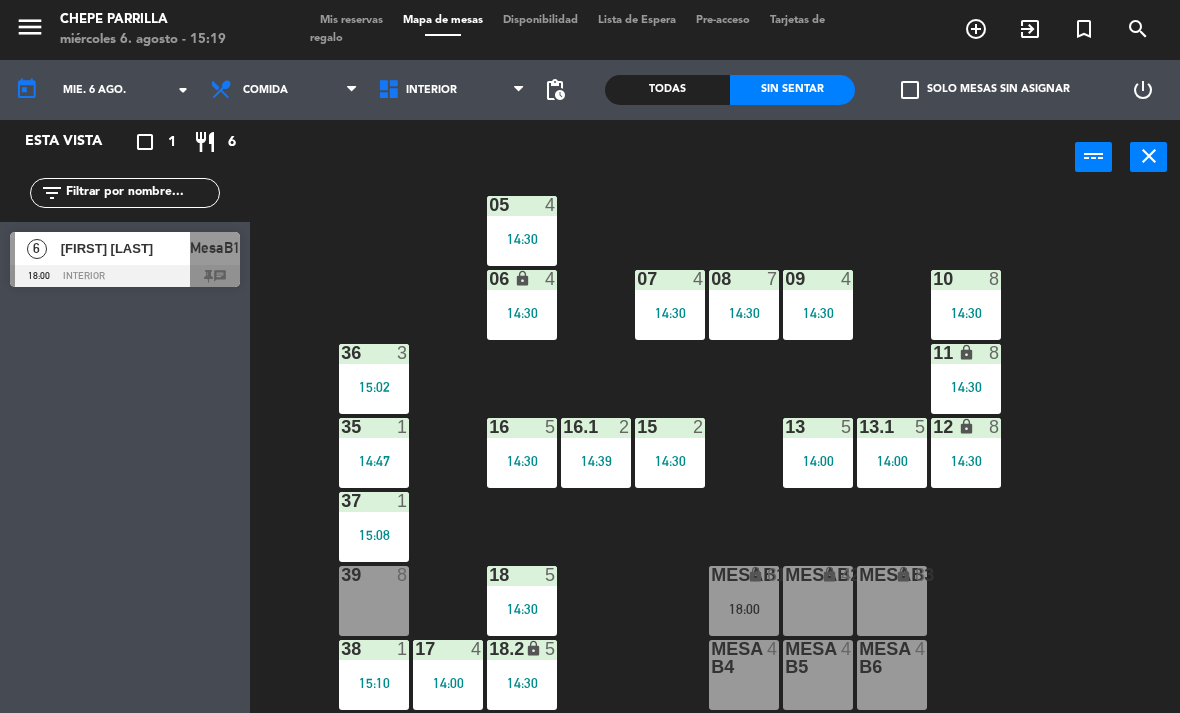 click on "39  8" at bounding box center [374, 601] 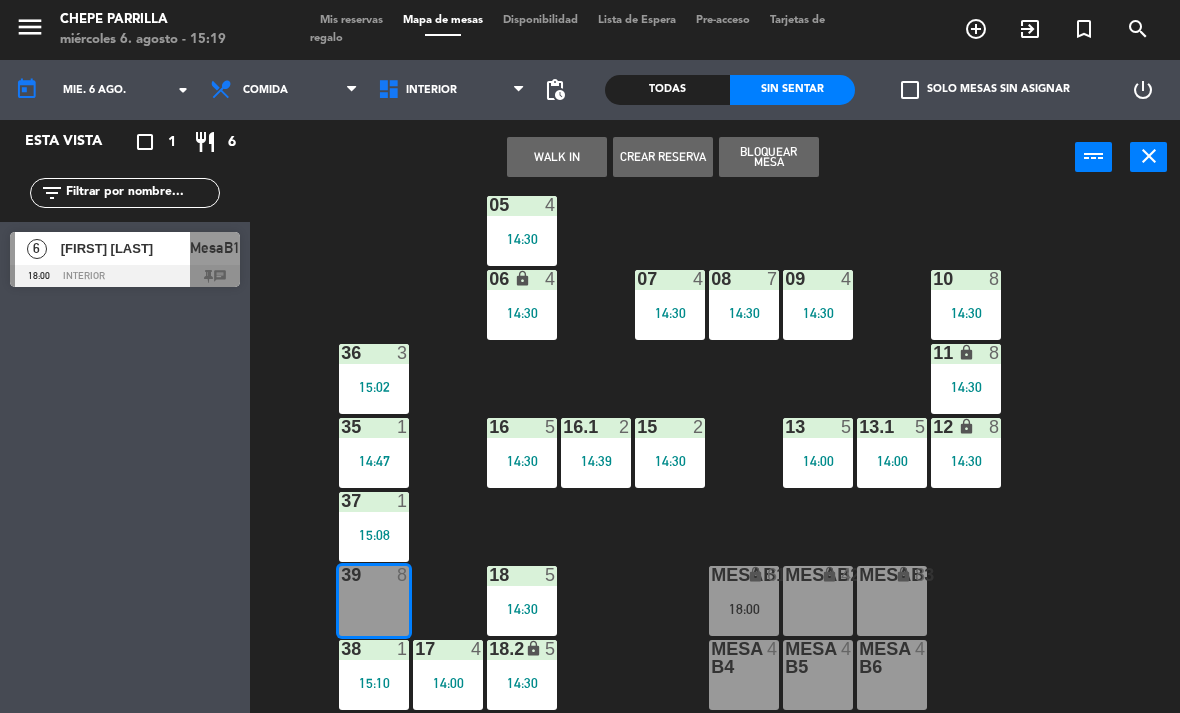 click on "WALK IN" at bounding box center [557, 157] 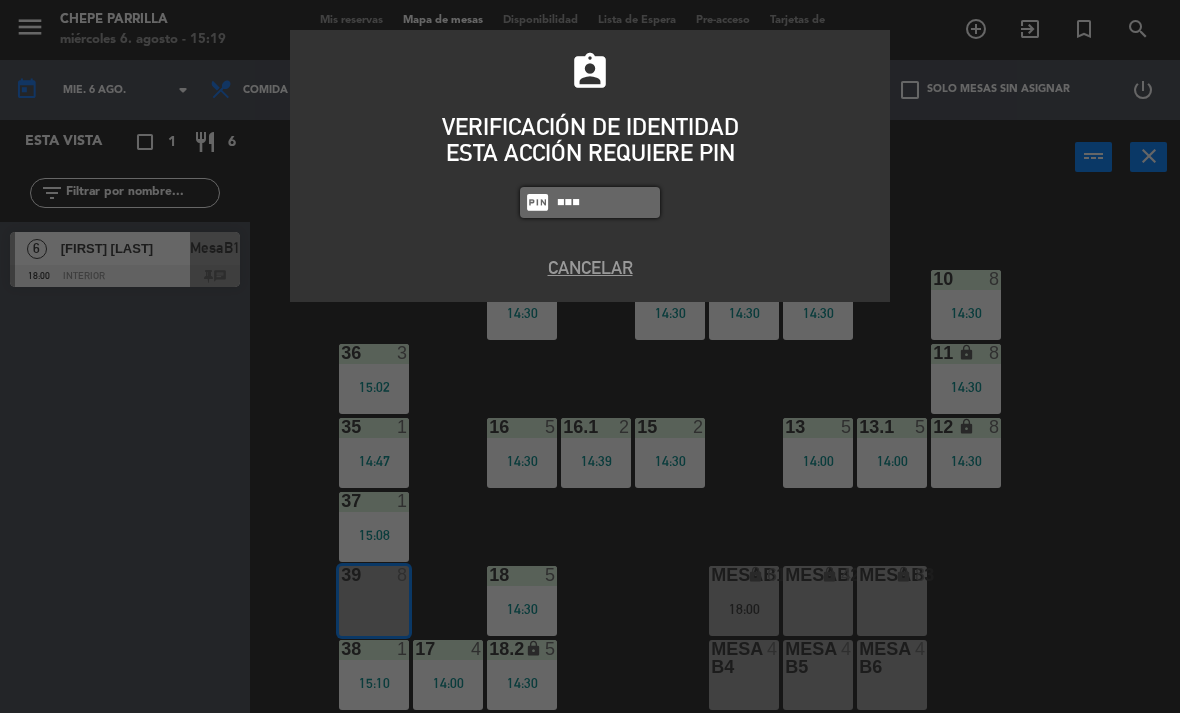type on "4836" 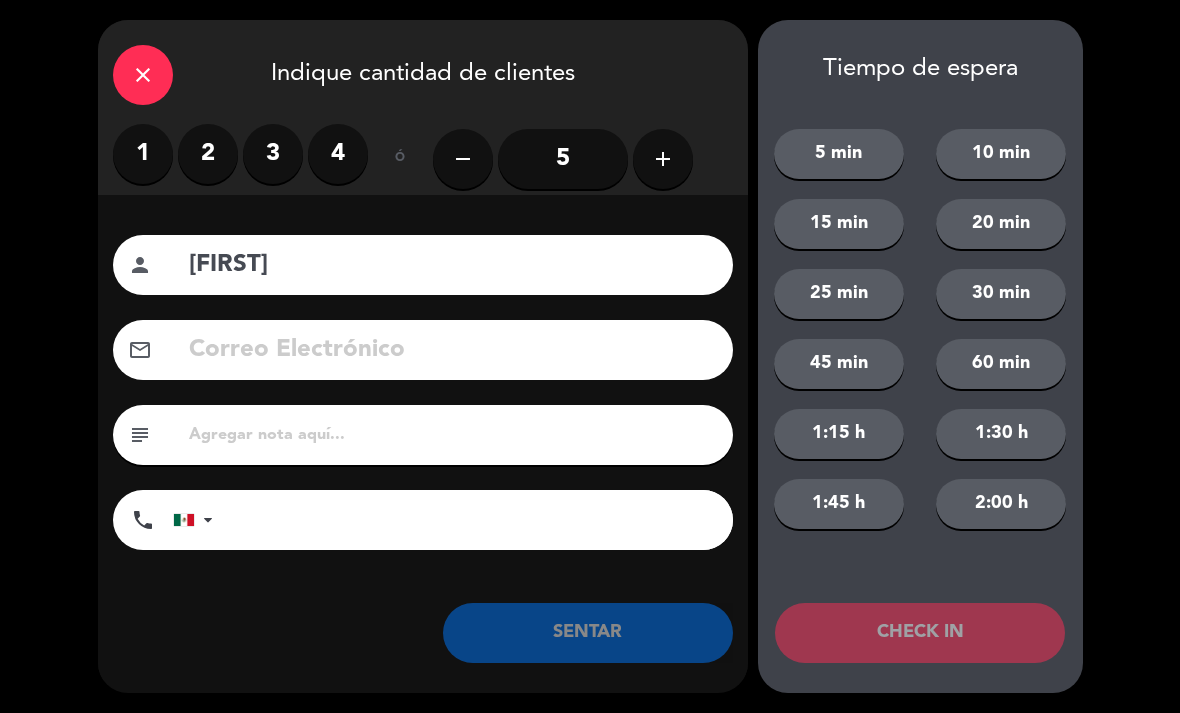 type on "[FIRST]" 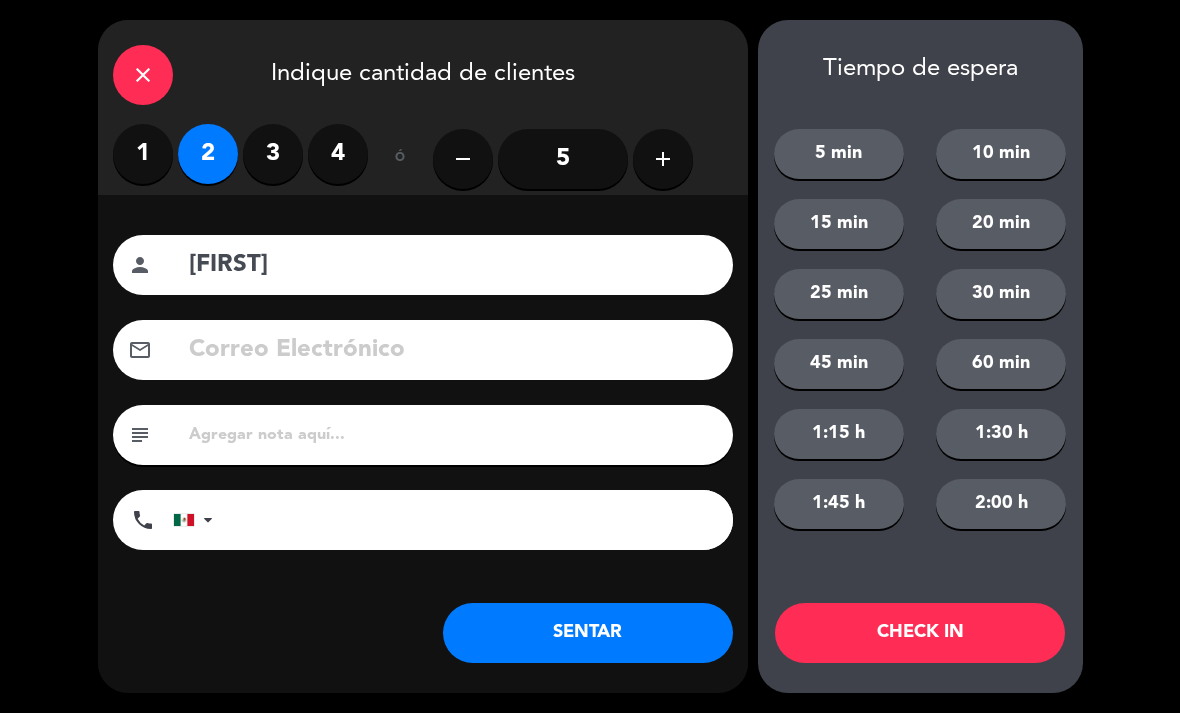 click on "SENTAR" 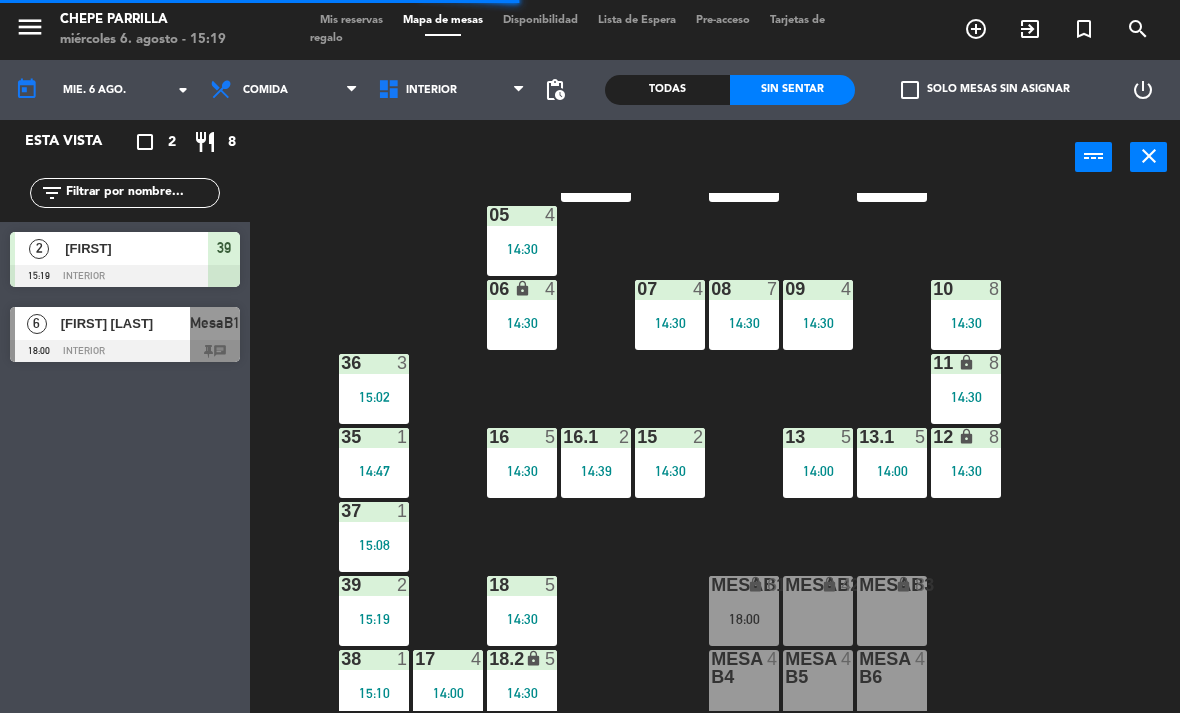 scroll, scrollTop: 97, scrollLeft: 0, axis: vertical 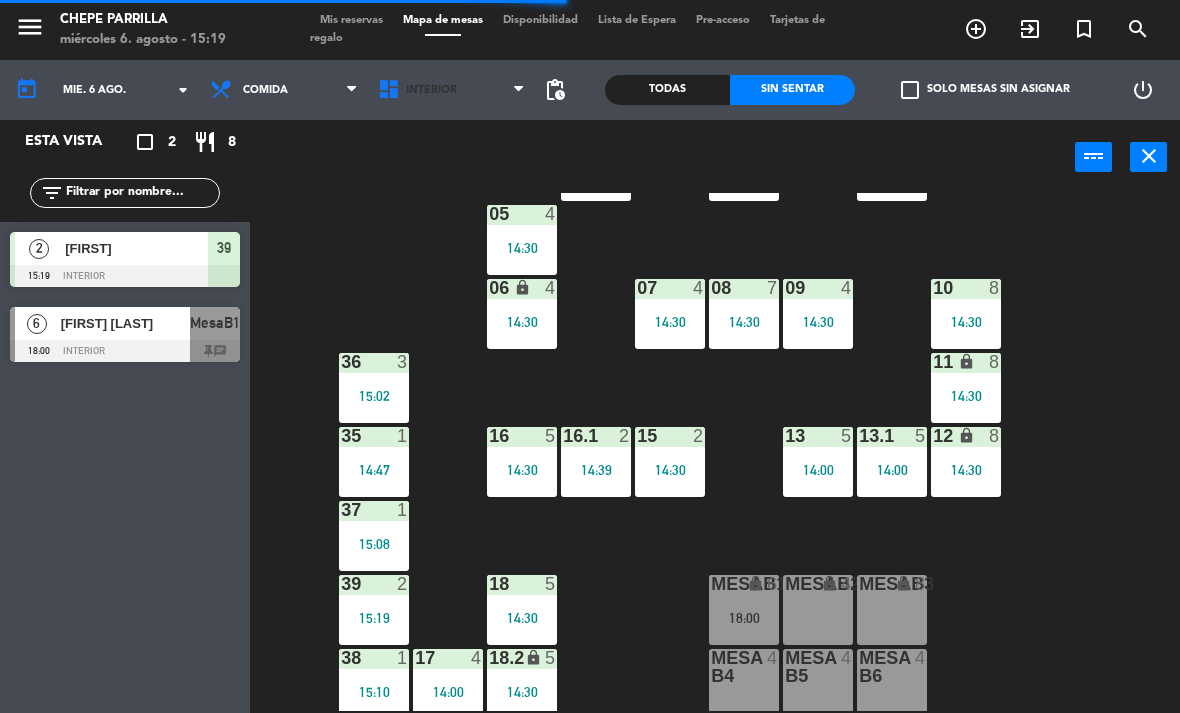 click on "Interior" at bounding box center [452, 90] 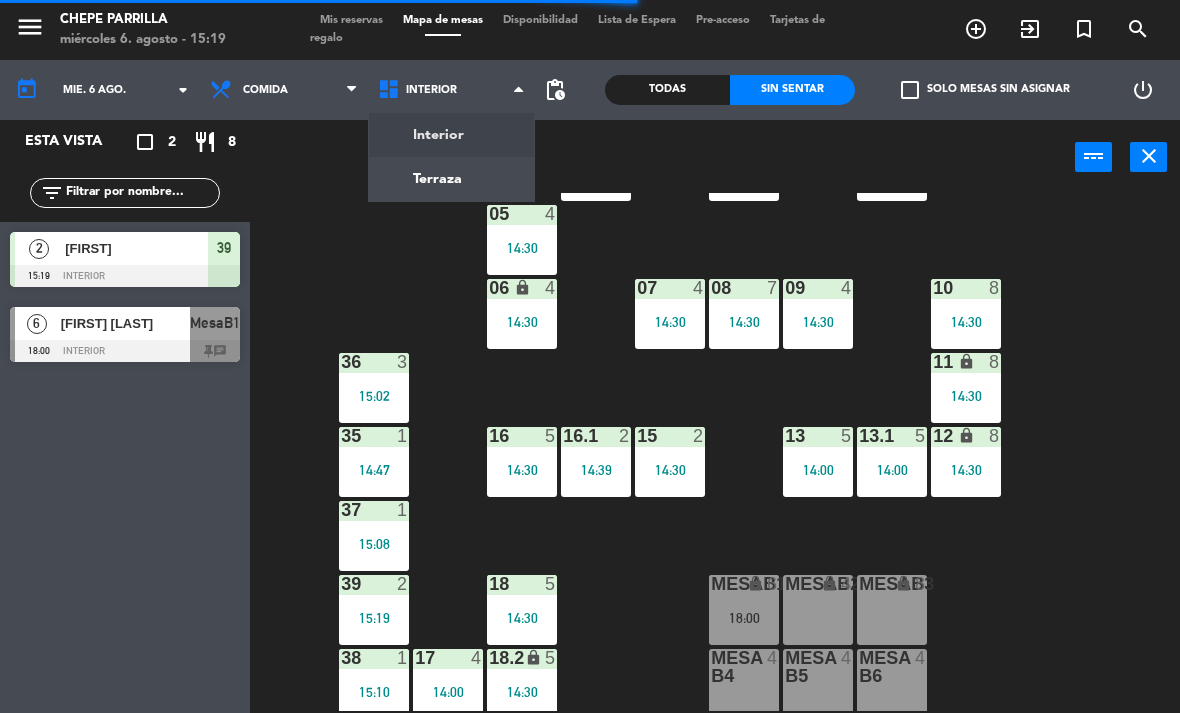 click on "02  3   14:35  4  3   14:30  01  2   14:34  05  4   14:30  06 lock  4   14:30  07  4   14:30  09  4   14:30  10  8   14:30  08  7   14:30  11 lock  8   14:30  36  3   15:02  16  5   14:30  15  2   14:30  13  5   14:00  12 lock  8   14:30  16.1  2   14:39  13.1  5   14:00  35  1   14:47  37  1   15:08  18  5   14:30  MesaB1 lock  6   18:00  MESAB2 lock  4  MESAB3 lock  8  39  2   15:19  18.2 lock  5   14:30  17  4   14:00  MESA B4  4  MESA B5  4  MESA B6  4  38  1   15:10" 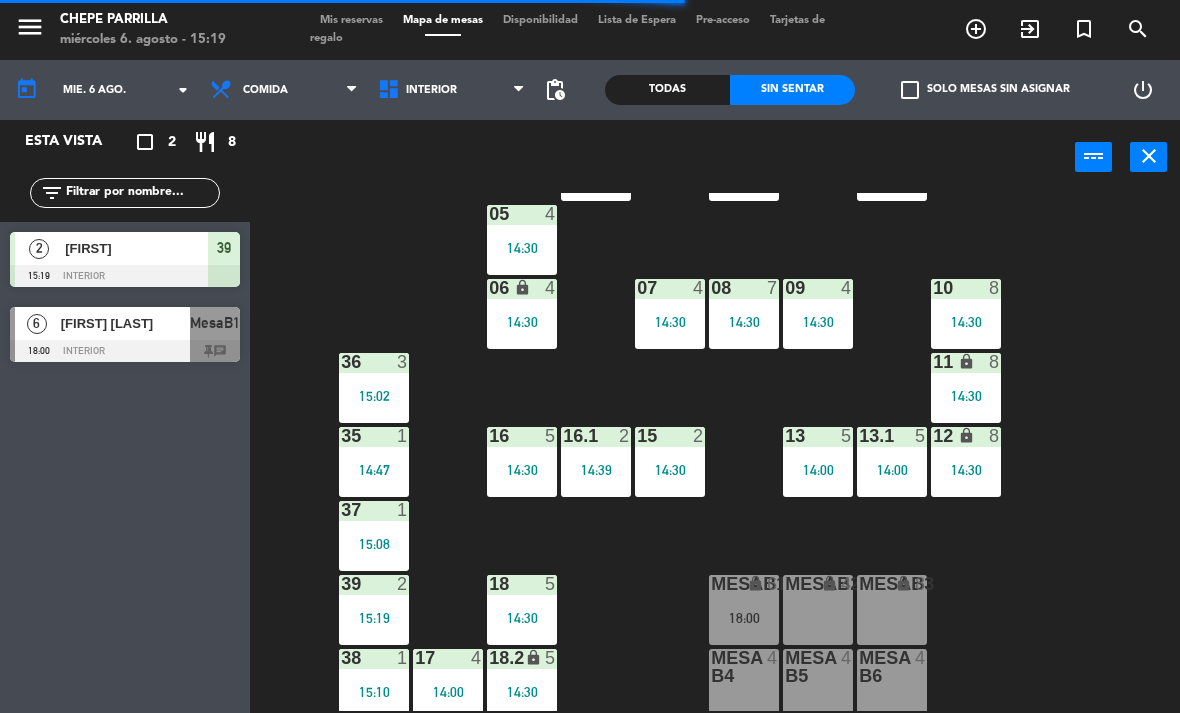 click on "Interior" at bounding box center [452, 90] 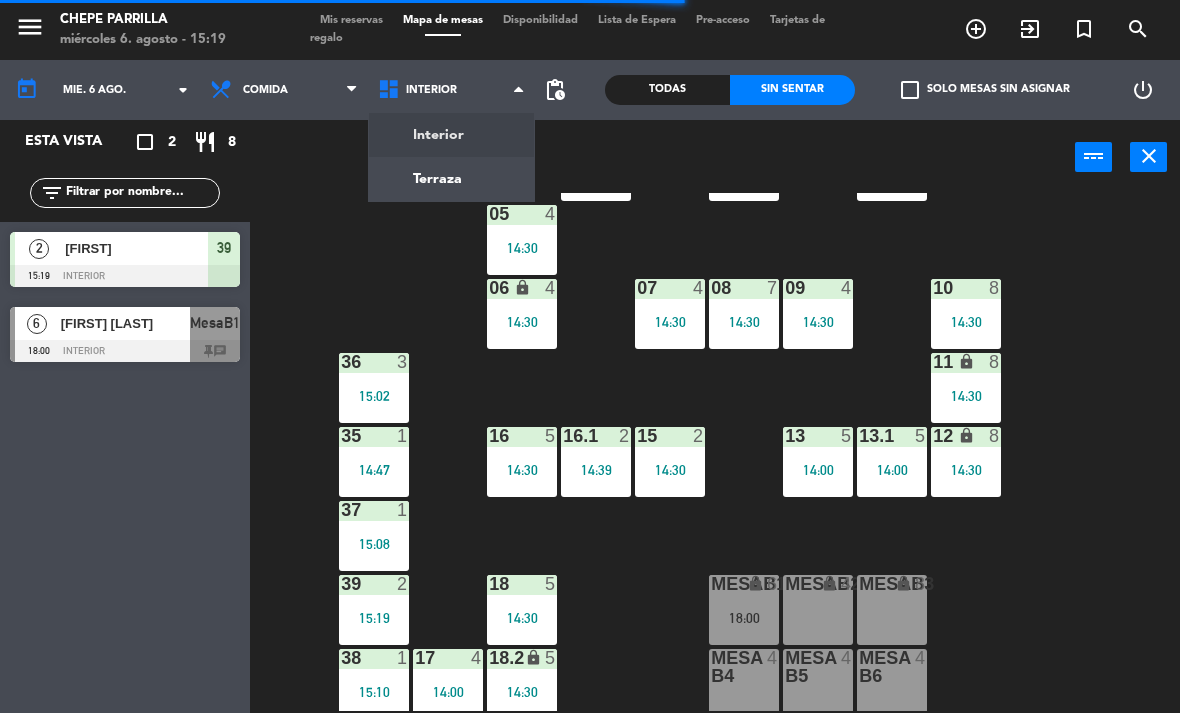 click on "menu  Chepe Parrilla   miércoles 6. agosto - 15:19   Mis reservas   Mapa de mesas   Disponibilidad   Lista de Espera   Pre-acceso   Tarjetas de regalo  add_circle_outline exit_to_app turned_in_not search today    mié. 6 ago. arrow_drop_down  Comida  Cena  Comida  Comida  Cena  Interior   Terraza   Interior   Interior   Terraza  pending_actions  Todas  Sin sentar  check_box_outline_blank   Solo mesas sin asignar   power_settings_new   Esta vista   crop_square  2  restaurant  8 filter_list  2   [FIRST]   15:19   Interior  39  6   [FIRST] [LAST]   18:00   Interior  MesaB1 chat power_input close 02  3   14:35  4  3   14:30  01  2   14:34  05  4   14:30  06 lock  4   14:30  07  4   14:30  09  4   14:30  10  8   14:30  08  7   14:30  11 lock  8   14:30  36  3   15:02  16  5   14:30  15  2   14:30  13  5   14:00  12 lock  8   14:30  16.1  2   14:39  13.1  5   14:00  35  1   14:47  37  1   15:08  18  5   14:30  MesaB1 lock  6   18:00  MESAB2 lock  4  MESAB3 lock  8  39  2   15:19  18.2 lock  5   14:30  17  4   4  38" 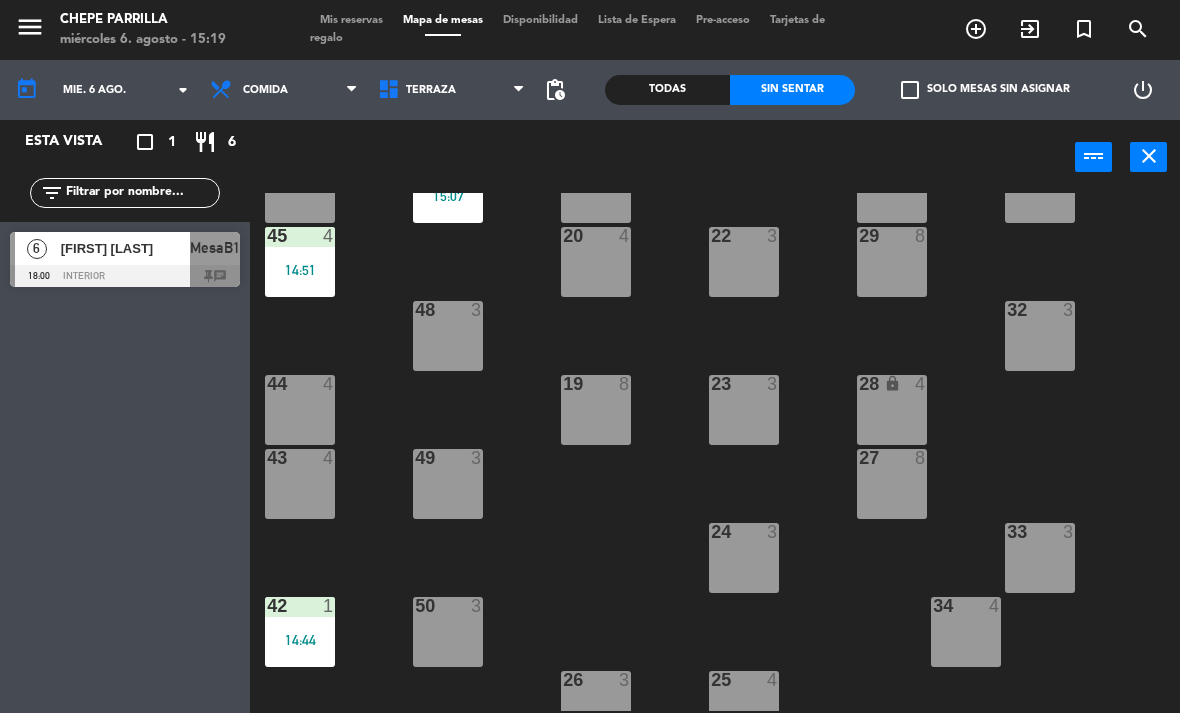 scroll, scrollTop: 105, scrollLeft: 0, axis: vertical 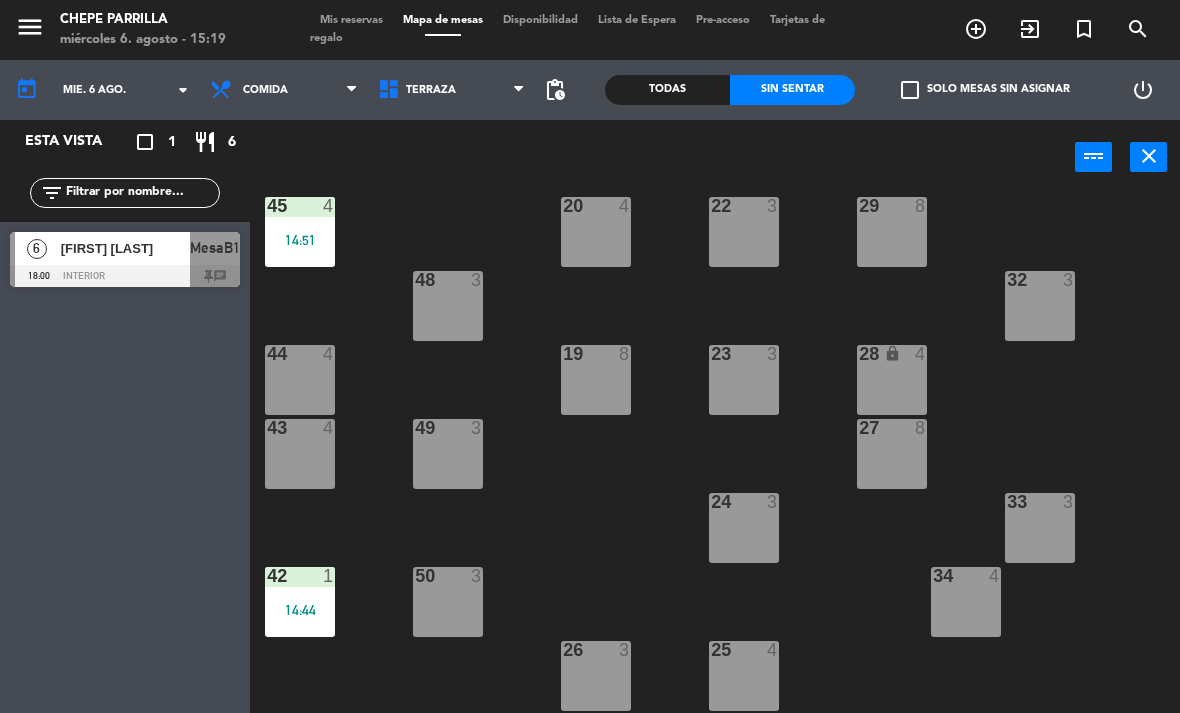 click on "44  4" at bounding box center (300, 380) 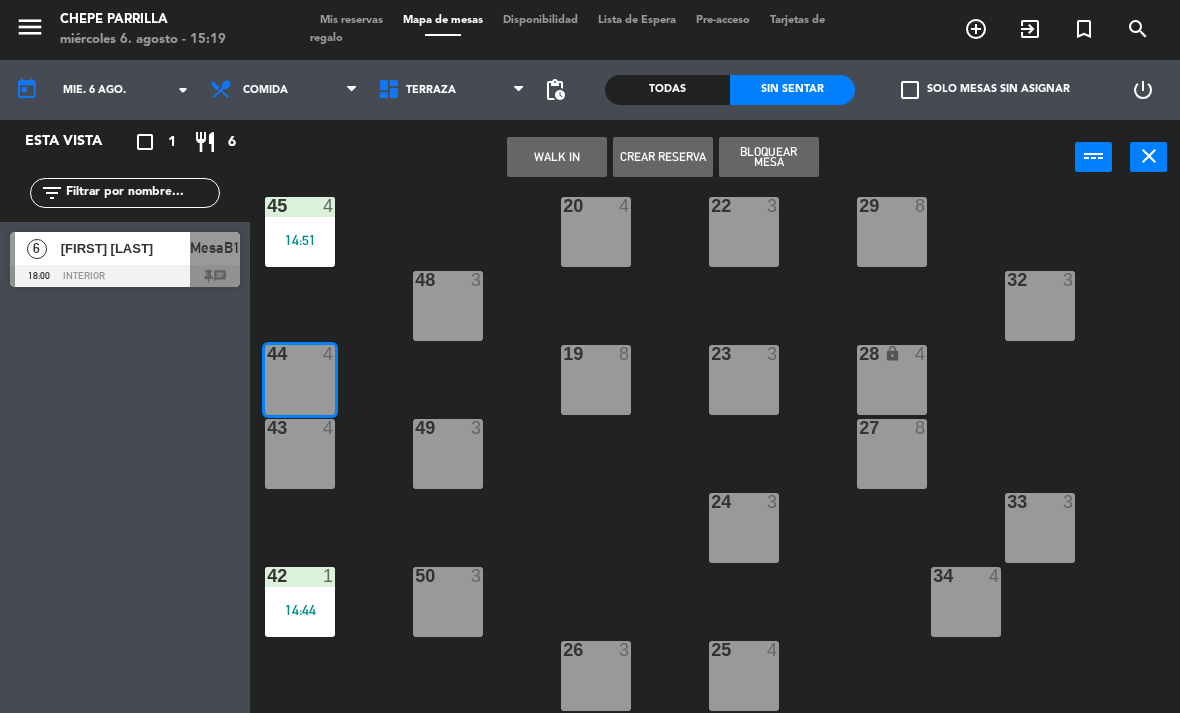 click on "WALK IN" at bounding box center (557, 157) 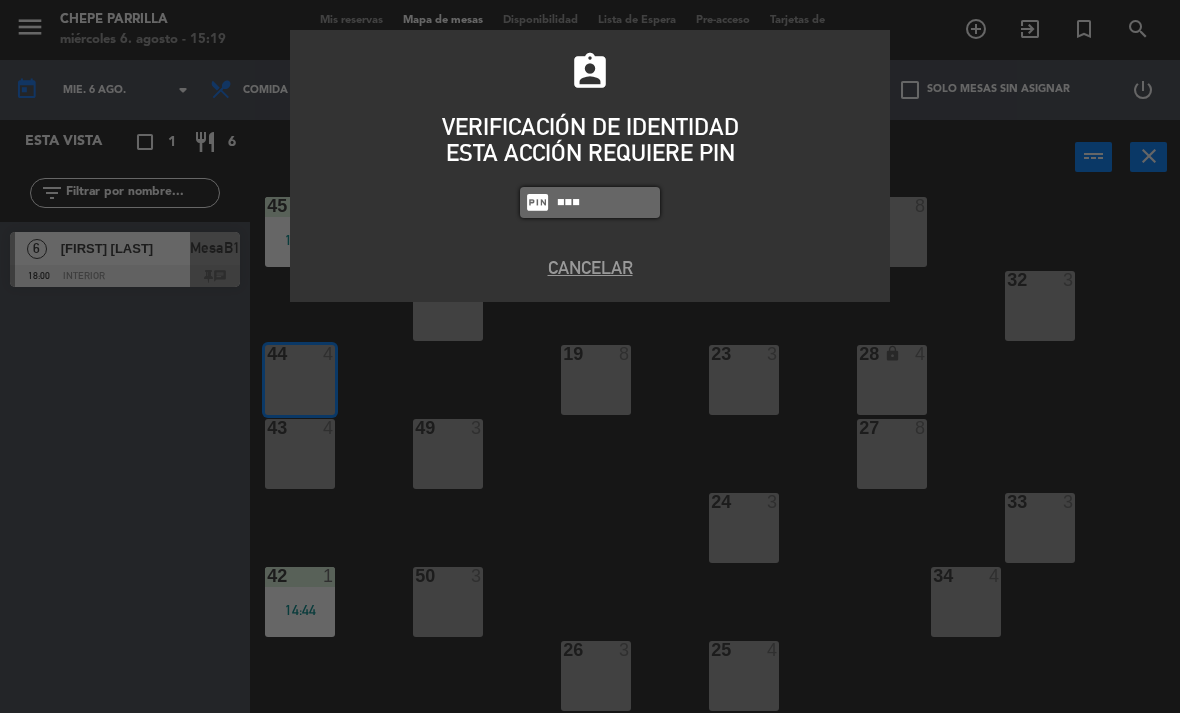 type on "4836" 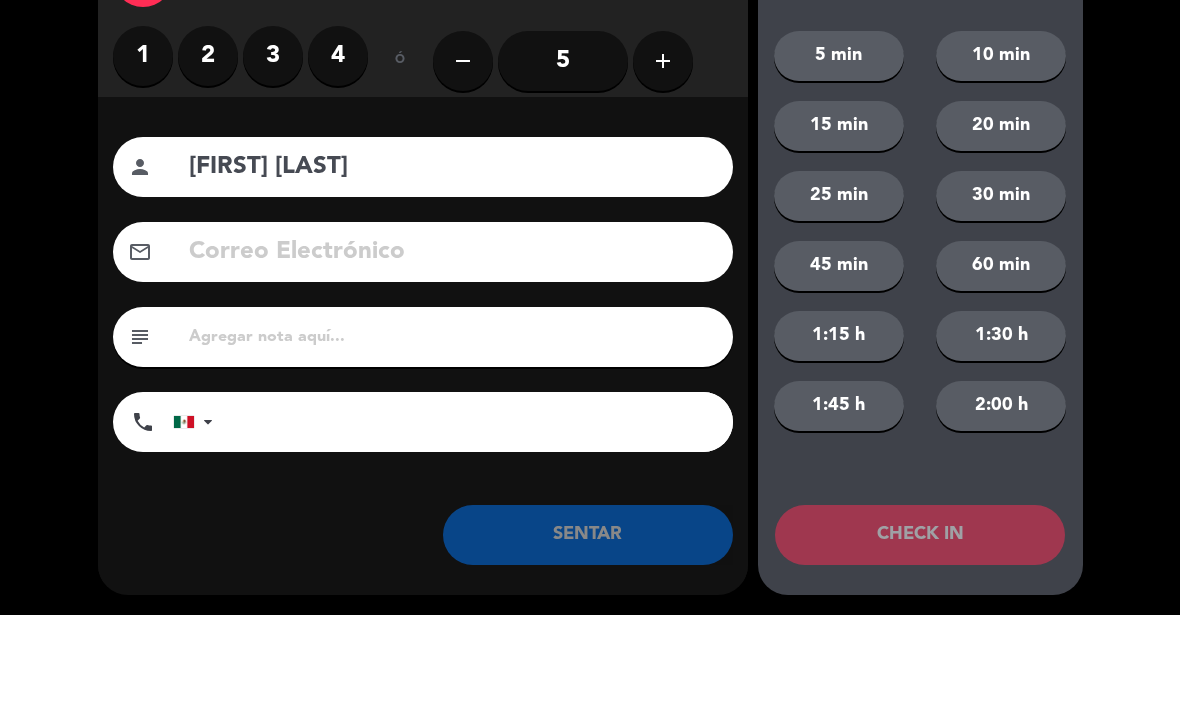 type on "[FIRST] [LAST]" 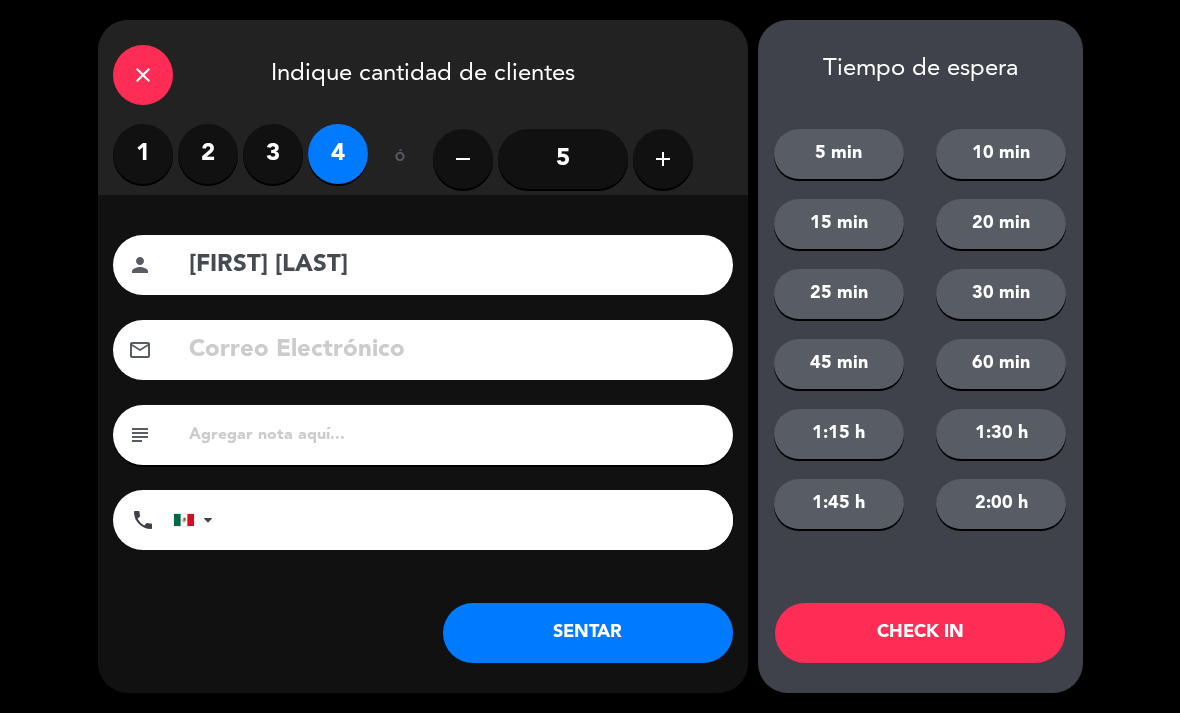 click on "SENTAR" 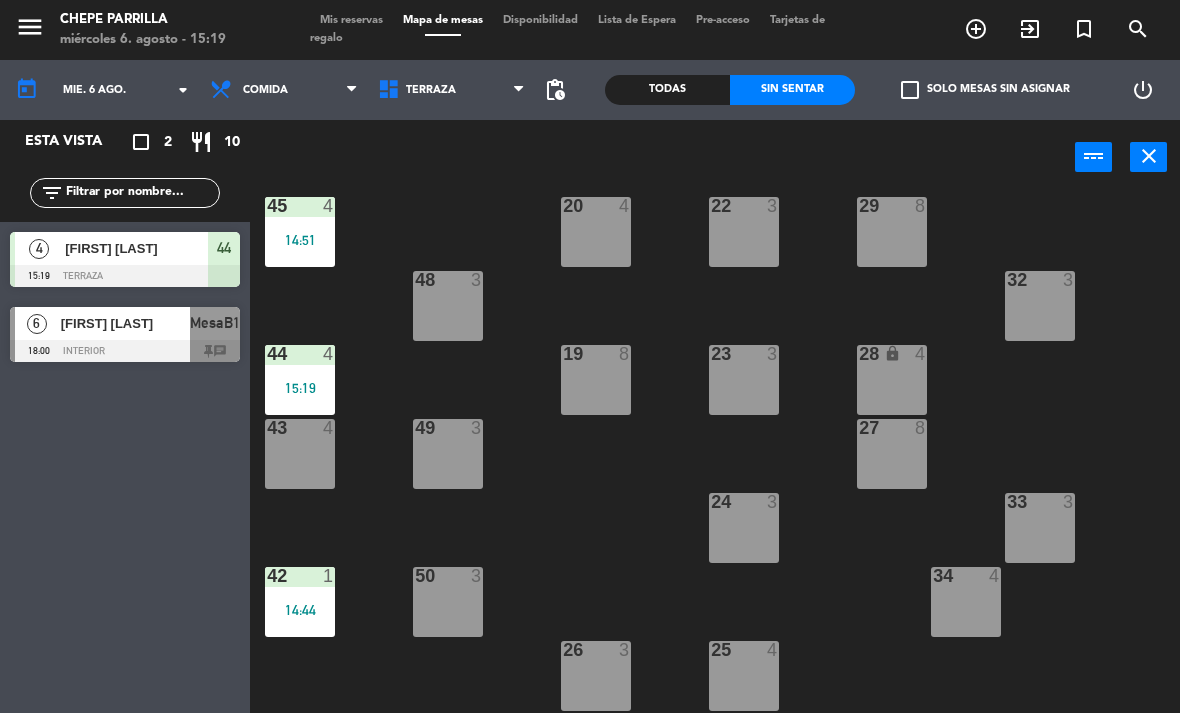 scroll, scrollTop: 56, scrollLeft: 0, axis: vertical 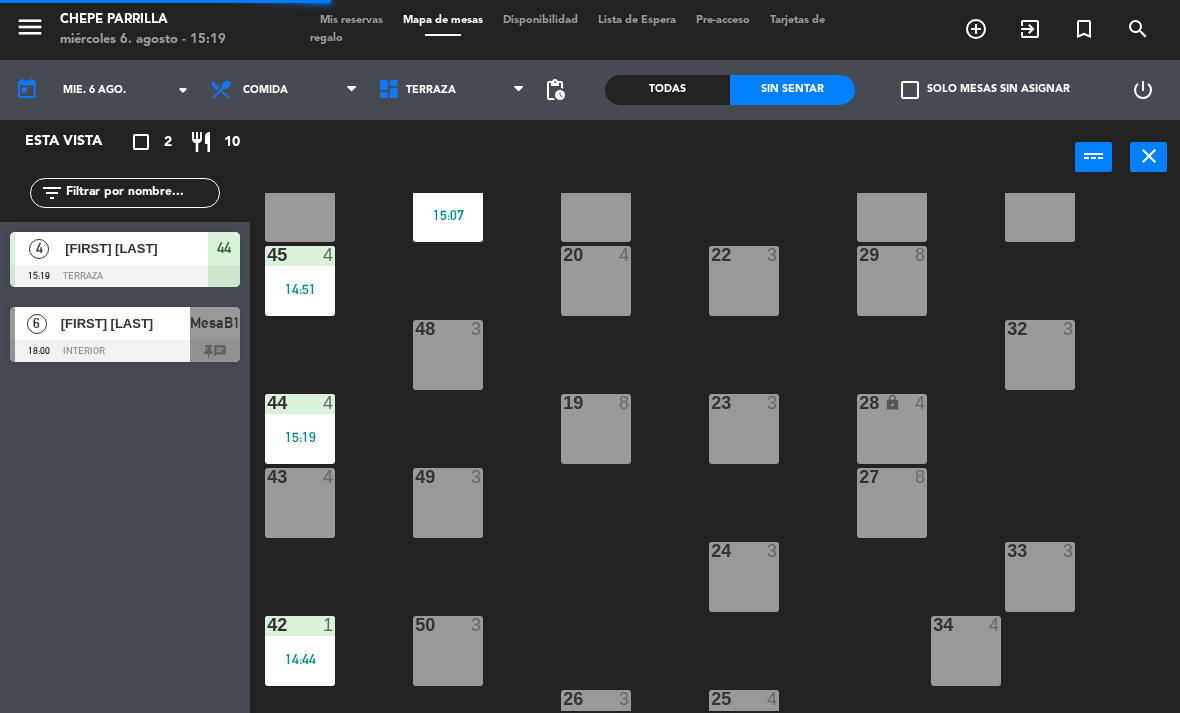 click on "15:19" at bounding box center [300, 437] 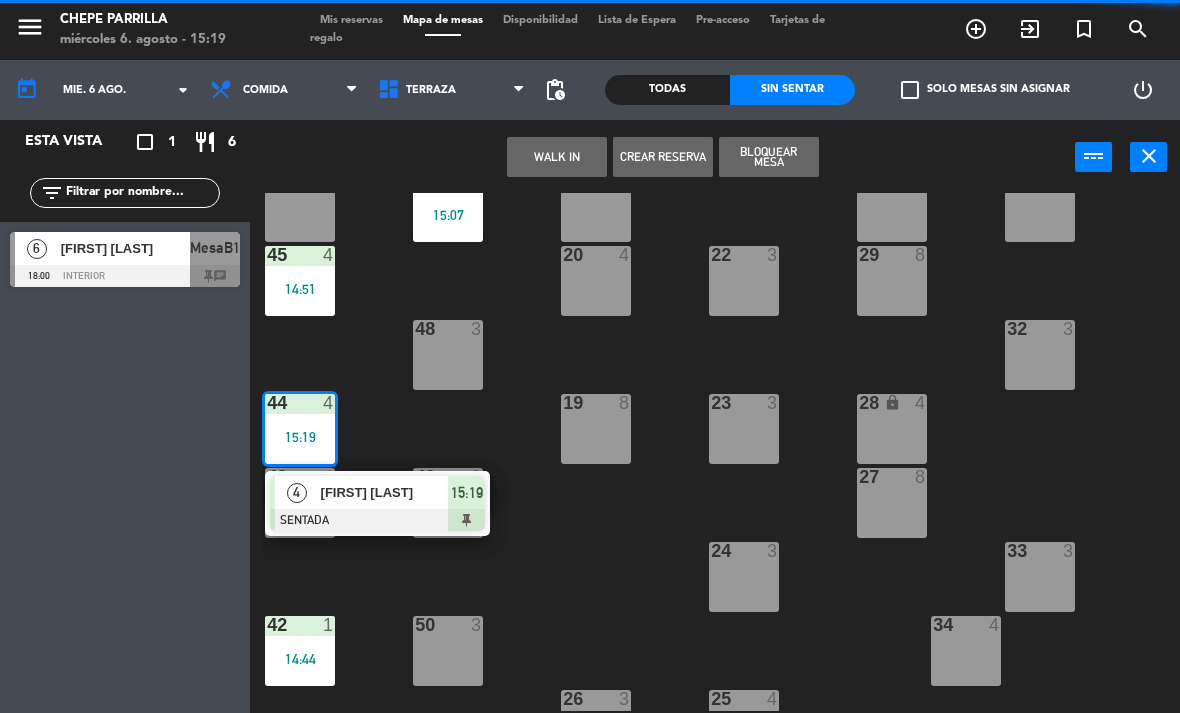 click at bounding box center (377, 520) 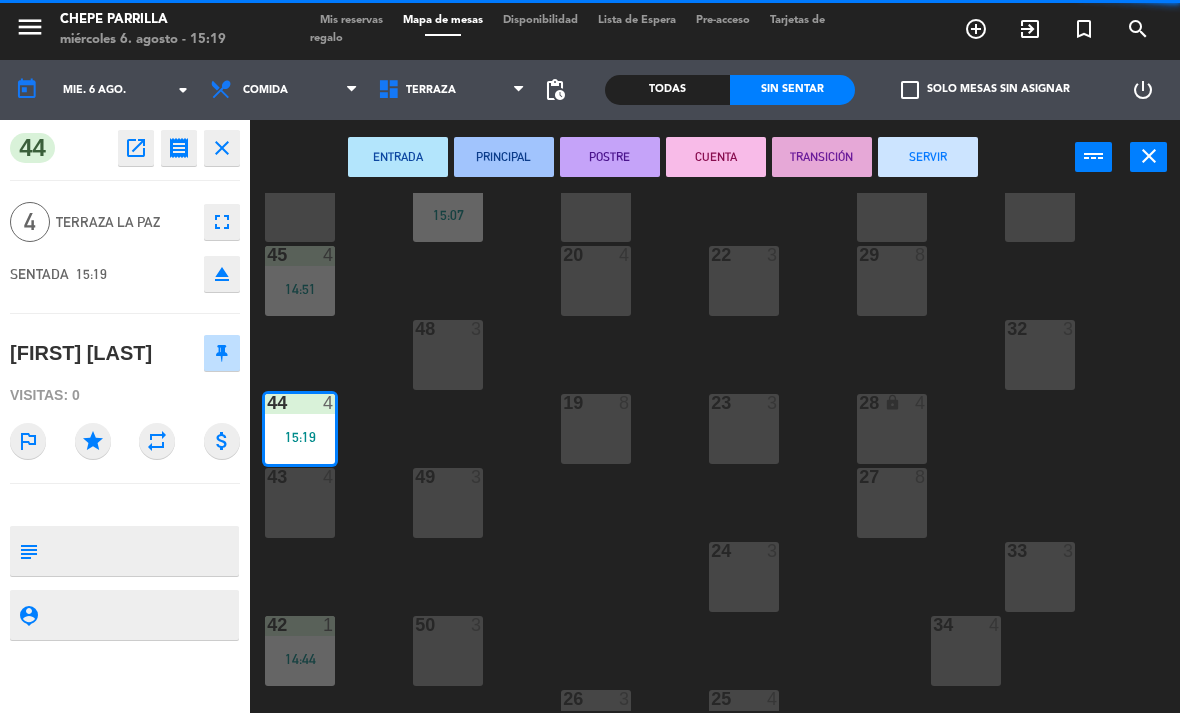 click on "43  4" at bounding box center (300, 503) 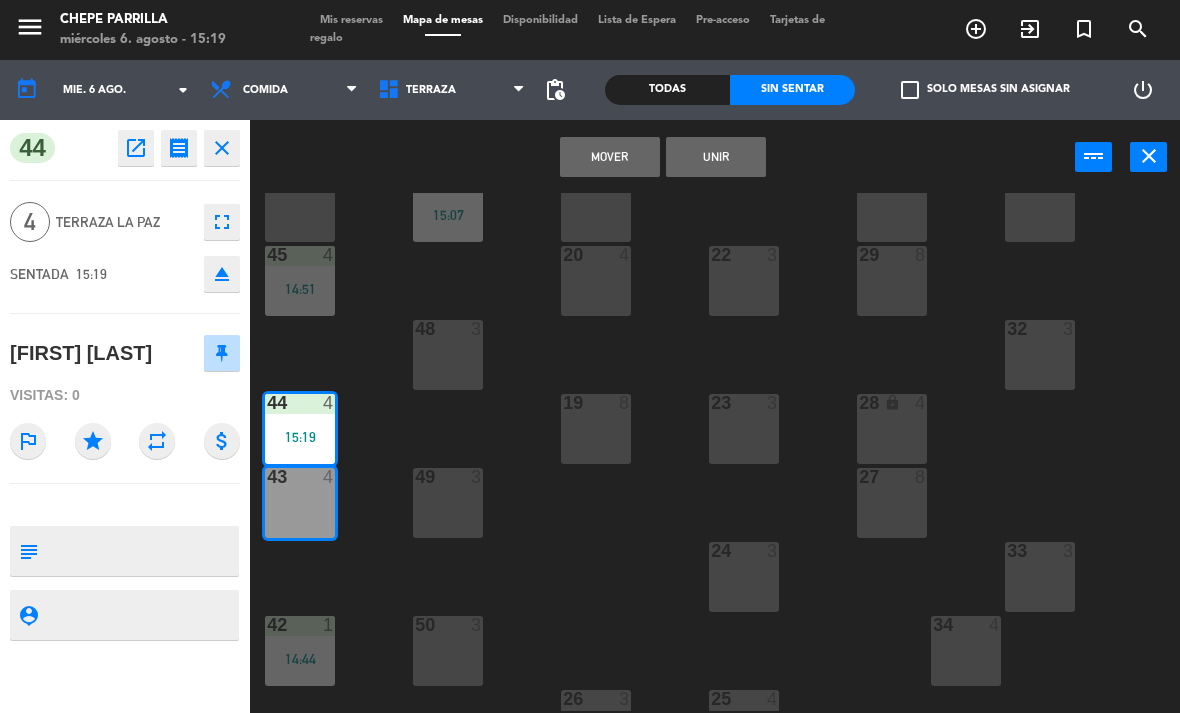 click on "Unir" at bounding box center [716, 157] 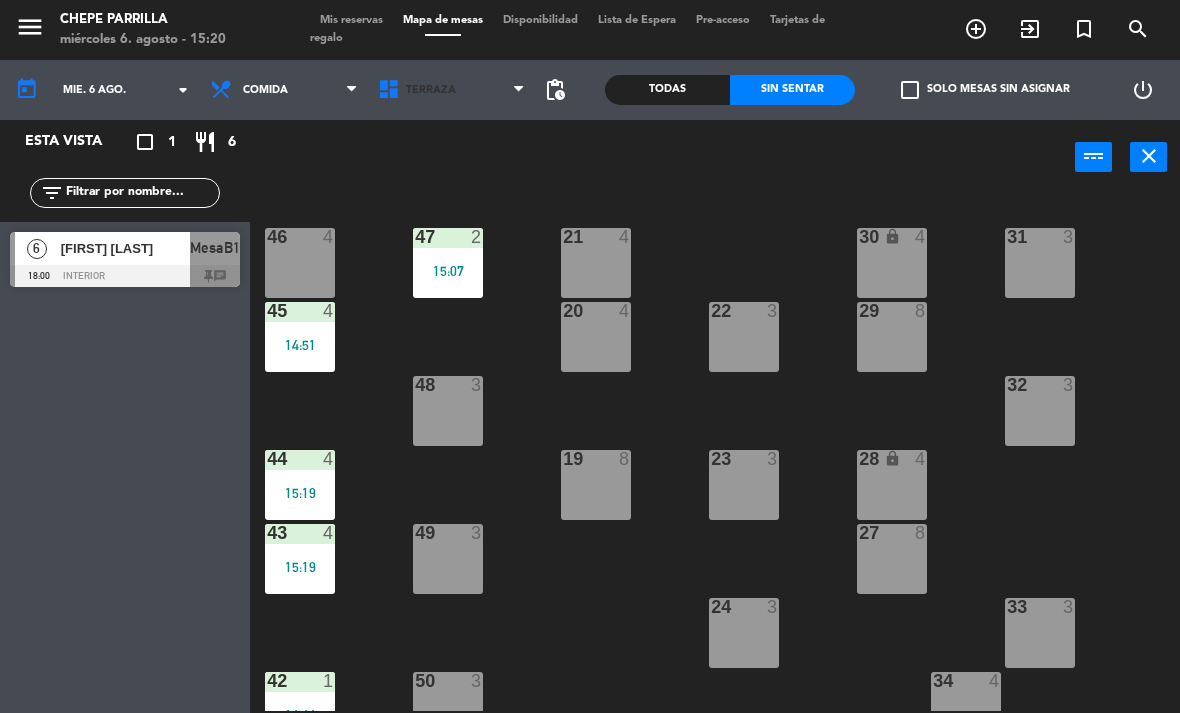 click on "Terraza" at bounding box center [452, 90] 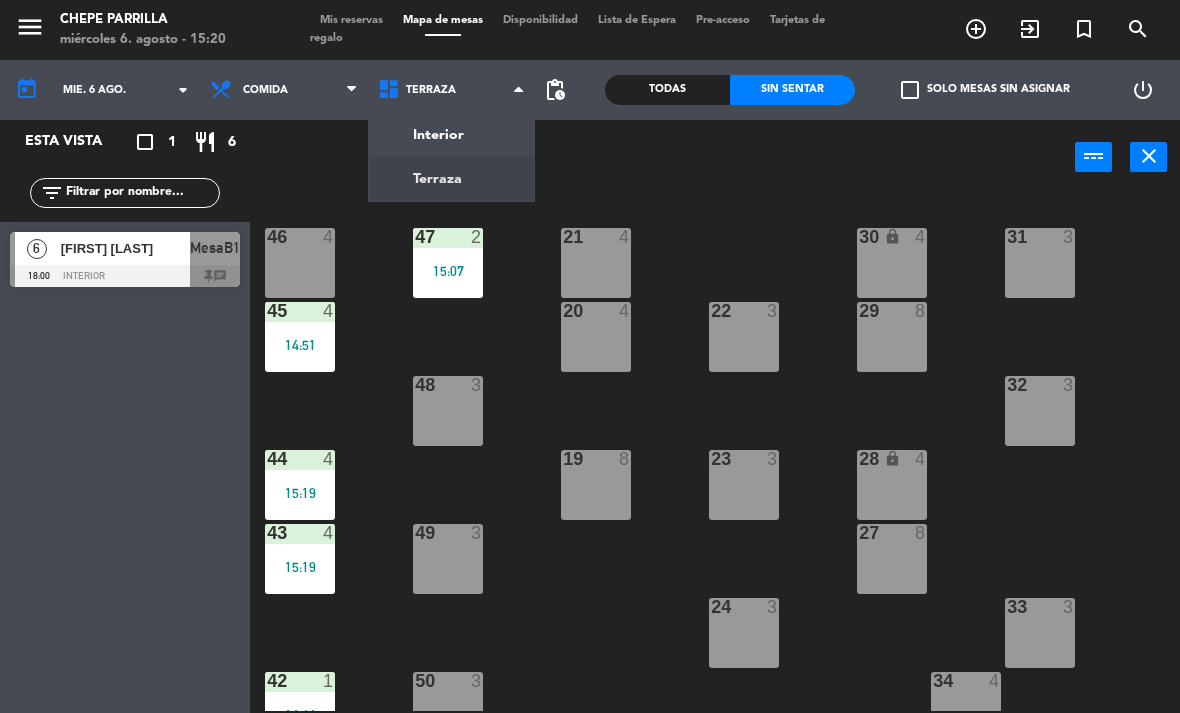 scroll, scrollTop: 0, scrollLeft: 0, axis: both 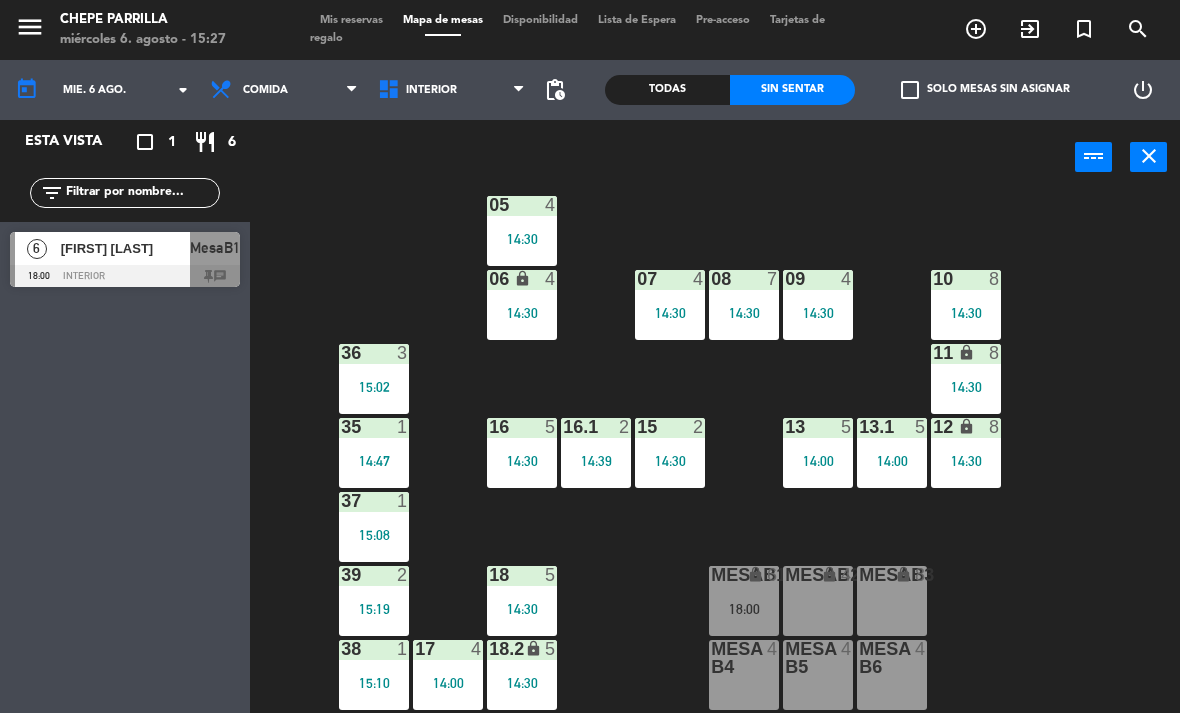 click on "Comida" at bounding box center [284, 90] 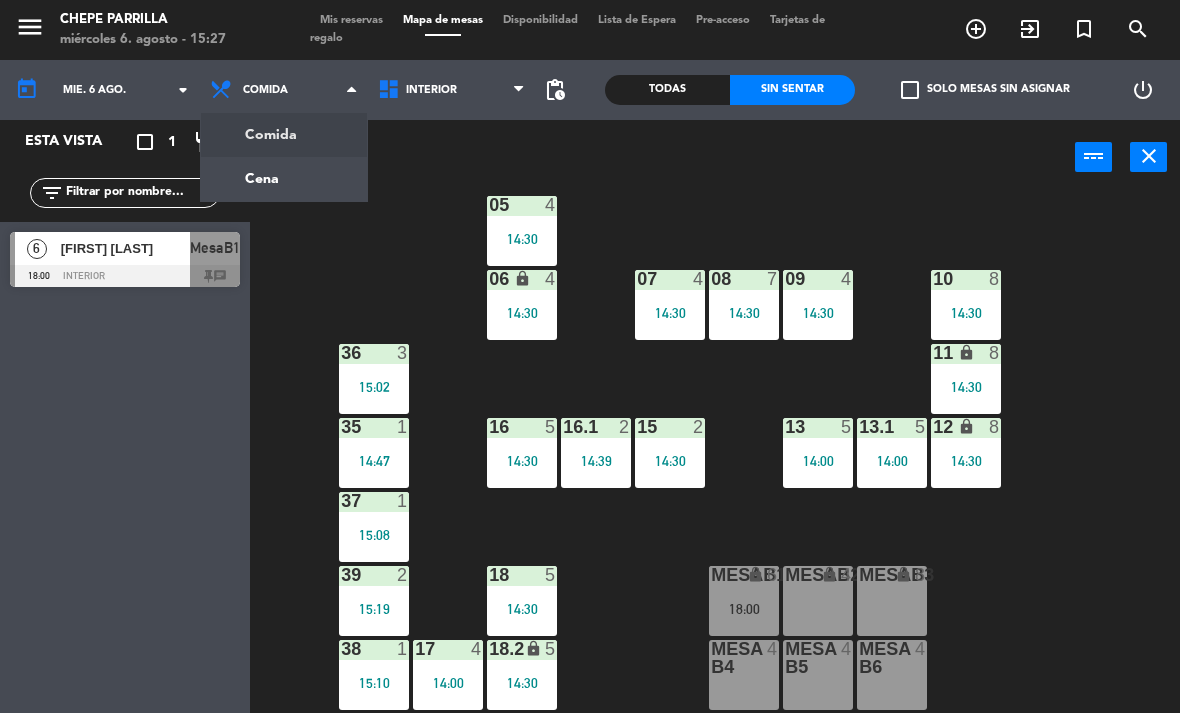 click on "02  3   14:35  4  3   14:30  01  2   14:34  05  4   14:30  06 lock  4   14:30  07  4   14:30  09  4   14:30  10  8   14:30  08  7   14:30  11 lock  8   14:30  36  3   15:02  16  5   14:30  15  2   14:30  13  5   14:00  12 lock  8   14:30  16.1  2   14:39  13.1  5   14:00  35  1   14:47  37  1   15:08  18  5   14:30  MesaB1 lock  6   18:00  MESAB2 lock  4  MESAB3 lock  8  39  2   15:19  18.2 lock  5   14:30  17  4   14:00  MESA B4  4  MESA B5  4  MESA B6  4  38  1   15:10" 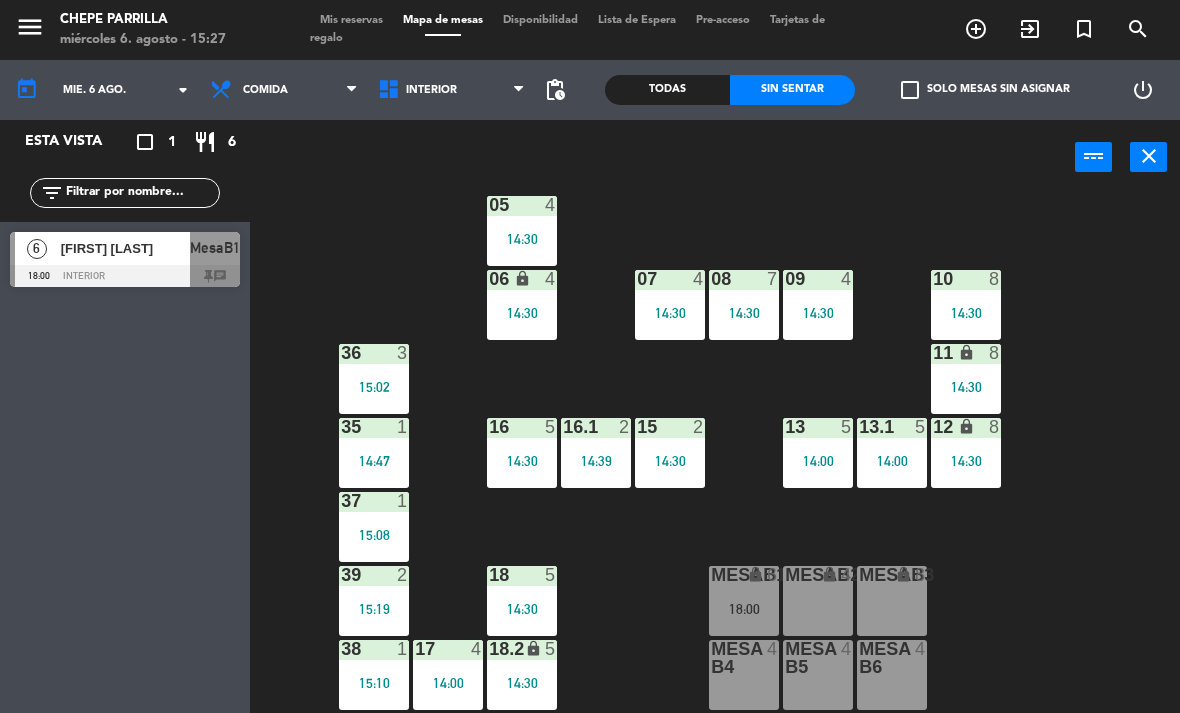 click on "power_input close" at bounding box center [662, 158] 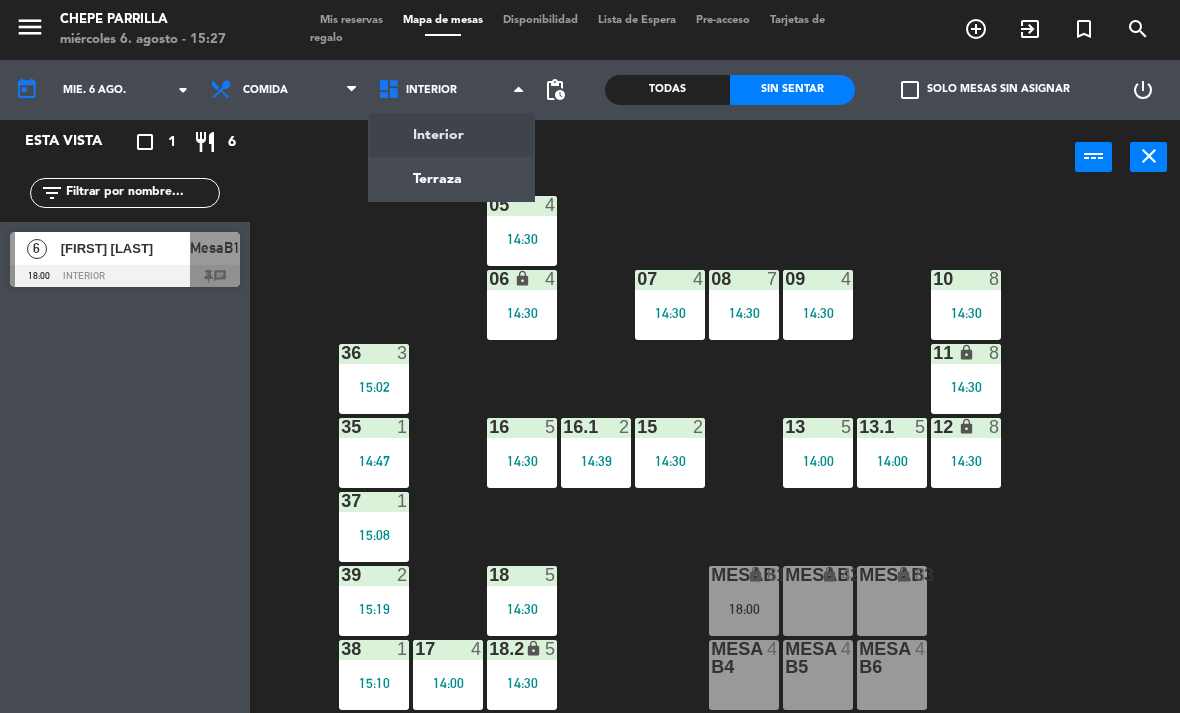 click on "menu  Chepe Parrilla   miércoles 6. agosto - 15:27   Mis reservas   Mapa de mesas   Disponibilidad   Lista de Espera   Pre-acceso   Tarjetas de regalo  add_circle_outline exit_to_app turned_in_not search today    mié. 6 ago. arrow_drop_down  Comida  Cena  Comida  Comida  Cena  Interior   Terraza   Interior   Interior   Terraza  pending_actions  Todas  Sin sentar  check_box_outline_blank   Solo mesas sin asignar   power_settings_new   Esta vista   crop_square  1  restaurant  6 filter_list  6   [FIRST] [LAST]   18:00   Interior  MesaB1 chat power_input close 02  3   14:35  4  3   14:30  01  2   14:34  05  4   14:30  06 lock  4   14:30  07  4   14:30  09  4   14:30  10  8   14:30  08  7   14:30  11 lock  8   14:30  36  3   15:02  16  5   14:30  15  2   14:30  13  5   14:00  12 lock  8   14:30  16.1  2   14:39  13.1  5   14:00  35  1   14:47  37  1   15:08  18  5   14:30  MesaB1 lock  6   18:00  MESAB2 lock  4  MESAB3 lock  8  39  2   15:19  18.2 lock  5   14:30  17  4   14:00  MESA B4  4  MESA B5  4  MESA B6  4" 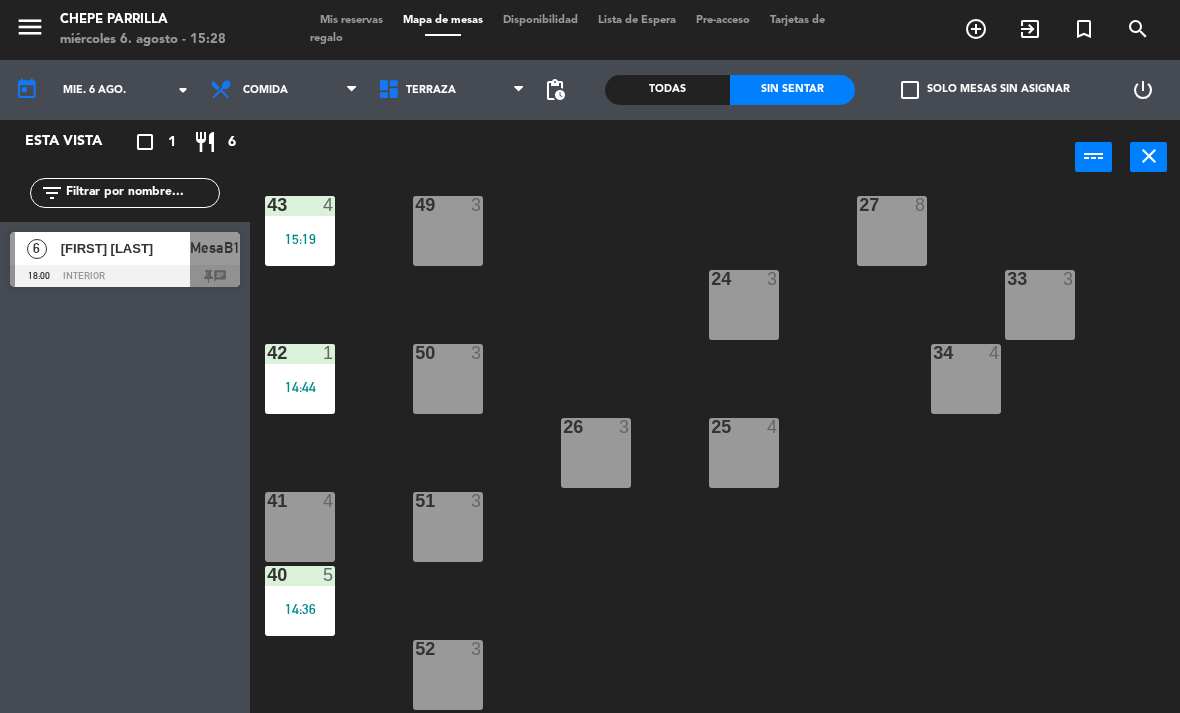 scroll, scrollTop: 328, scrollLeft: 0, axis: vertical 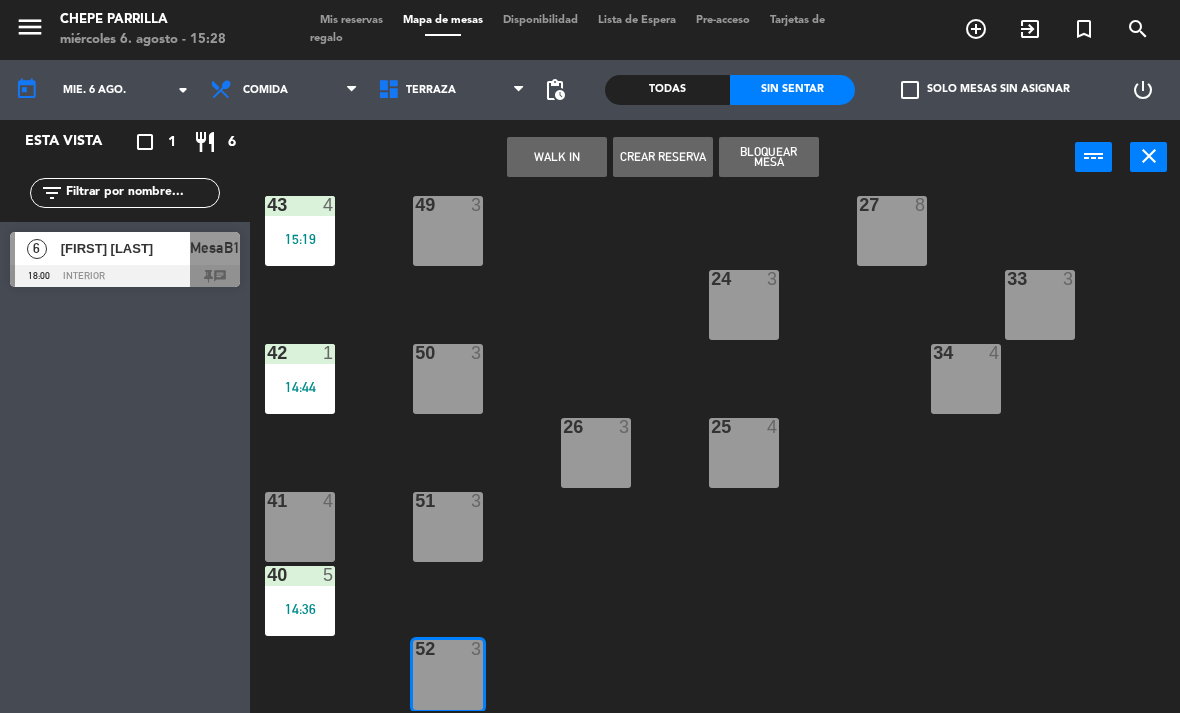 click on "WALK IN" at bounding box center [557, 157] 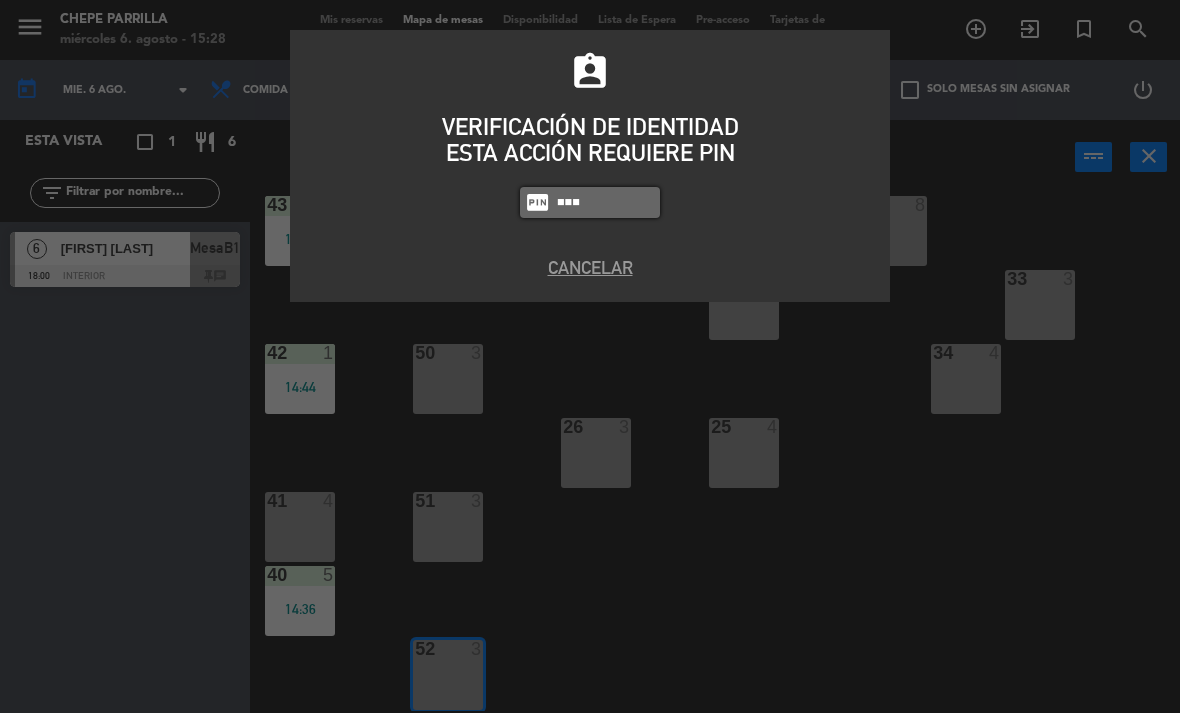 type on "4836" 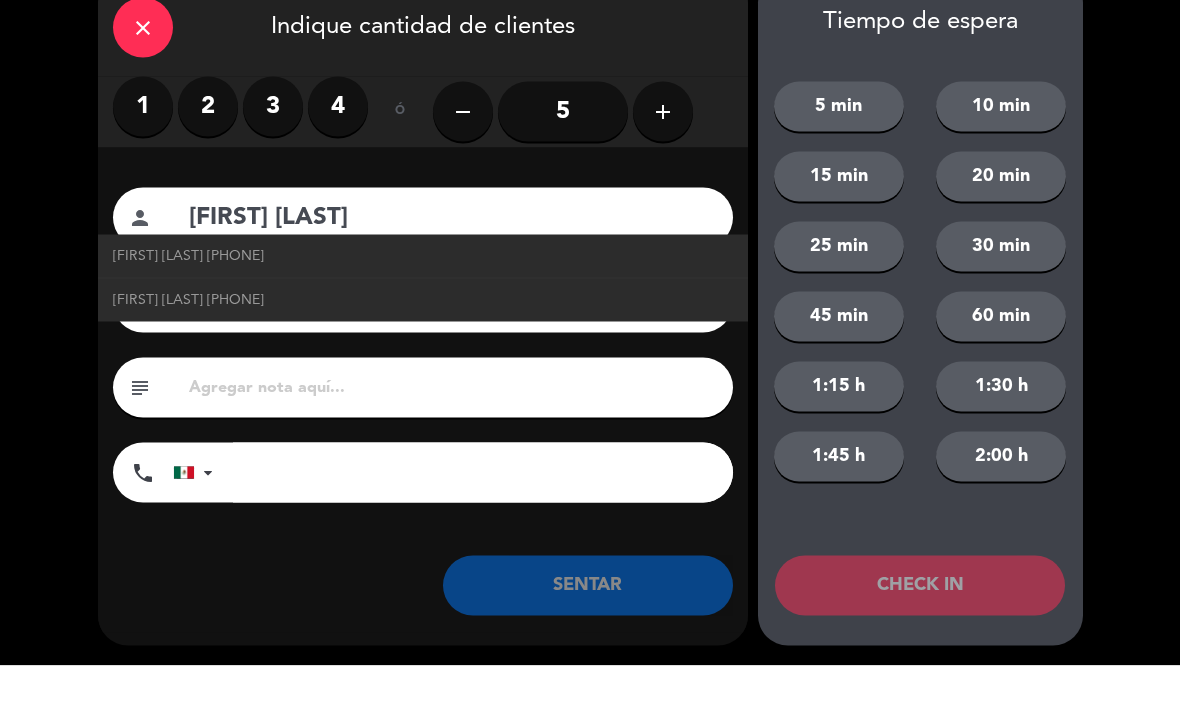 type on "[FIRST] [LAST]" 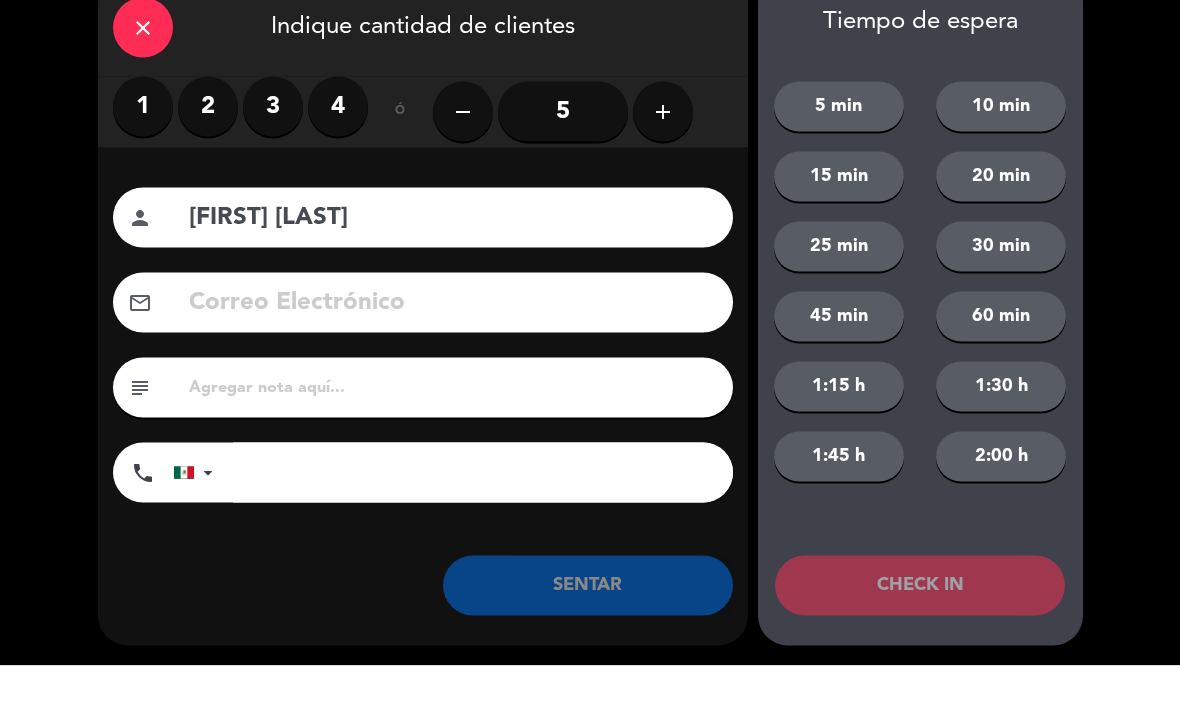 type on "[PHONE]" 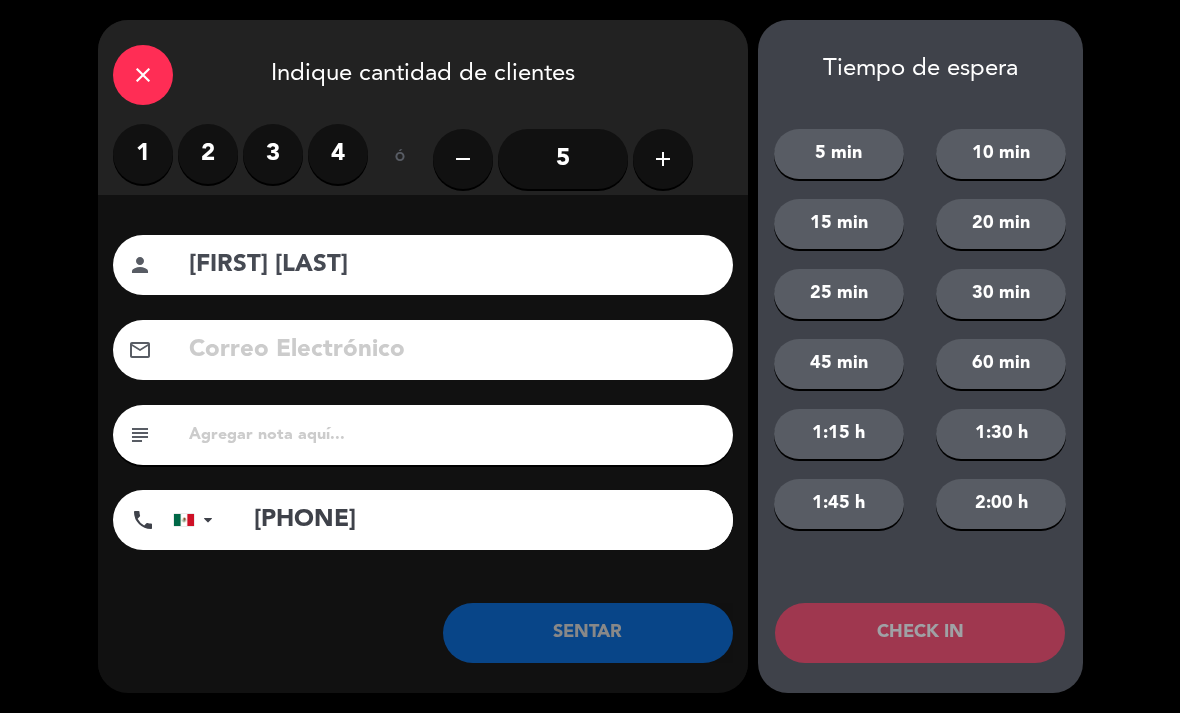 click on "4" at bounding box center (338, 154) 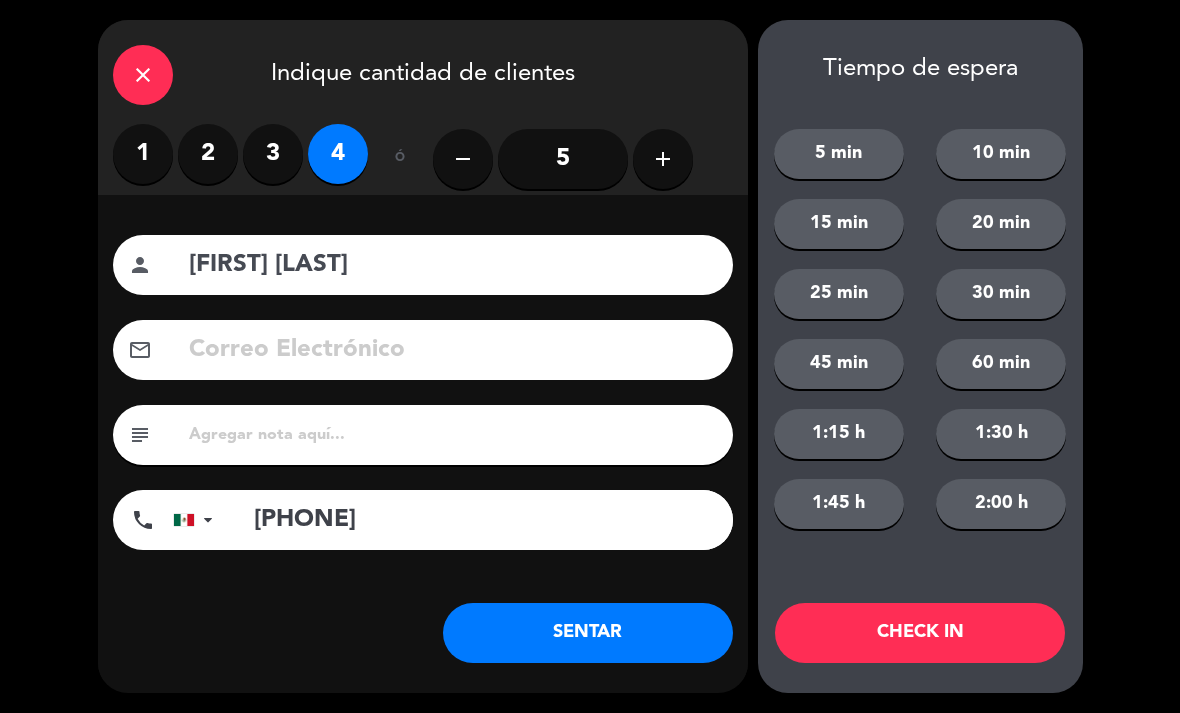 click on "SENTAR" 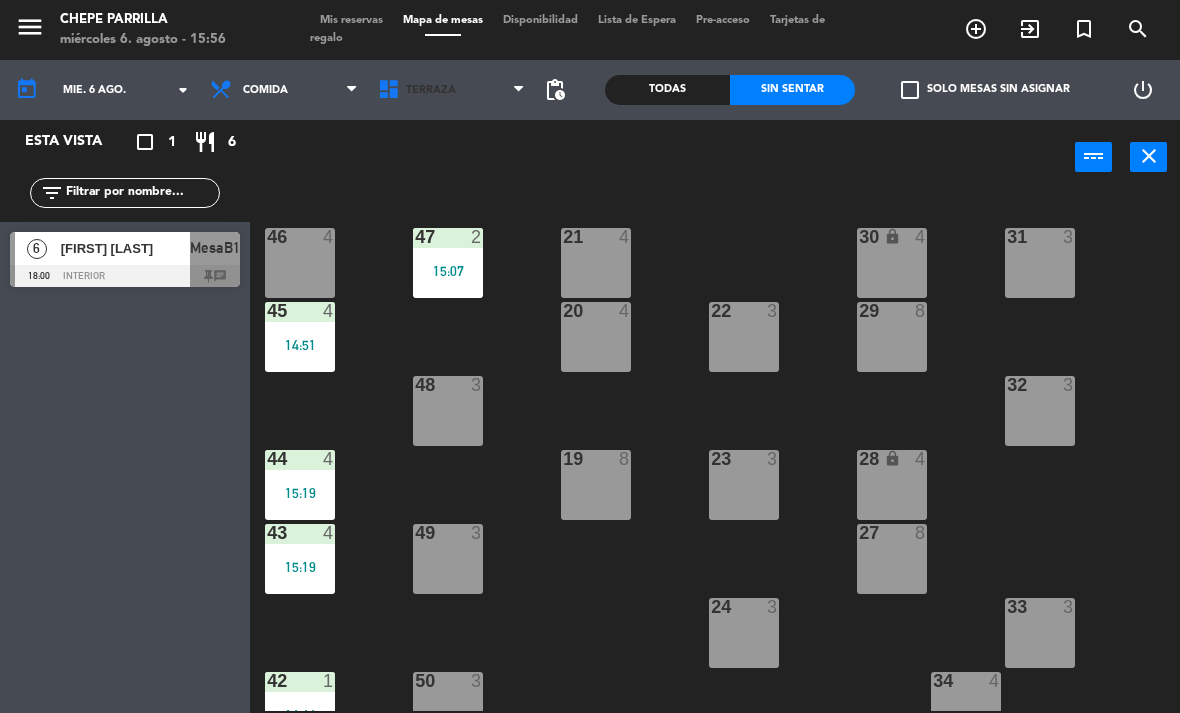 click on "Terraza" at bounding box center (452, 90) 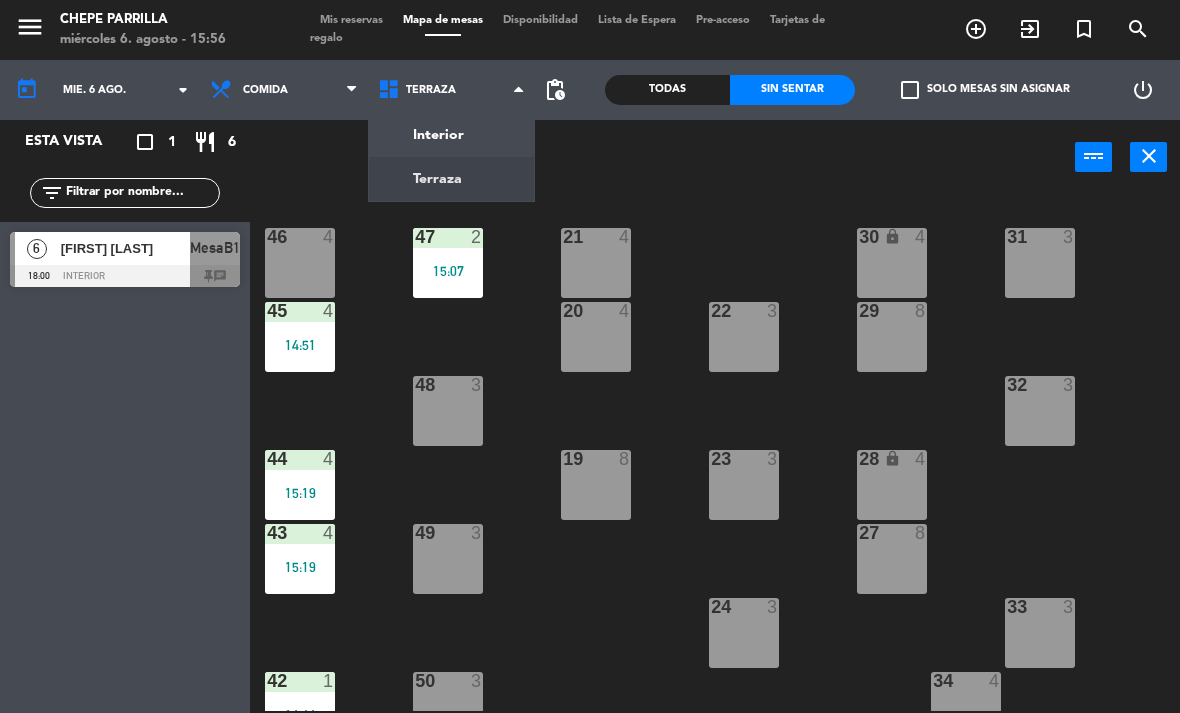 click on "menu  Chepe Parrilla   miércoles 6. agosto - 15:56   Mis reservas   Mapa de mesas   Disponibilidad   Lista de Espera   Pre-acceso   Tarjetas de regalo  add_circle_outline exit_to_app turned_in_not search today    mié. 6 ago. arrow_drop_down  Comida  Cena  Comida  Comida  Cena  Interior   Terraza   Terraza   Interior   Terraza  pending_actions  Todas  Sin sentar  check_box_outline_blank   Solo mesas sin asignar   power_settings_new   Esta vista   crop_square  1  restaurant  6 filter_list  6   [FIRST] [LAST]   18:00   Interior  MesaB1 chat power_input close 21  4  30 lock  4  46  4  47  2   15:07  31  3  20  4  22  3  29  8  45  4   14:51  32  3  48  3  19  8  23  3  28 lock  4  44  4   15:19  27  8  43  4   15:19  49  3  24  3  33  3  50  3  42  1   14:44  34  4  25  4  26  3  41  4  51  3  40  5   14:36  52  4   15:28" 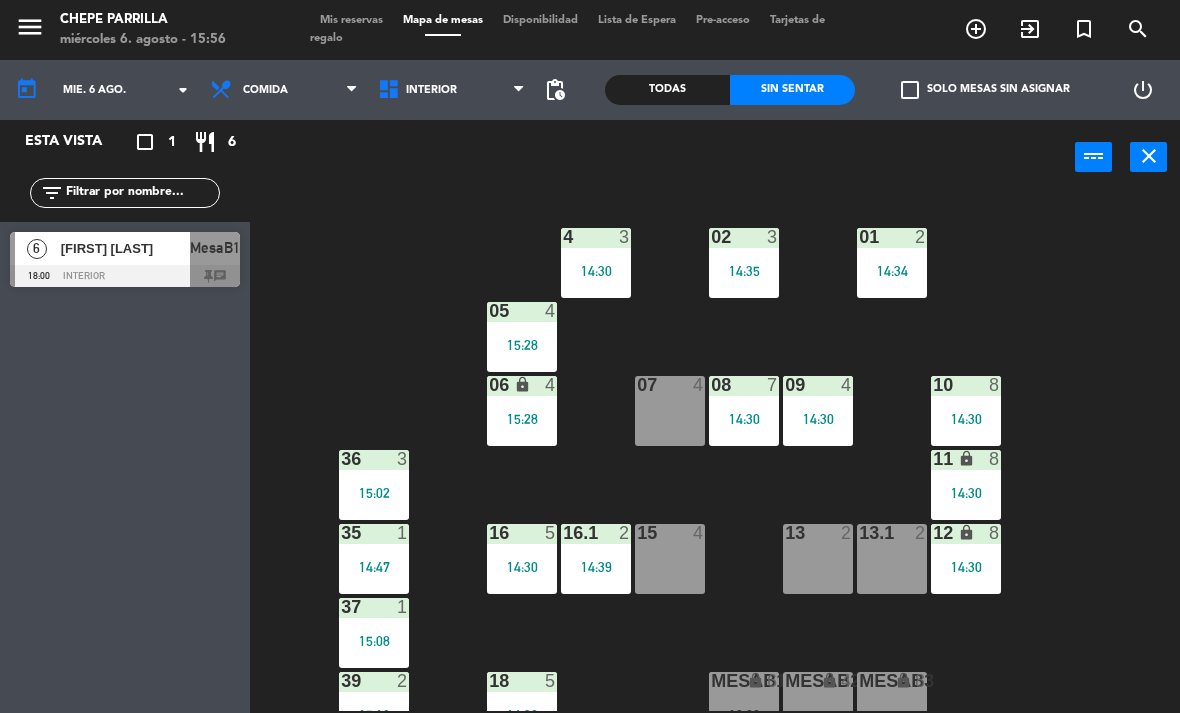 scroll, scrollTop: -1, scrollLeft: 0, axis: vertical 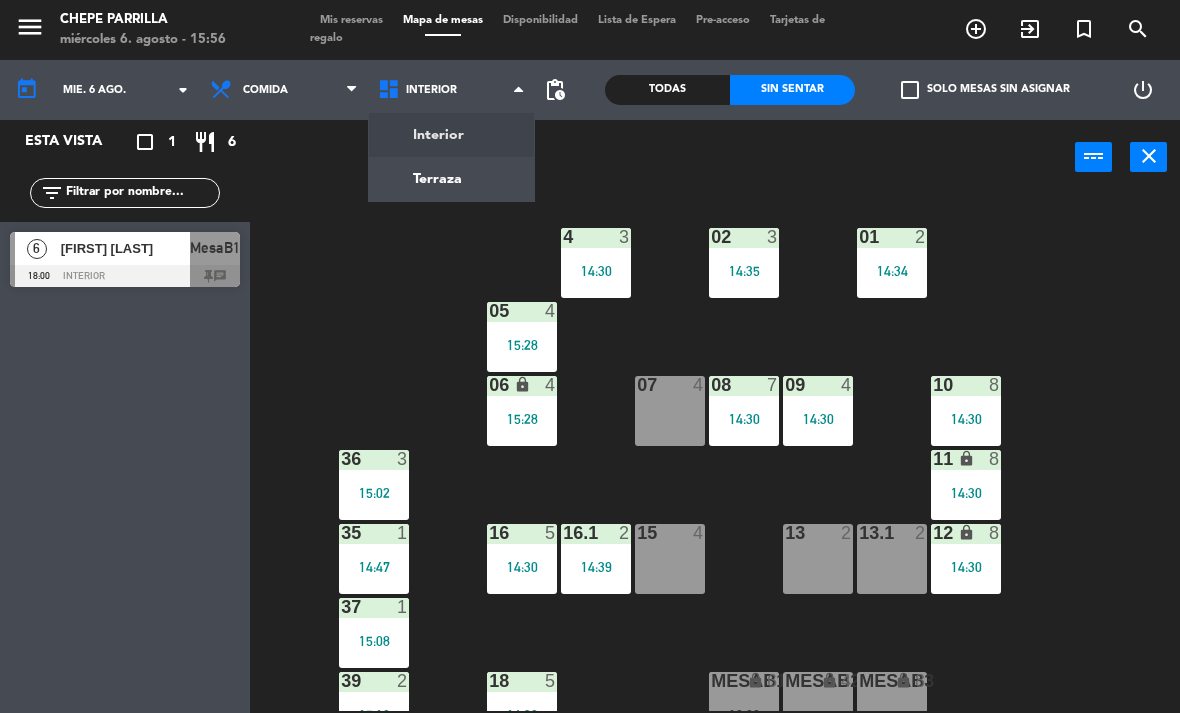 click on "02  3   14:35  4  3   14:30  01  2   14:34  05  4   15:28  06 lock  4   15:28  07  4  09  4   14:30  10  8   14:30  08  7   14:30  11 lock  8   14:30  36  3   15:02  16  5   14:30  15  4  13  2  12 lock  8   14:30  16.1  2   14:39  13.1  2  35  1   14:47  37  1   15:08  18  5   14:30  MesaB1 lock  6   18:00  MESAB2 lock  4  MESAB3 lock  8  39  2   15:19  18.2 lock  5   14:30  17  4   14:00  MESA B4  4  MESA B5  4  MESA B6  4  38  1   15:10" 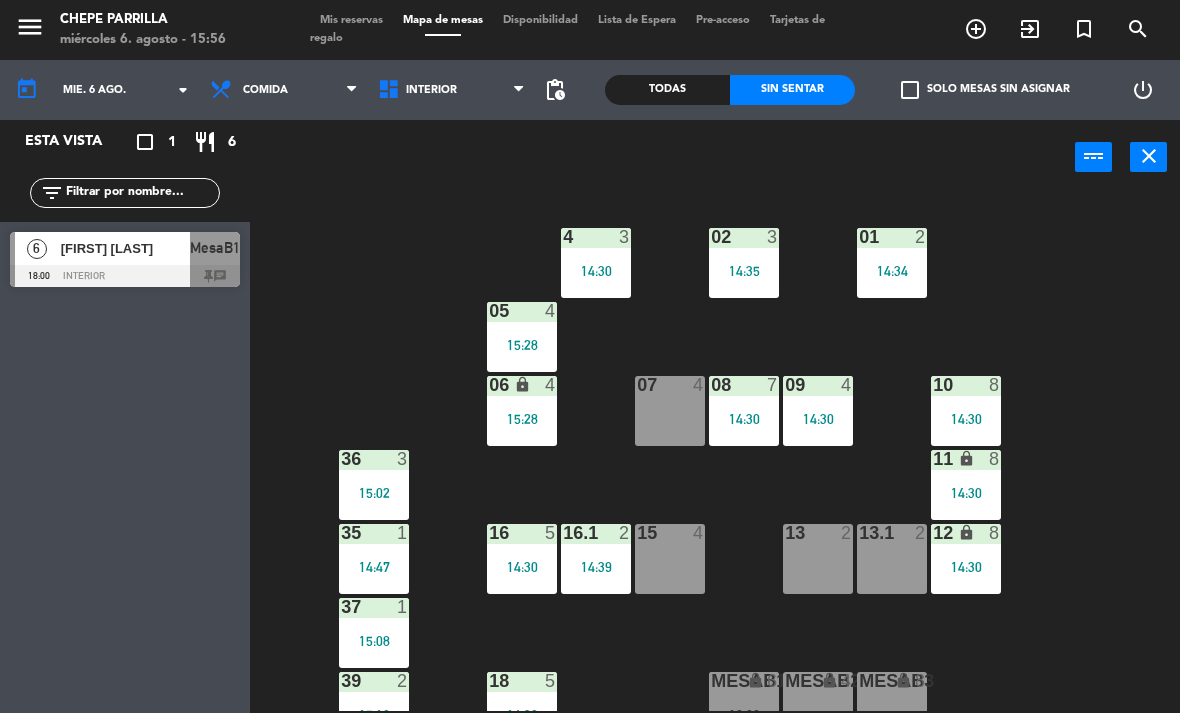 scroll, scrollTop: -4, scrollLeft: 0, axis: vertical 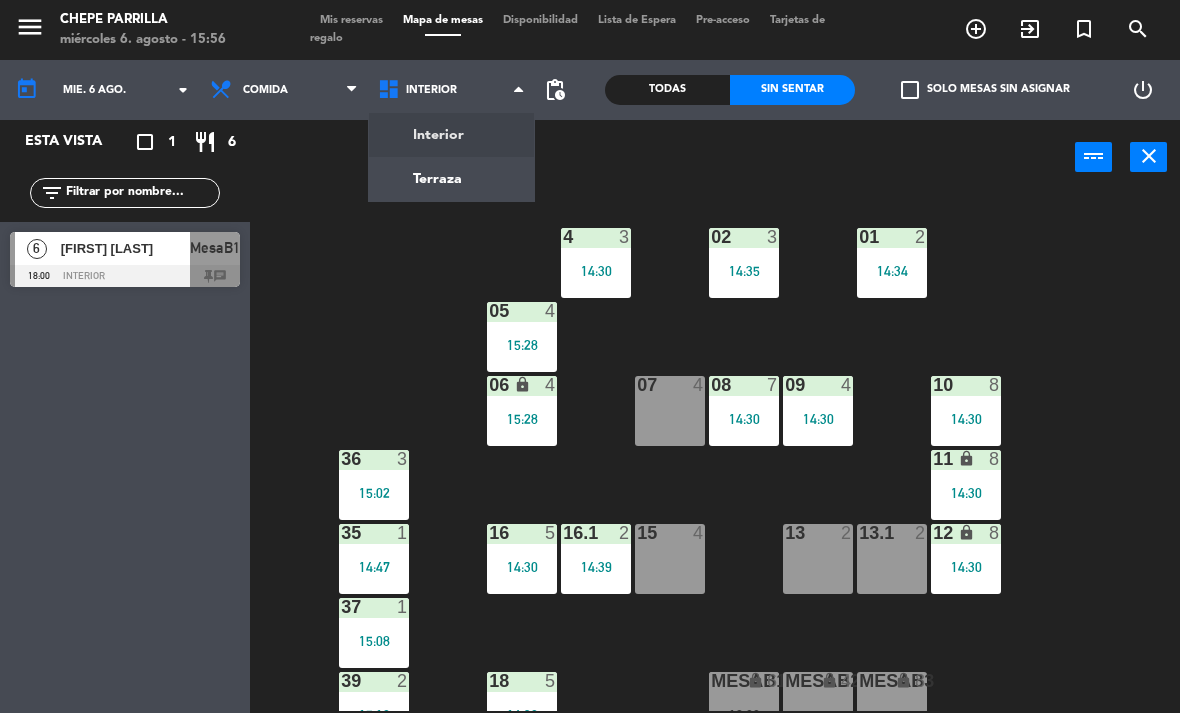 click on "menu  Chepe Parrilla   miércoles 6. agosto - 15:56   Mis reservas   Mapa de mesas   Disponibilidad   Lista de Espera   Pre-acceso   Tarjetas de regalo  add_circle_outline exit_to_app turned_in_not search today    mié. 6 ago. arrow_drop_down  Comida  Cena  Comida  Comida  Cena  Interior   Terraza   Interior   Interior   Terraza  pending_actions  Todas  Sin sentar  check_box_outline_blank   Solo mesas sin asignar   power_settings_new   Esta vista   crop_square  1  restaurant  6 filter_list  6   [FIRST] [LAST]   18:00   Interior  MesaB1 chat power_input close 02  3   14:35  4  3   14:30  01  2   14:34  05  4   14:30  06 lock  4   14:30  07  4   14:30  09  4   14:30  10  8   14:30  08  7   14:30  11 lock  8   14:30  36  3   15:02  16  5   14:30  15  4  13  2  12 lock  8   14:30  16.1  2   14:39  13.1  2  35  1   14:47  37  1   15:08  18  5   14:30  MesaB1 lock  6   18:00  MESAB2 lock  4  MESAB3 lock  8  39  2   15:19  18.2 lock  5   14:30  17  4   14:00  MESA B4  4  MESA B5  4  MESA B6  4  38  1   15:10" 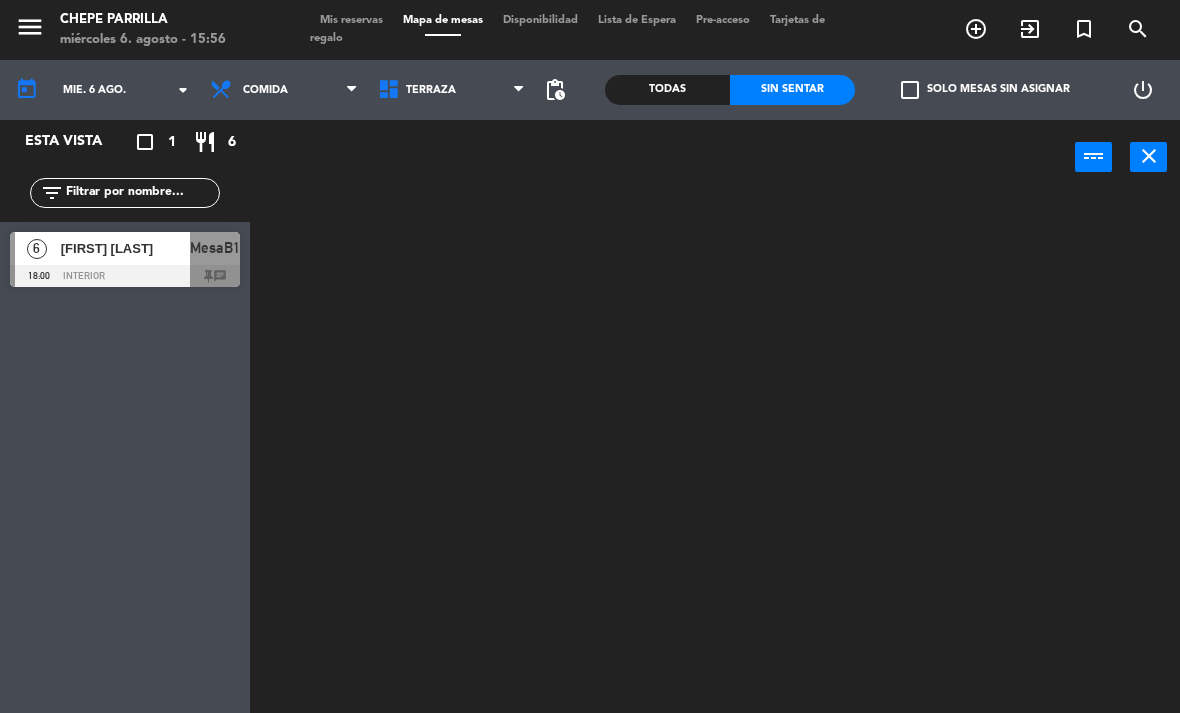click on "Terraza" at bounding box center [431, 90] 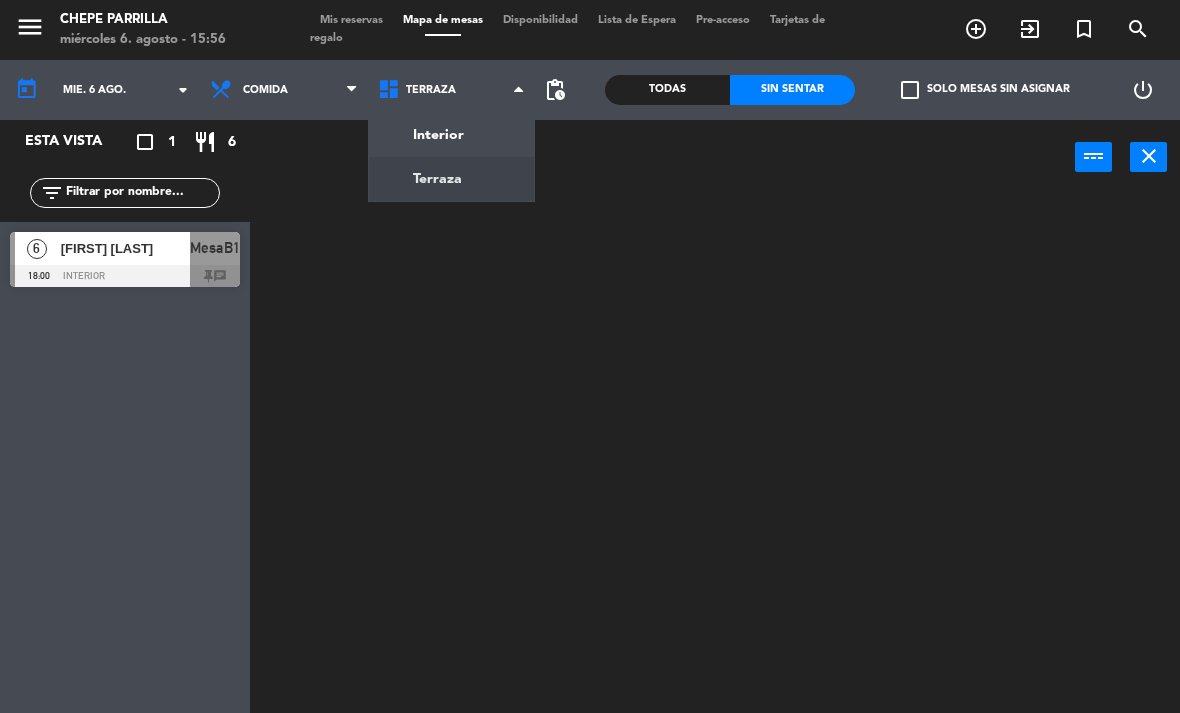 click on "menu  Chepe Parrilla   miércoles 6. agosto - 15:56   Mis reservas   Mapa de mesas   Disponibilidad   Lista de Espera   Pre-acceso   Tarjetas de regalo  add_circle_outline exit_to_app turned_in_not search today    mié. 6 ago. arrow_drop_down  Comida  Cena  Comida  Comida  Cena  Interior   Terraza   Terraza   Interior   Terraza  pending_actions  Todas  Sin sentar  check_box_outline_blank   Solo mesas sin asignar   power_settings_new   Esta vista   crop_square  1  restaurant  6 filter_list  6   [FIRST] [LAST]   18:00   Interior  MesaB1 chat power_input close" 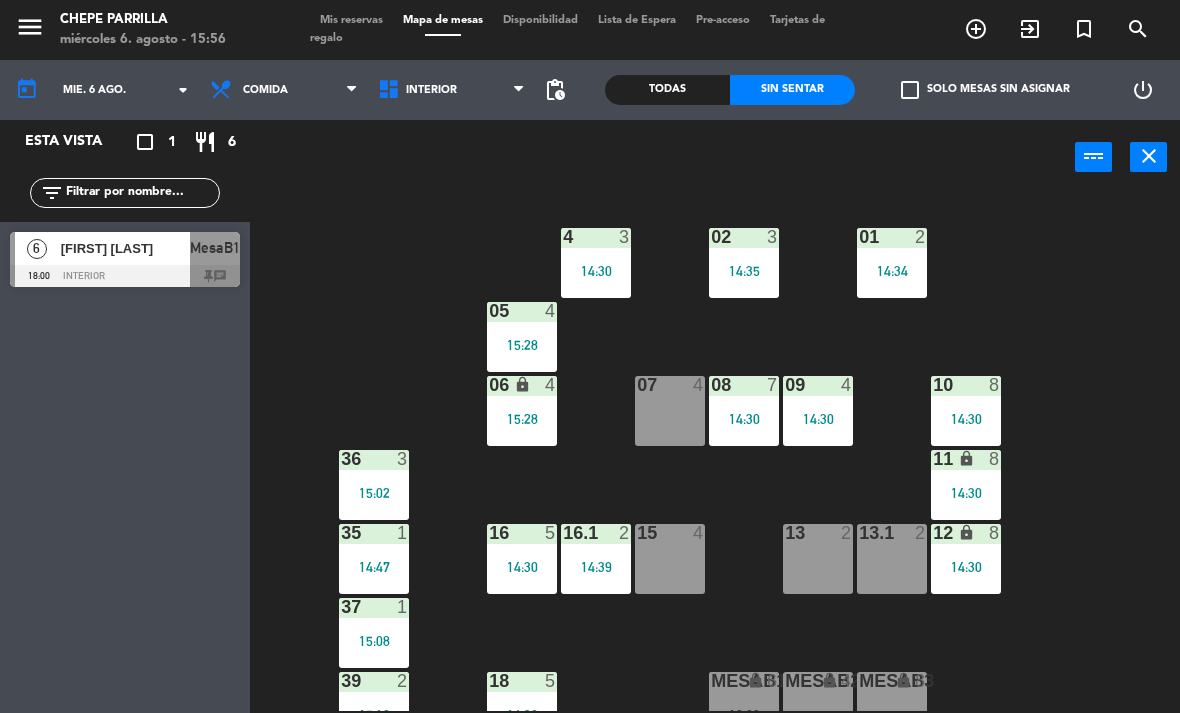 scroll, scrollTop: 0, scrollLeft: 0, axis: both 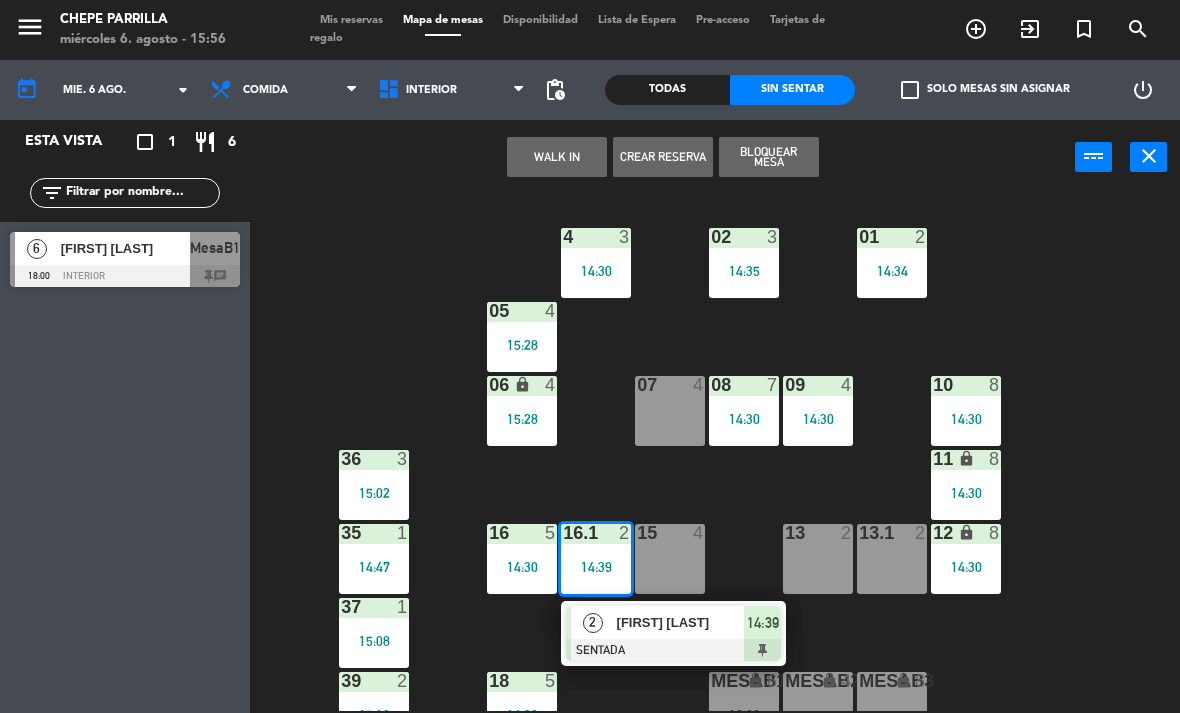 click on "[FIRST] [LAST]" at bounding box center (681, 622) 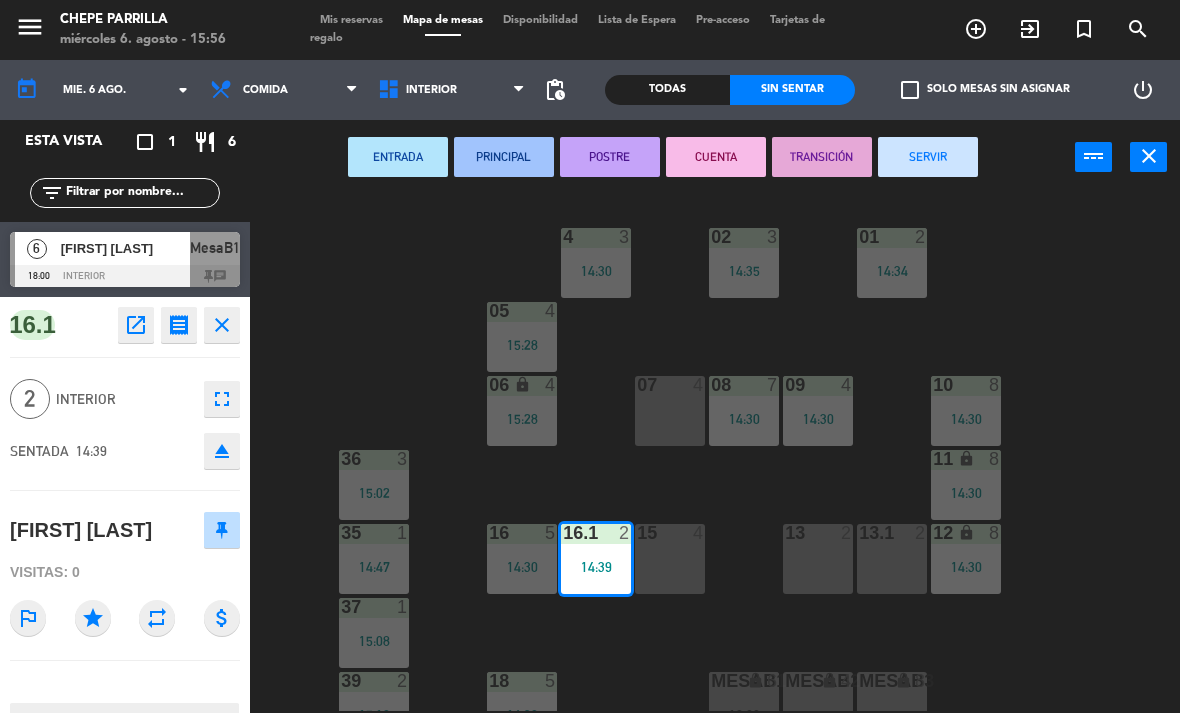 click on "SERVIR" at bounding box center [928, 157] 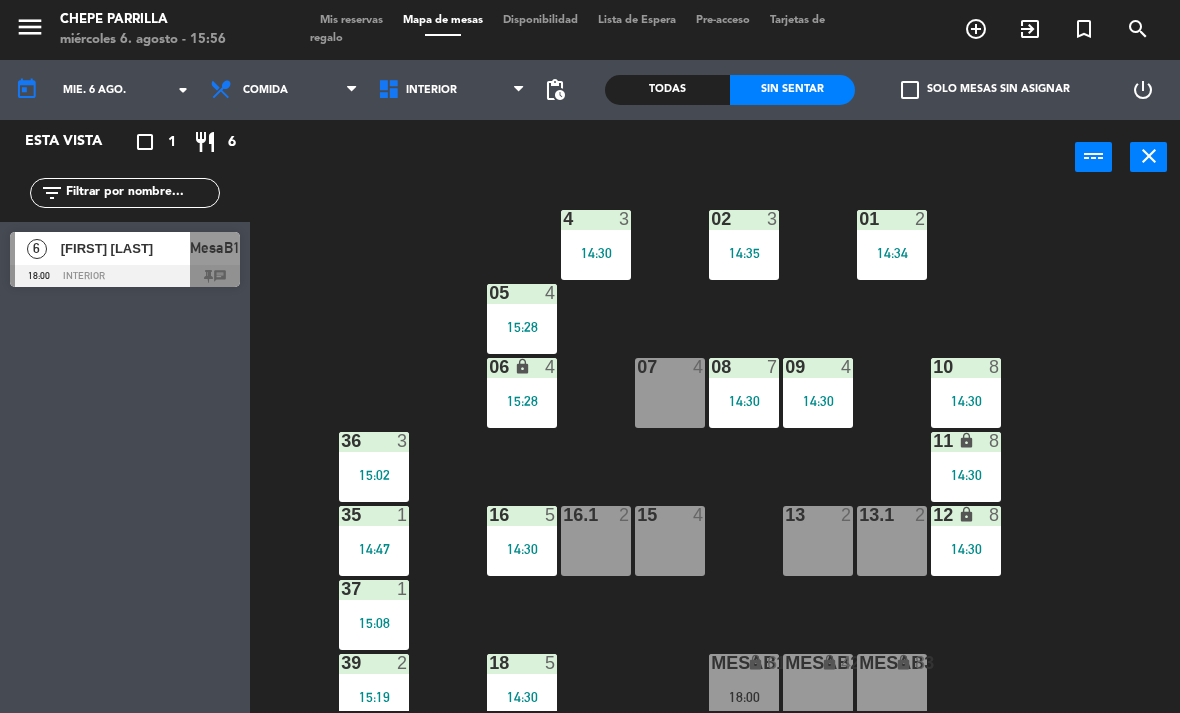 scroll, scrollTop: 23, scrollLeft: 0, axis: vertical 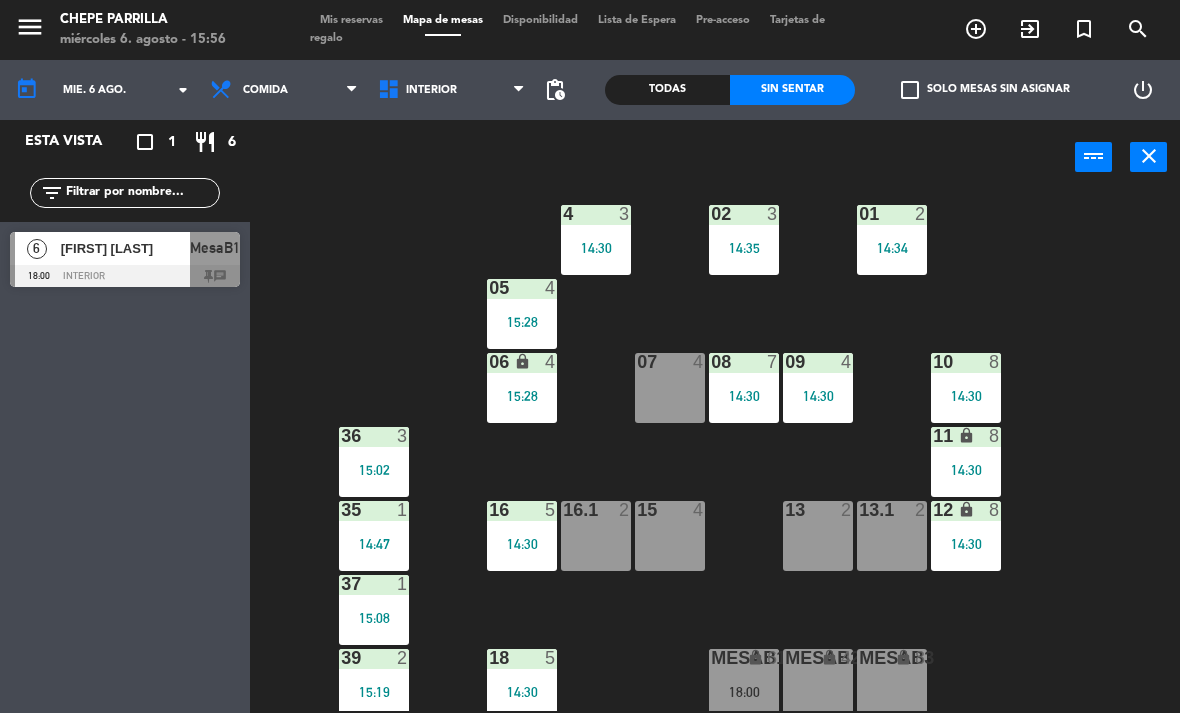 click on "15  4" at bounding box center [670, 536] 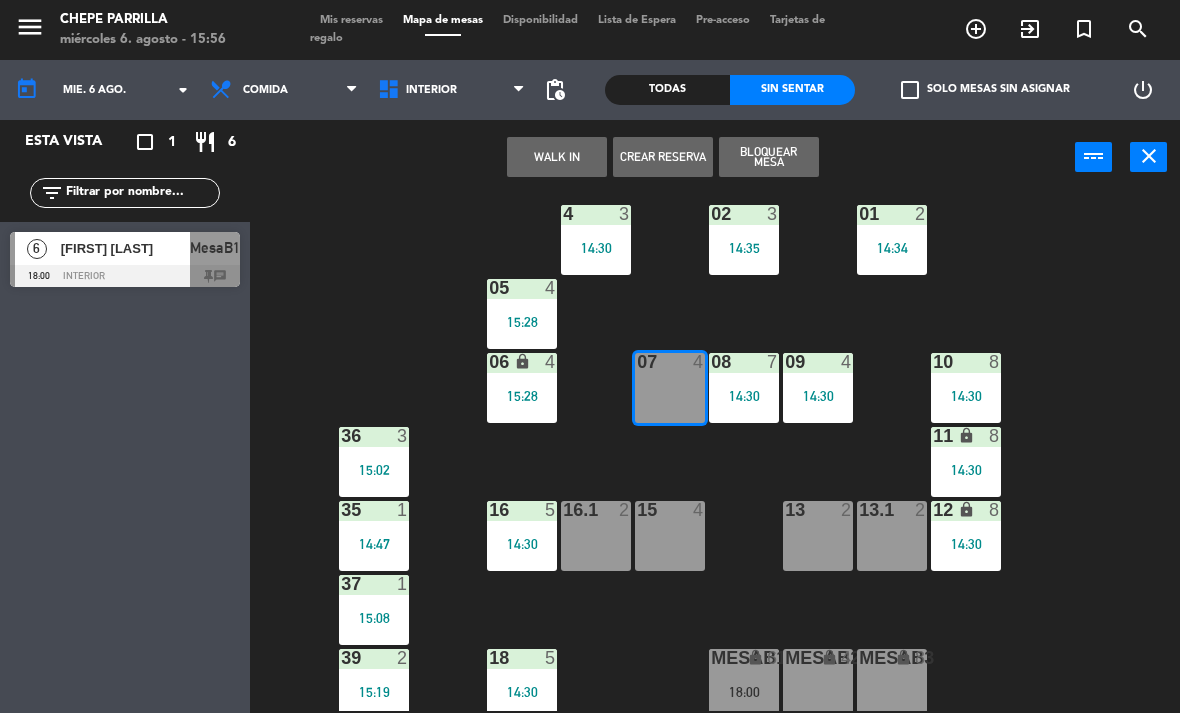 click on "WALK IN" at bounding box center [557, 157] 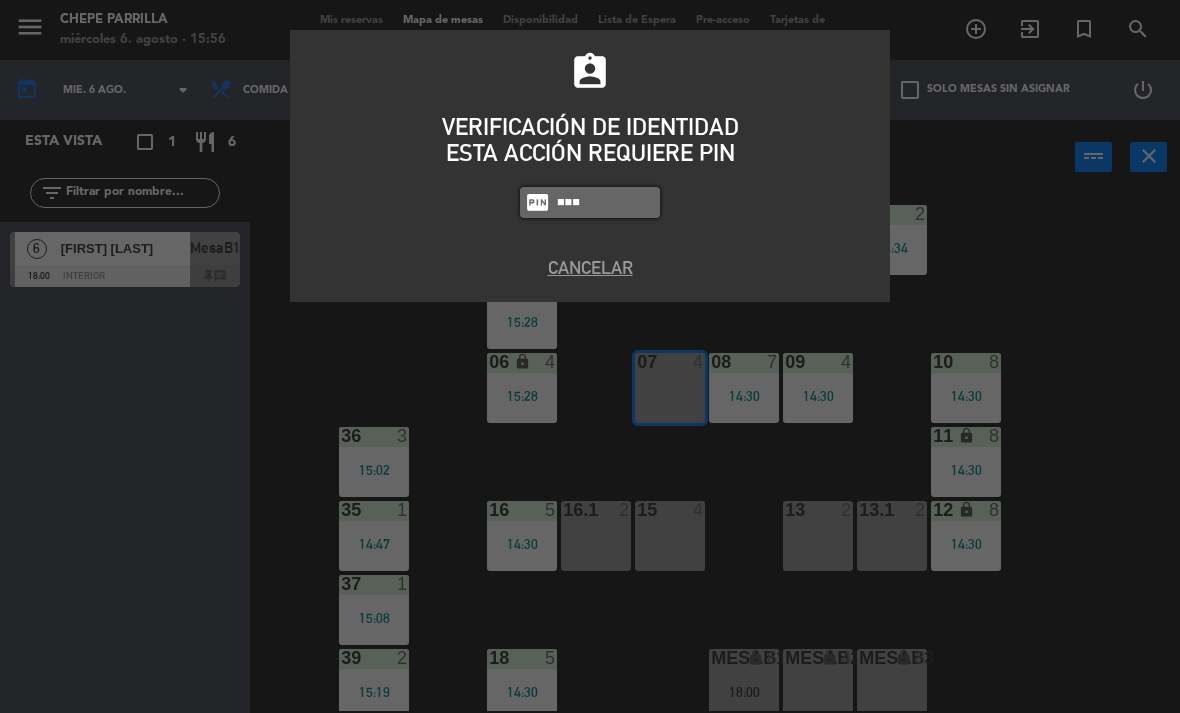 type on "4836" 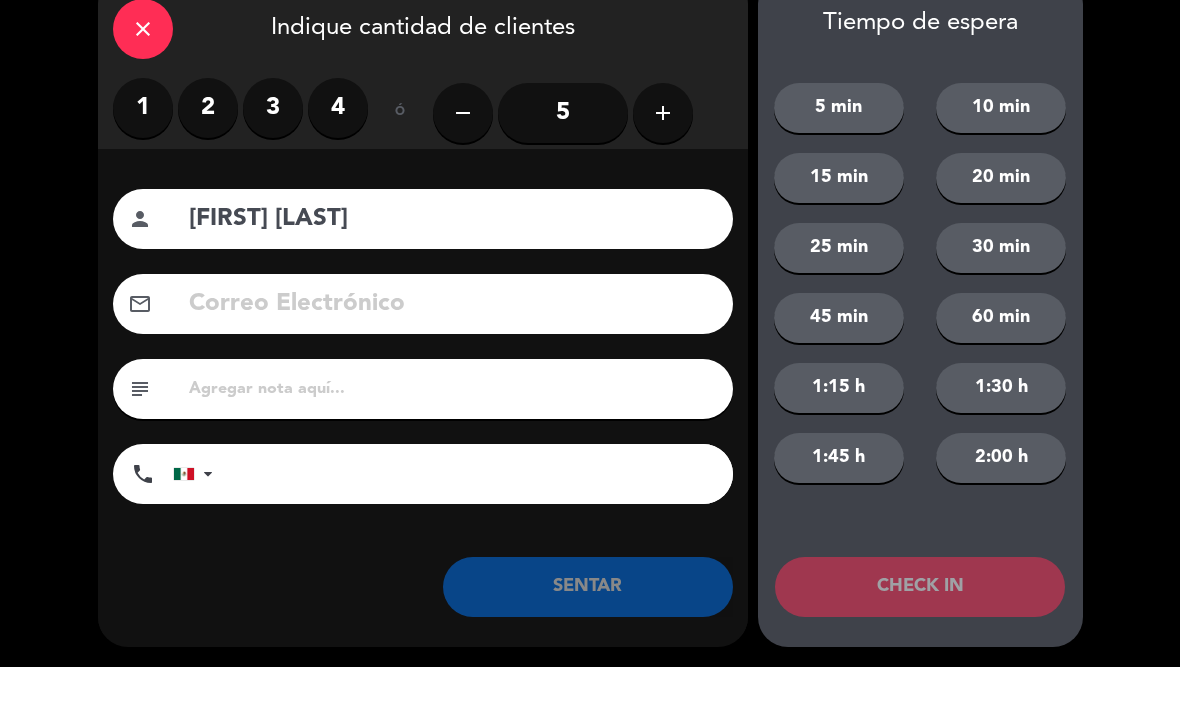 type on "[FIRST] [LAST]" 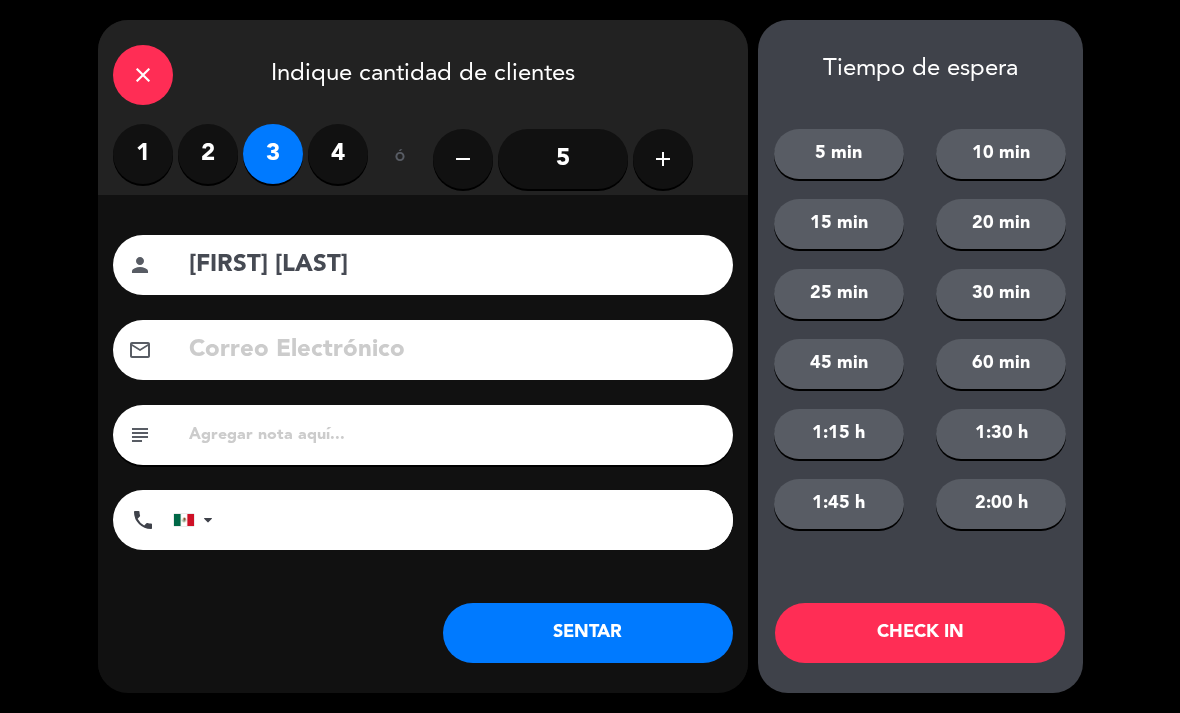 click on "SENTAR" 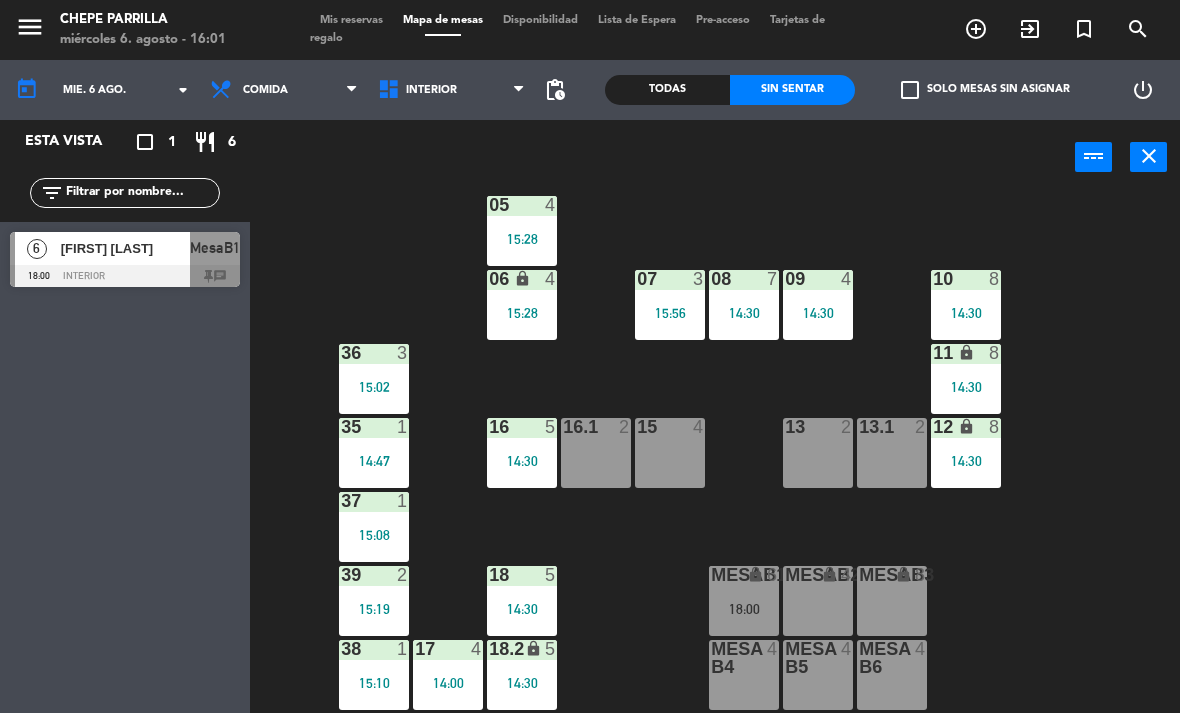 scroll, scrollTop: 106, scrollLeft: 0, axis: vertical 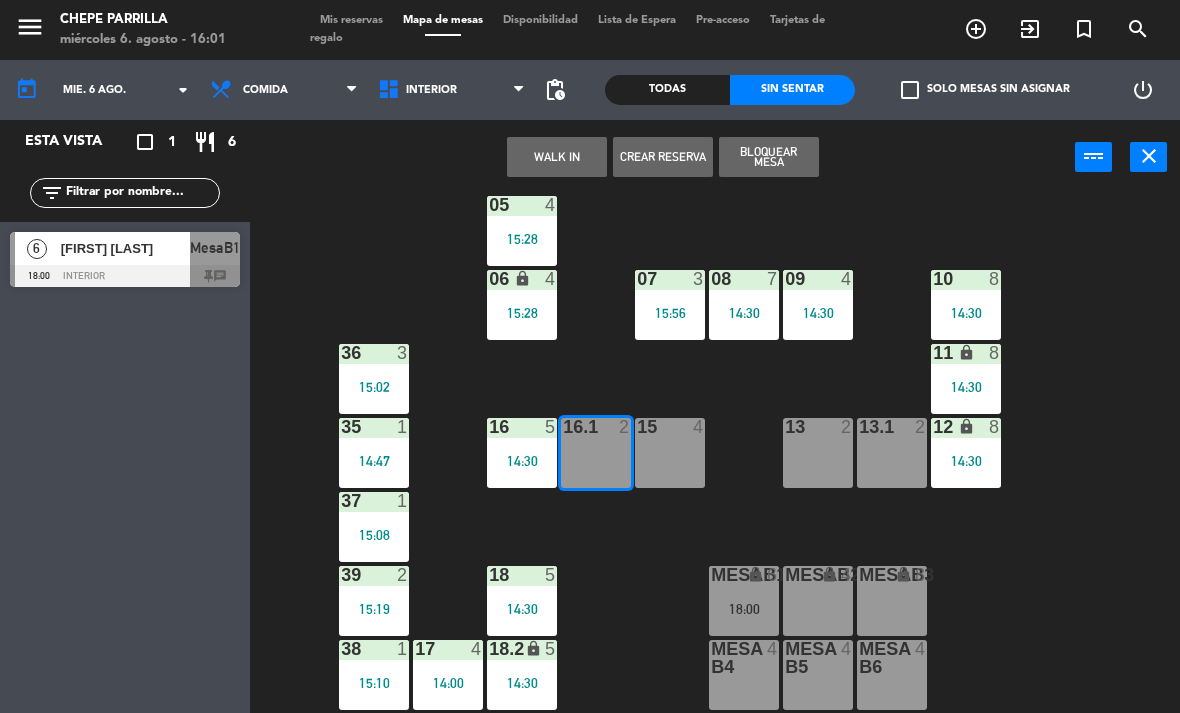 click on "WALK IN" at bounding box center [557, 157] 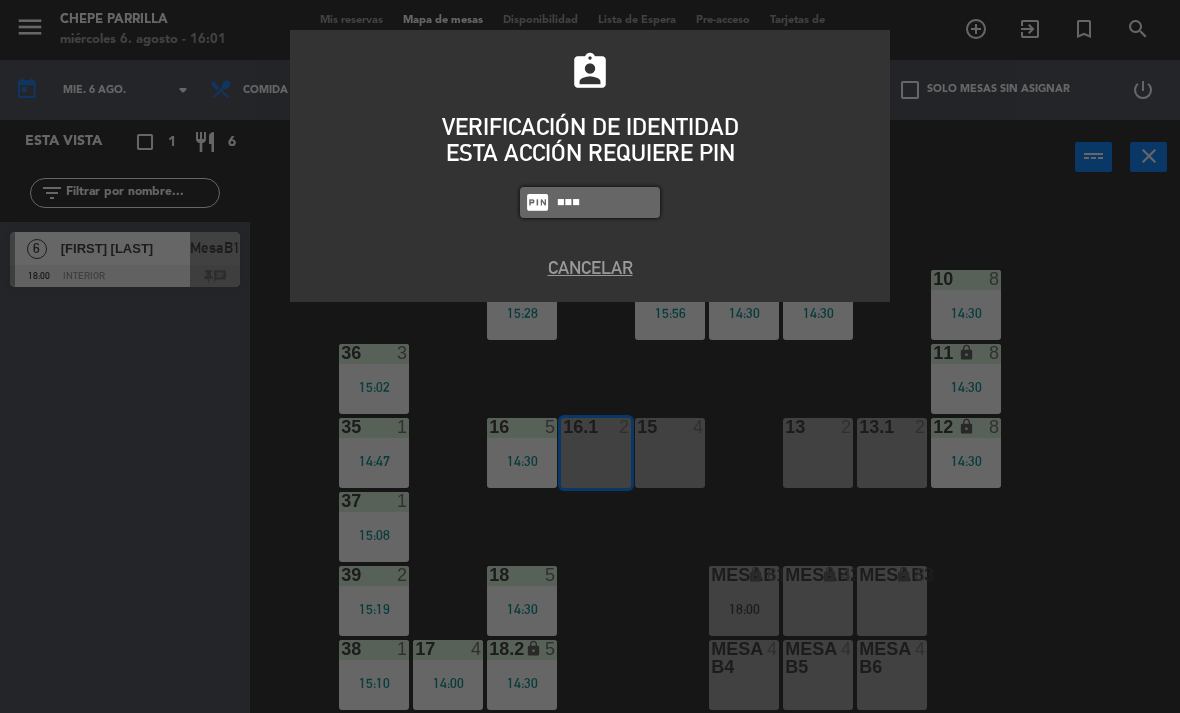 type on "4836" 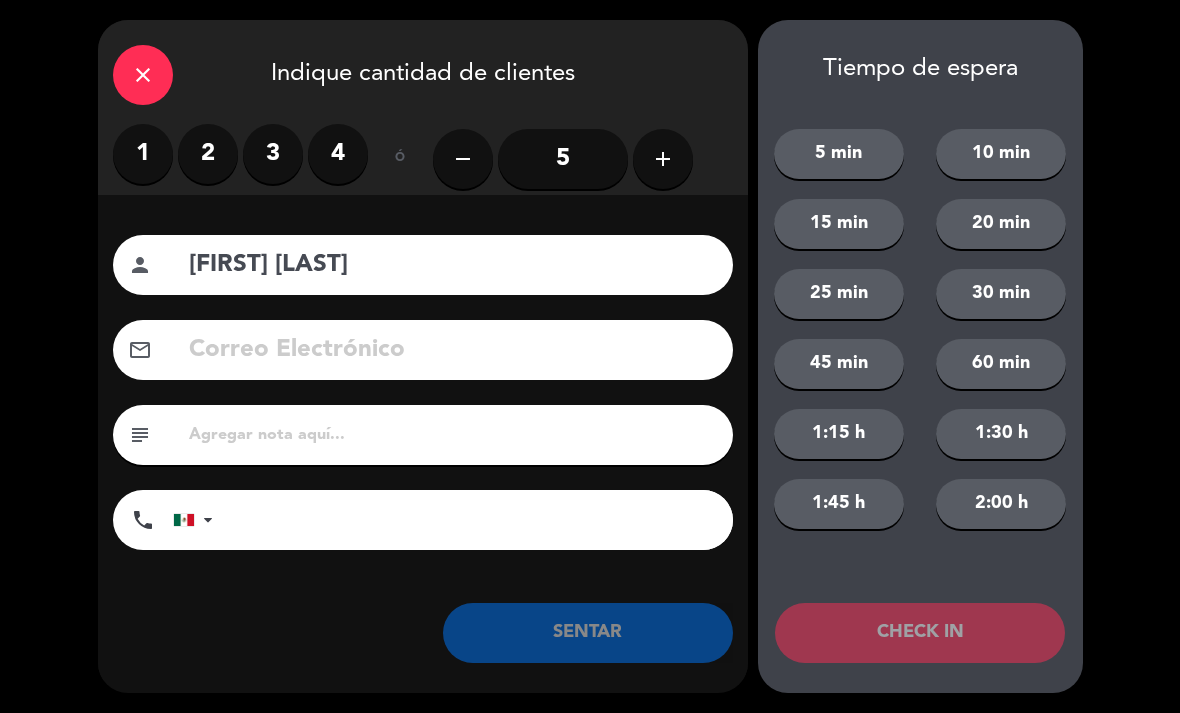 type on "[FIRST] [LAST]" 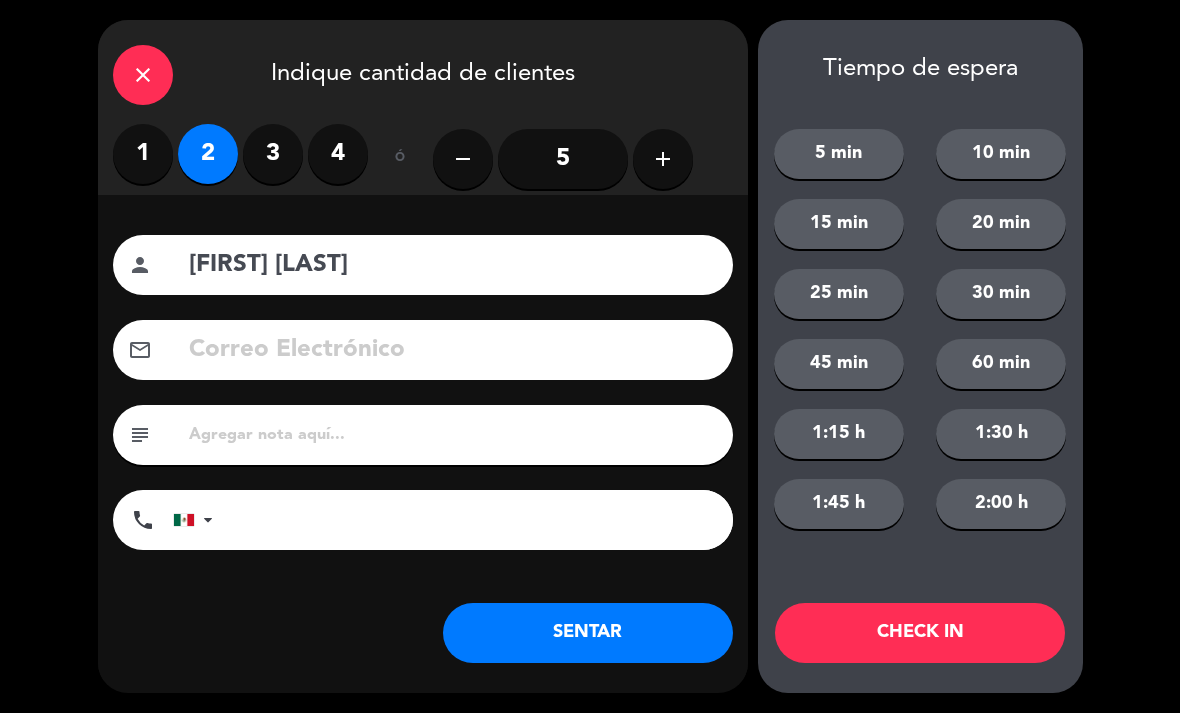 click on "SENTAR" 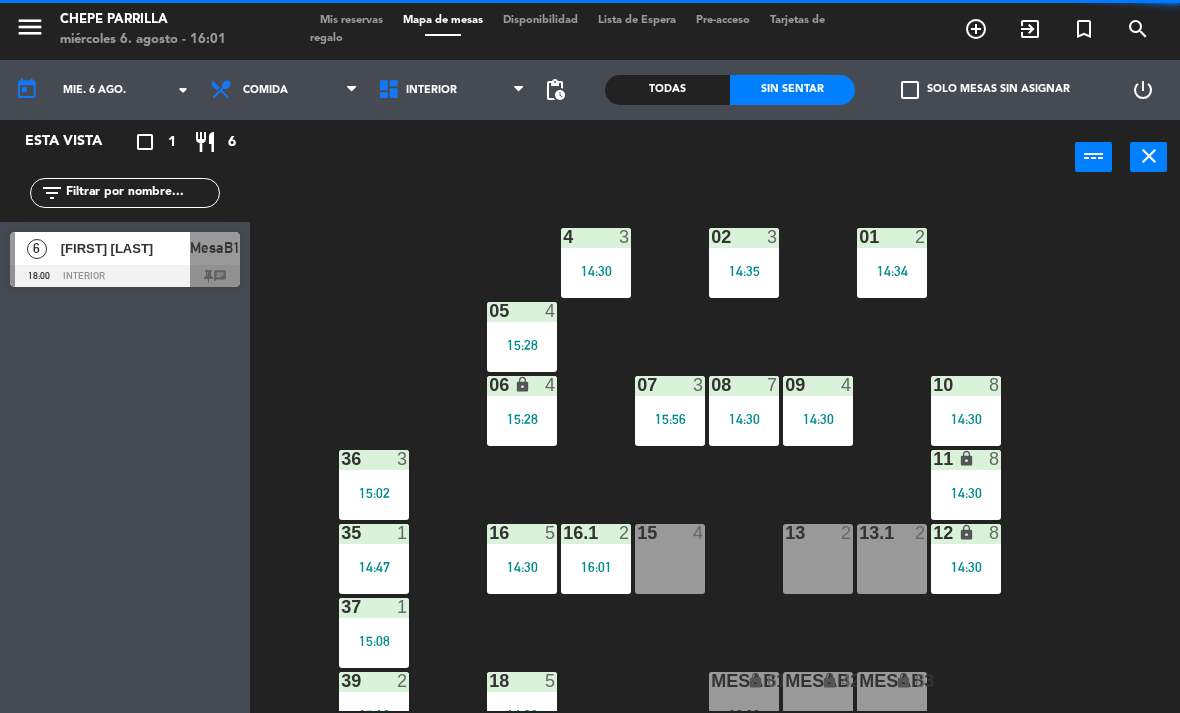 scroll, scrollTop: 0, scrollLeft: 0, axis: both 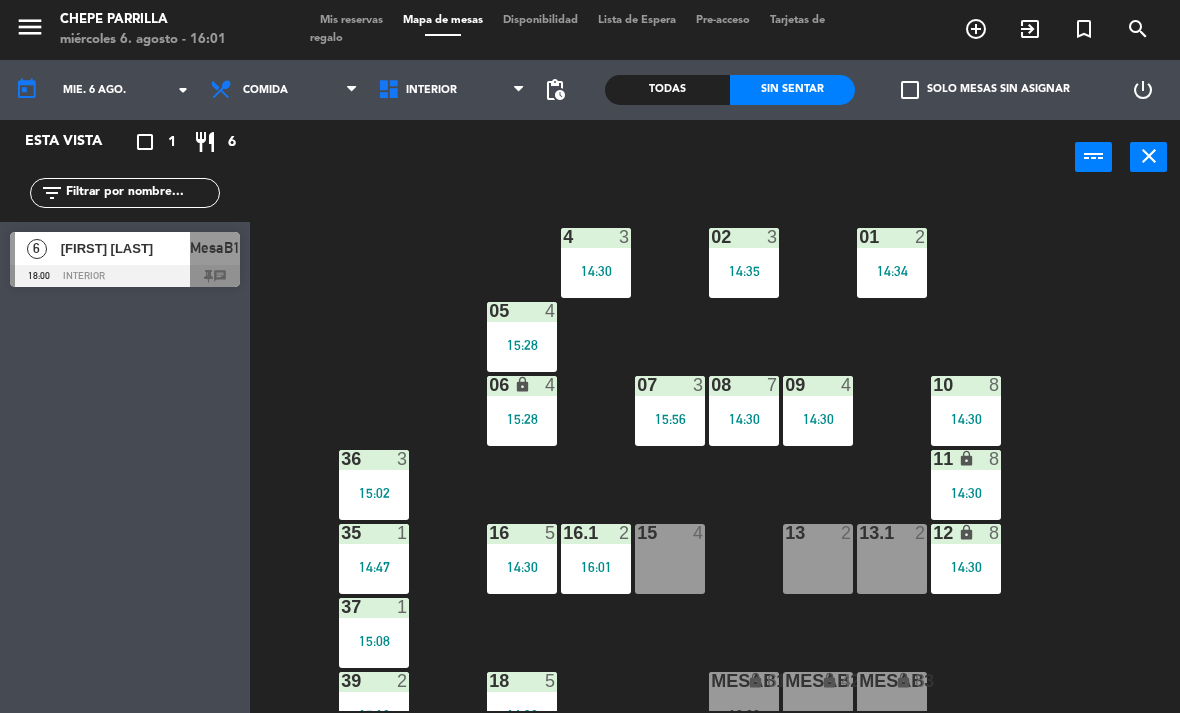 click on "14:34" at bounding box center [892, 271] 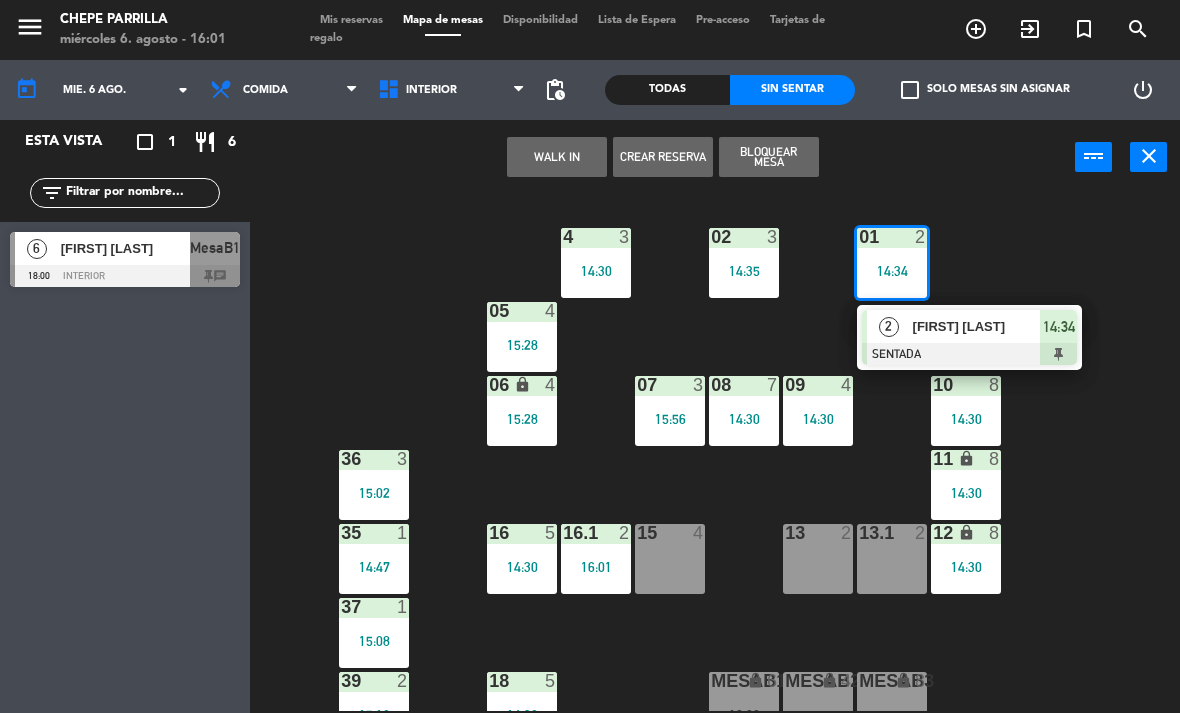 click at bounding box center (969, 354) 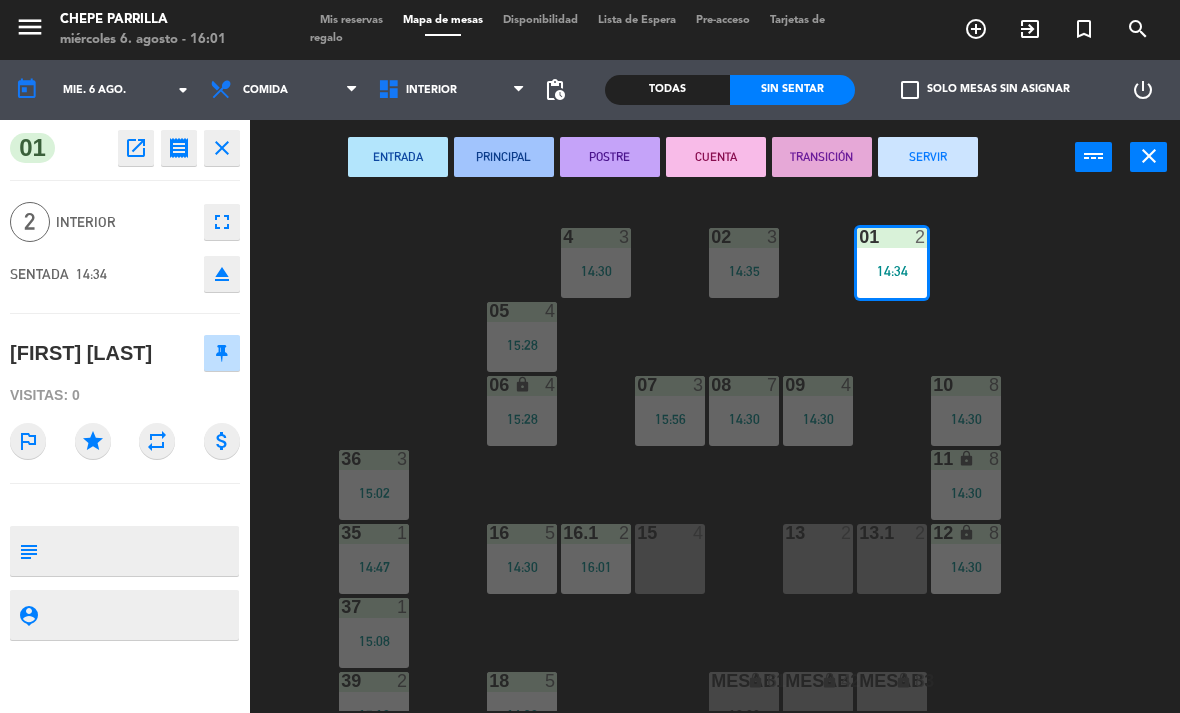 click on "SERVIR" at bounding box center (928, 157) 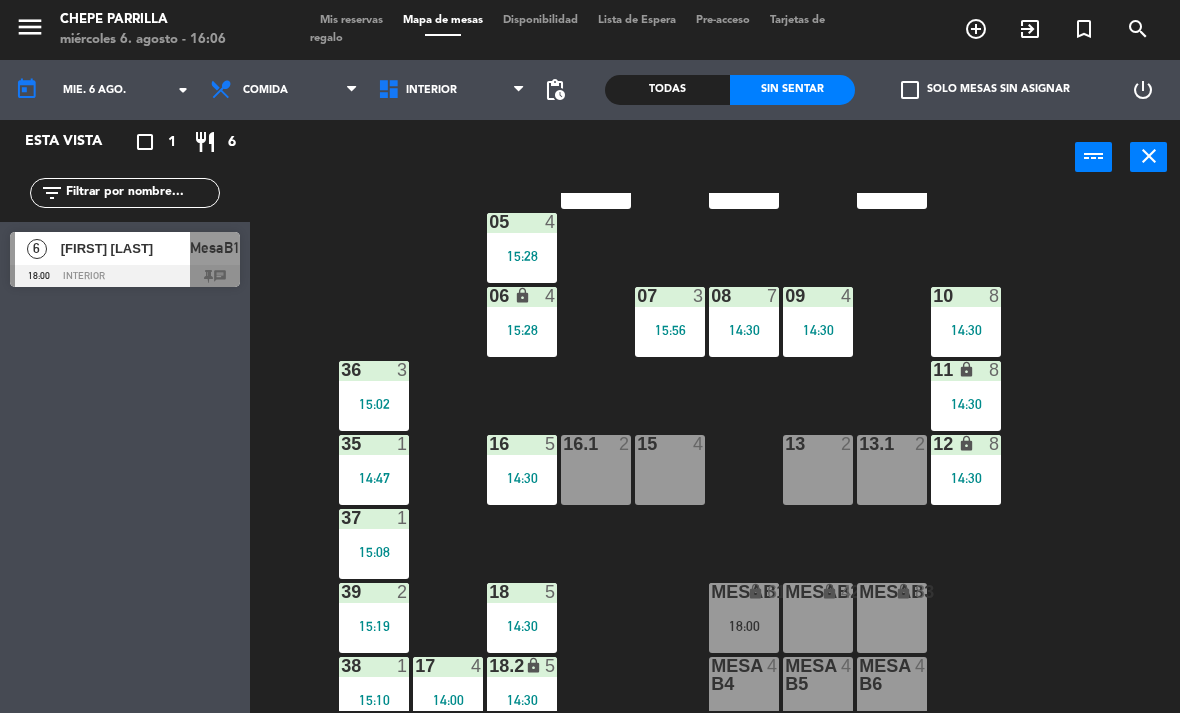 scroll, scrollTop: 103, scrollLeft: 0, axis: vertical 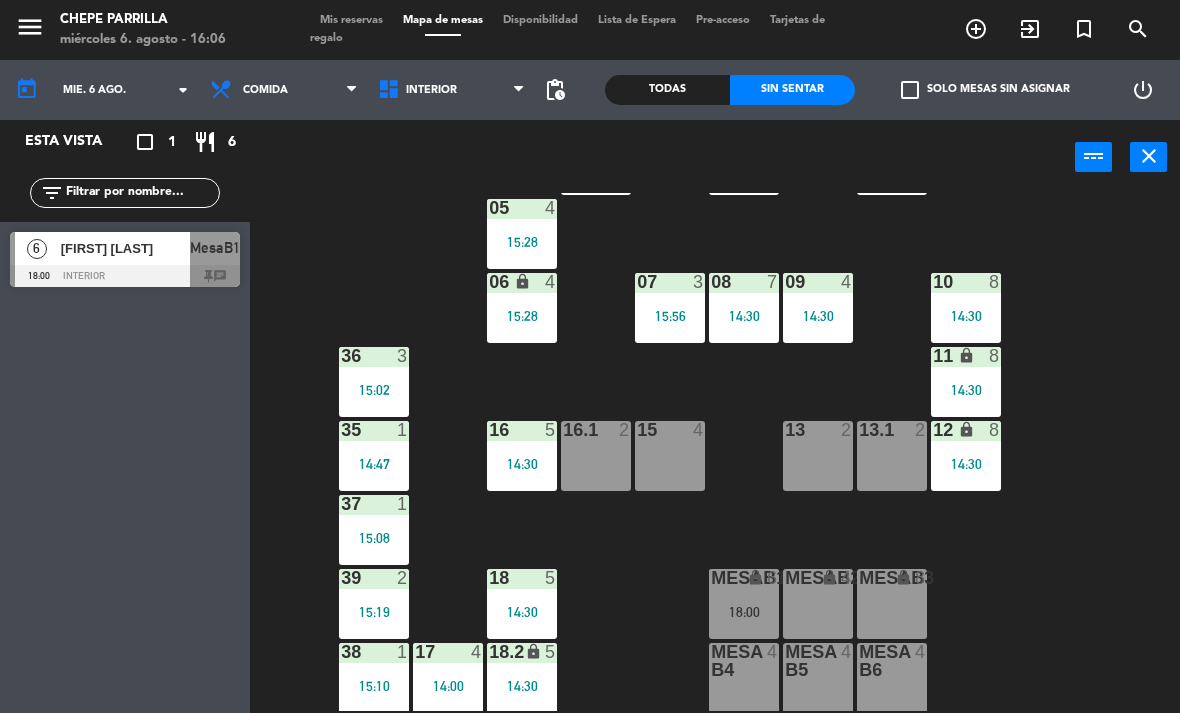 click on "35  1   14:47" at bounding box center [374, 456] 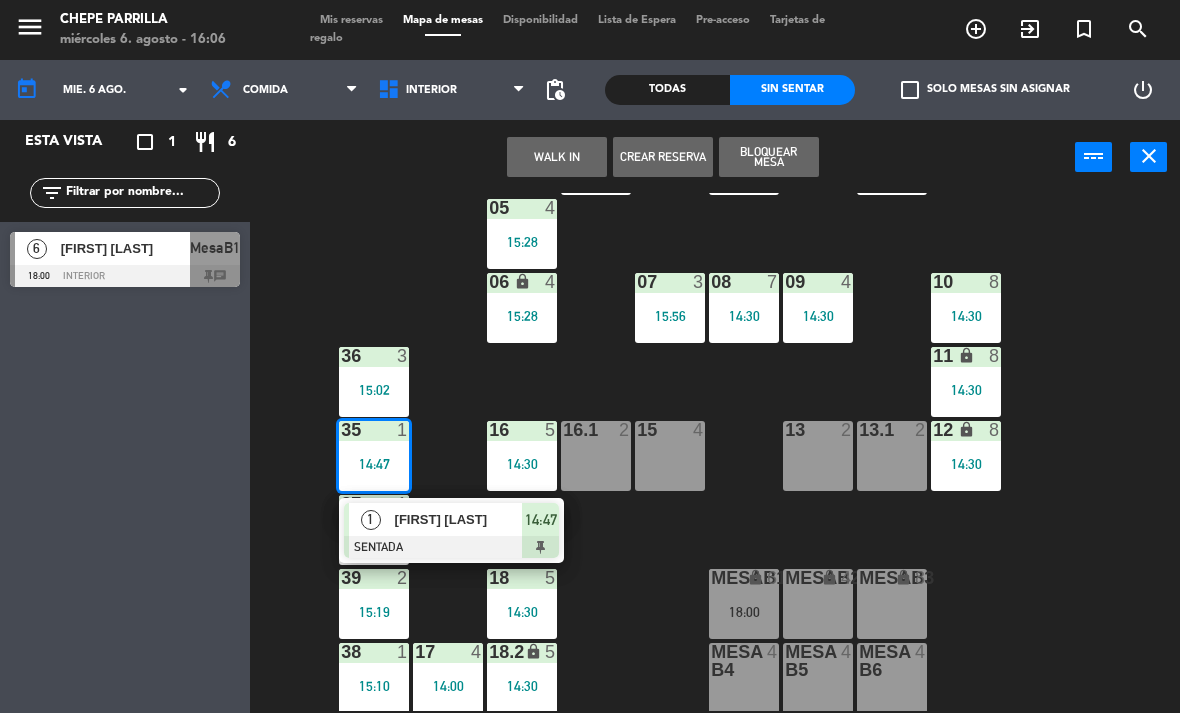 click on "15:19" at bounding box center (374, 612) 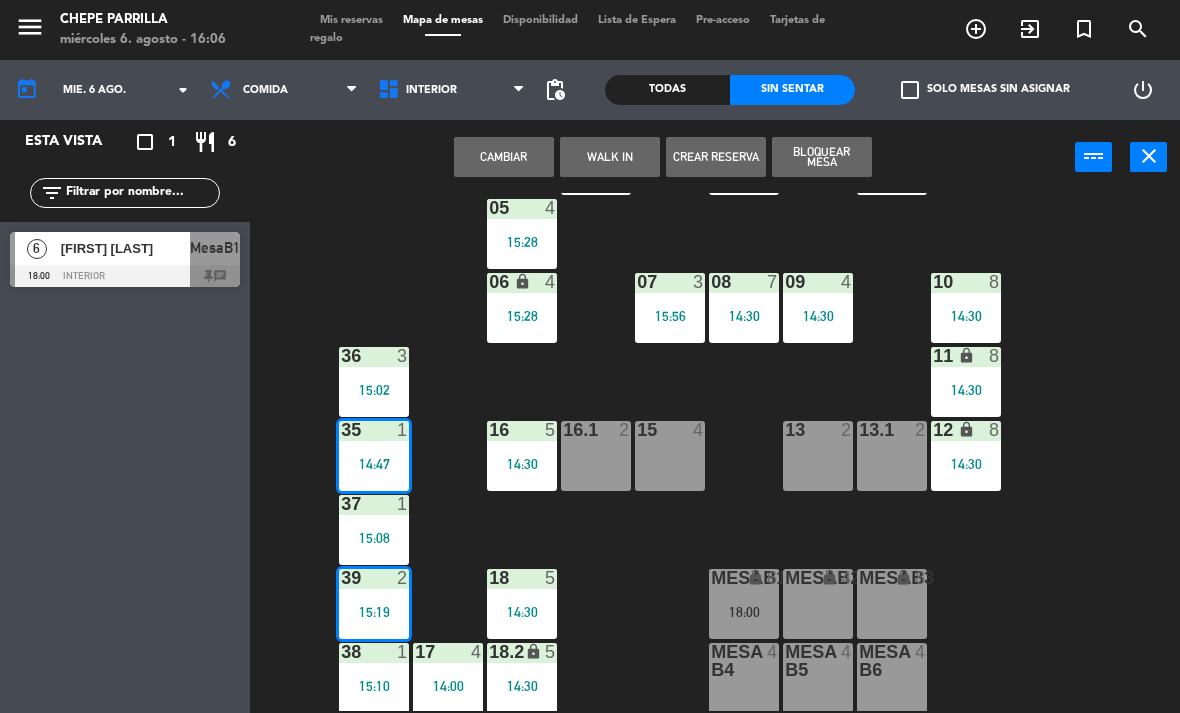 click on "02  3   14:35  4  3   14:30  01  2   16:01  05  4   15:28  06 lock  4   15:28  07  3   15:56  09  4   14:30  10  8   14:30  08  7   14:30  11 lock  8   14:30  36  3   15:02  16  5   14:30  15  4  13  2  12 lock  8   14:30  16.1  2  13.1  2  35  1   14:47  37  1   15:08  18  5   14:30  MesaB1 lock  6   18:00  MESAB2 lock  4  MESAB3 lock  8  39  2   15:19  18.2 lock  5   14:30  17  4   14:00  MESA B4  4  MESA B5  4  MESA B6  4  38  1   15:10" 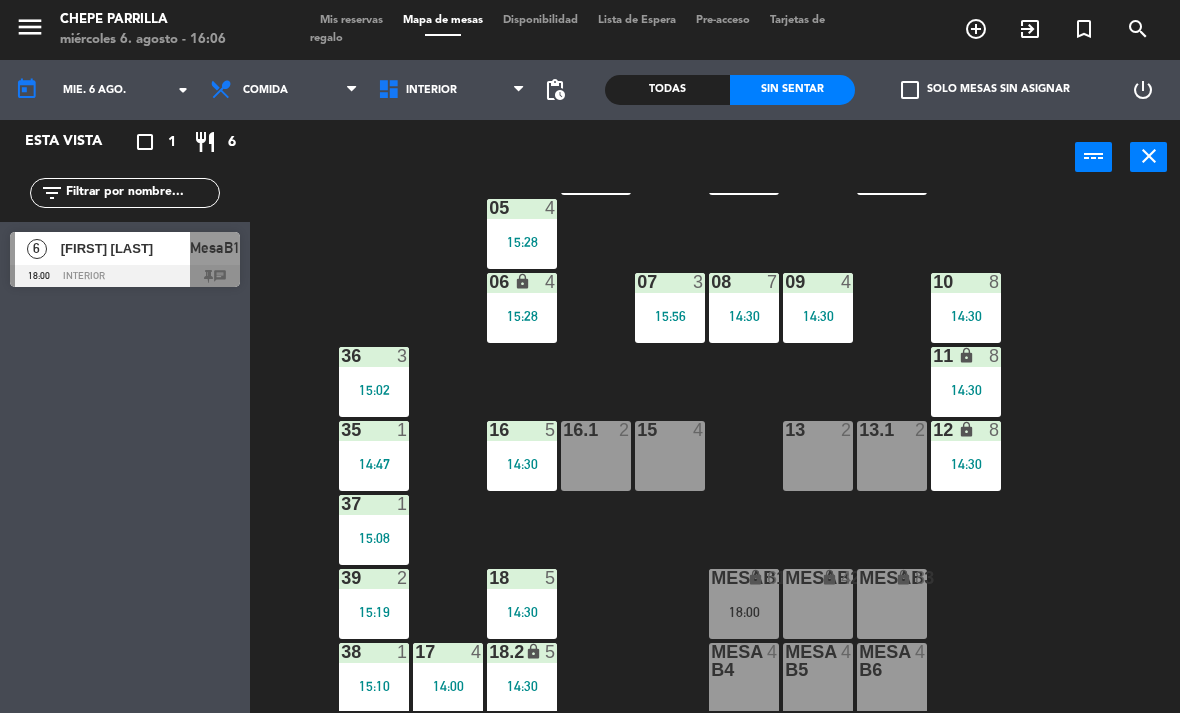 click on "15:19" at bounding box center (374, 612) 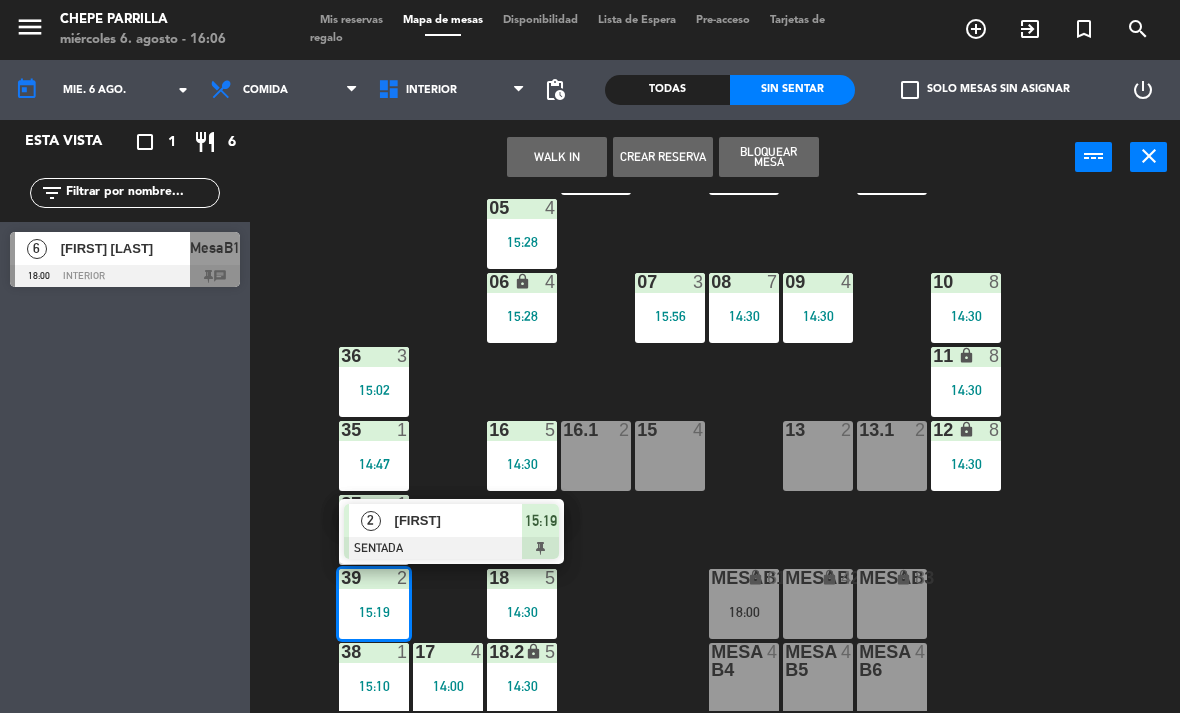 click on "02  3   14:35  4  3   14:30  01  2   16:01  05  4   15:28  06 lock  4   15:28  07  3   15:56  09  4   14:30  10  8   14:30  08  7   14:30  11 lock  8   14:30  36  3   15:02  16  5   14:30  15  4  13  2  12 lock  8   14:30  16.1  2  13.1  2  35  1   14:47  37  1   15:08  18  5   14:30  MesaB1 lock  6   18:00  MESAB2 lock  4  MESAB3 lock  8  39  2   15:19   2   Salvador   SENTADA  15:19 18.2 lock  5   14:30  17  4   14:00  MESA B4  4  MESA B5  4  MESA B6  4  38  1   15:10" 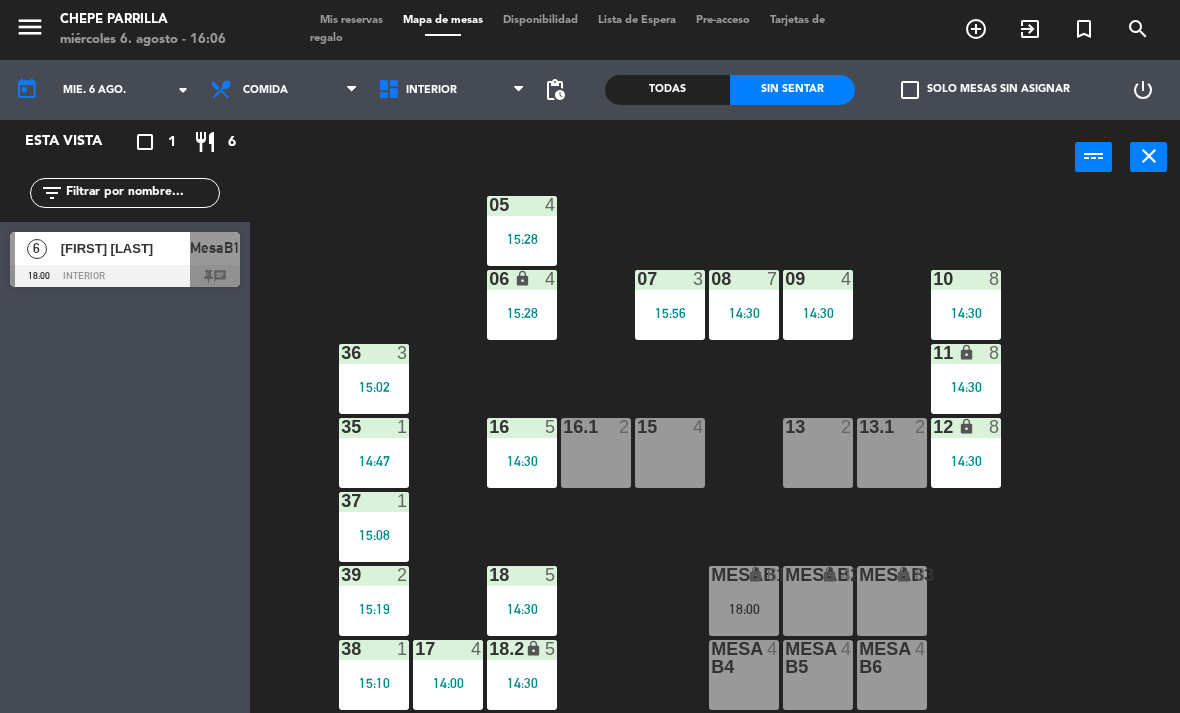scroll, scrollTop: 106, scrollLeft: 0, axis: vertical 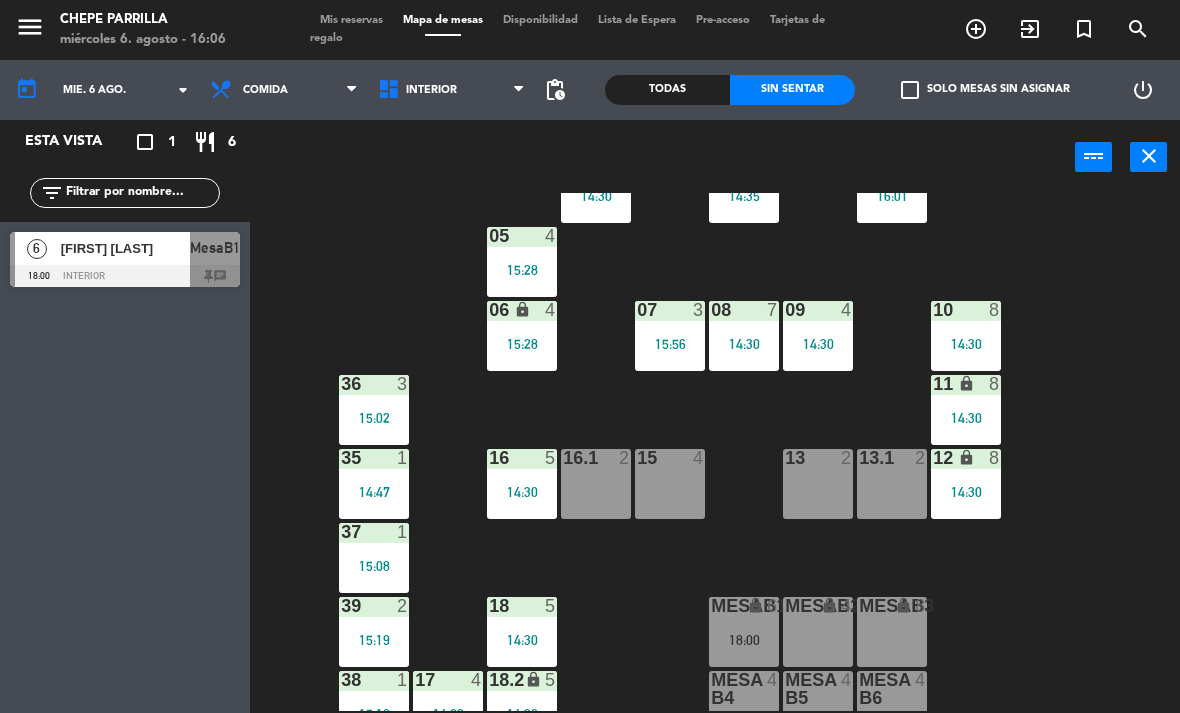 click on "Interior" at bounding box center (452, 90) 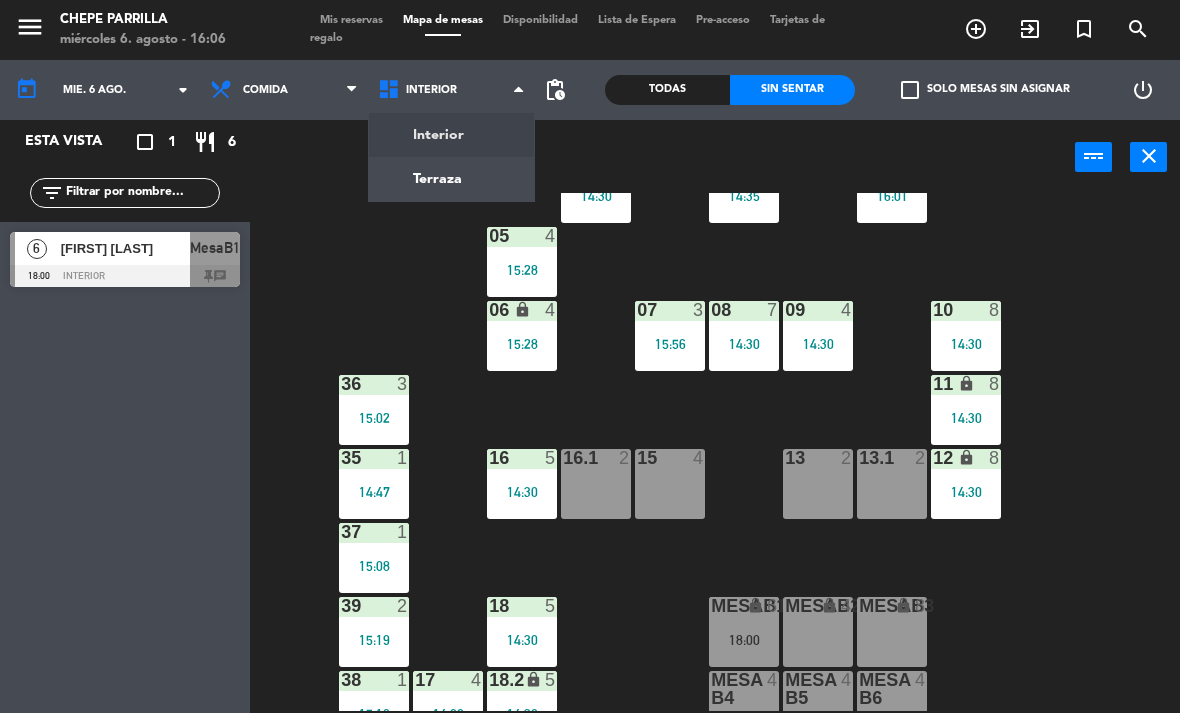 click on "02  3   14:35  4  3   14:30  01  2   16:01  05  4   15:28  06 lock  4   15:28  07  3   15:56  09  4   14:30  10  8   14:30  08  7   14:30  11 lock  8   14:30  36  3   15:02  16  5   14:30  15  4  13  2  12 lock  8   14:30  16.1  2  13.1  2  35  1   14:47  37  1   15:08  18  5   14:30  MesaB1 lock  6   18:00  MESAB2 lock  4  MESAB3 lock  8  39  2   15:19  18.2 lock  5   14:30  17  4   14:00  MESA B4  4  MESA B5  4  MESA B6  4  38  1   15:10" 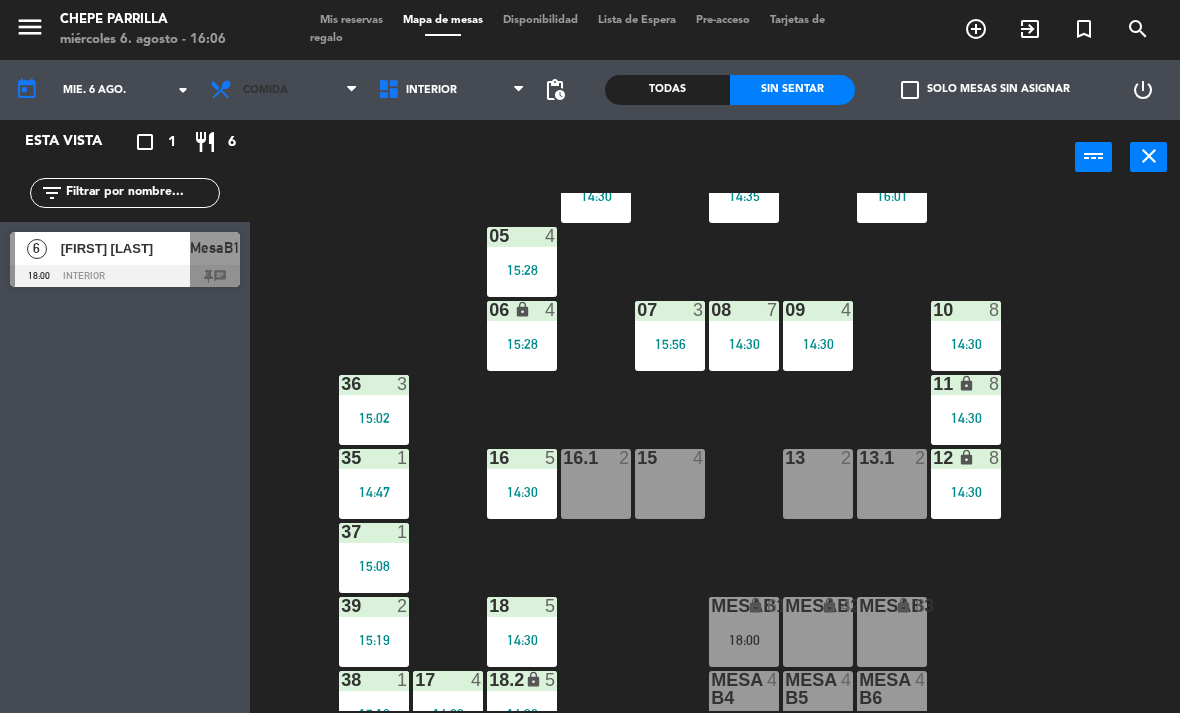 click on "Comida" at bounding box center (284, 90) 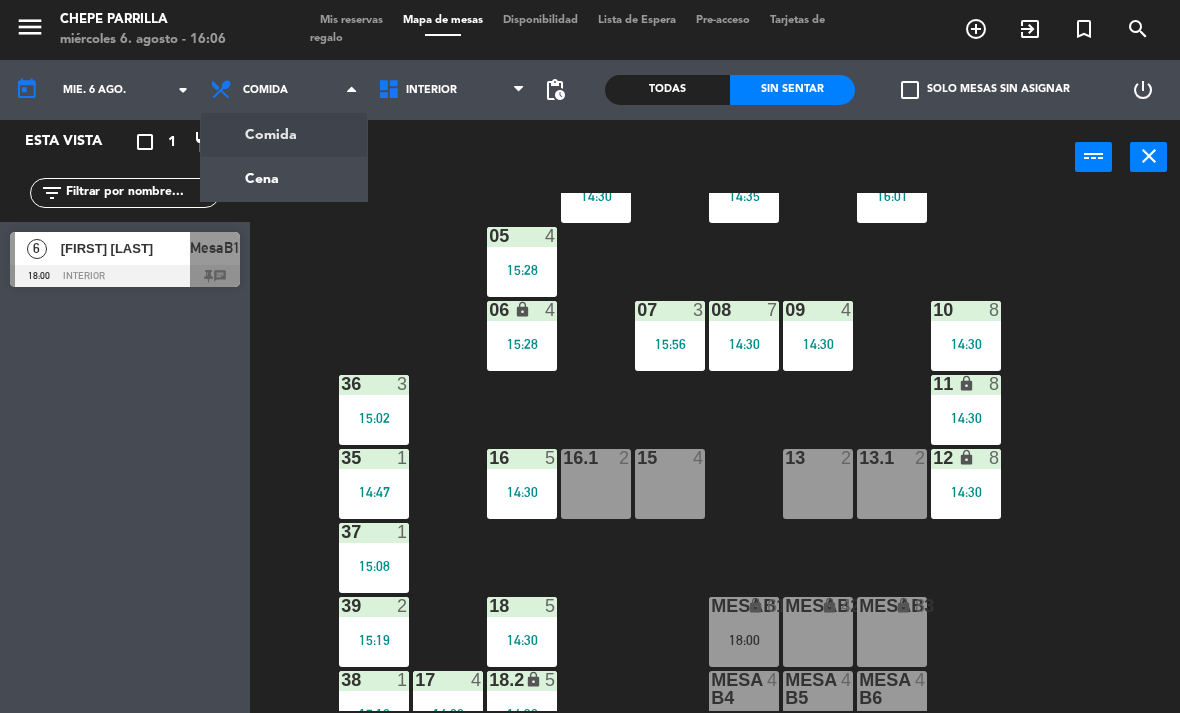 click on "menu  Chepe Parrilla   miércoles 6. agosto - 16:06   Mis reservas   Mapa de mesas   Disponibilidad   Lista de Espera   Pre-acceso   Tarjetas de regalo  add_circle_outline exit_to_app turned_in_not search today    mié. 6 ago. arrow_drop_down  Comida  Cena  Comida  Comida  Cena  Interior   Terraza   Interior   Interior   Terraza  pending_actions  Todas  Sin sentar  check_box_outline_blank   Solo mesas sin asignar   power_settings_new   Esta vista   crop_square  1  restaurant  6 filter_list  6   [FIRST] [LAST]   18:00   Interior  MesaB1 chat power_input close 02  3   14:35  4  3   14:30  01  2   16:01  05  4   15:28  06 lock  4   15:28  07  3   15:56  09  4   14:30  10  8   14:30  08  7   14:30  11 lock  8   14:30  36  3   15:02  16  5   14:30  15  4  13  2  12 lock  8   14:30  16.1  2  13.1  2  35  1   14:47  37  1   15:08  18  5   14:30  MesaB1 lock  6   18:00  MESAB2 lock  4  MESAB3 lock  8  39  2   15:19  18.2 lock  5   14:30  17  4   14:00  MESA B4  4  MESA B5  4  MESA B6  4  38  1   15:10" 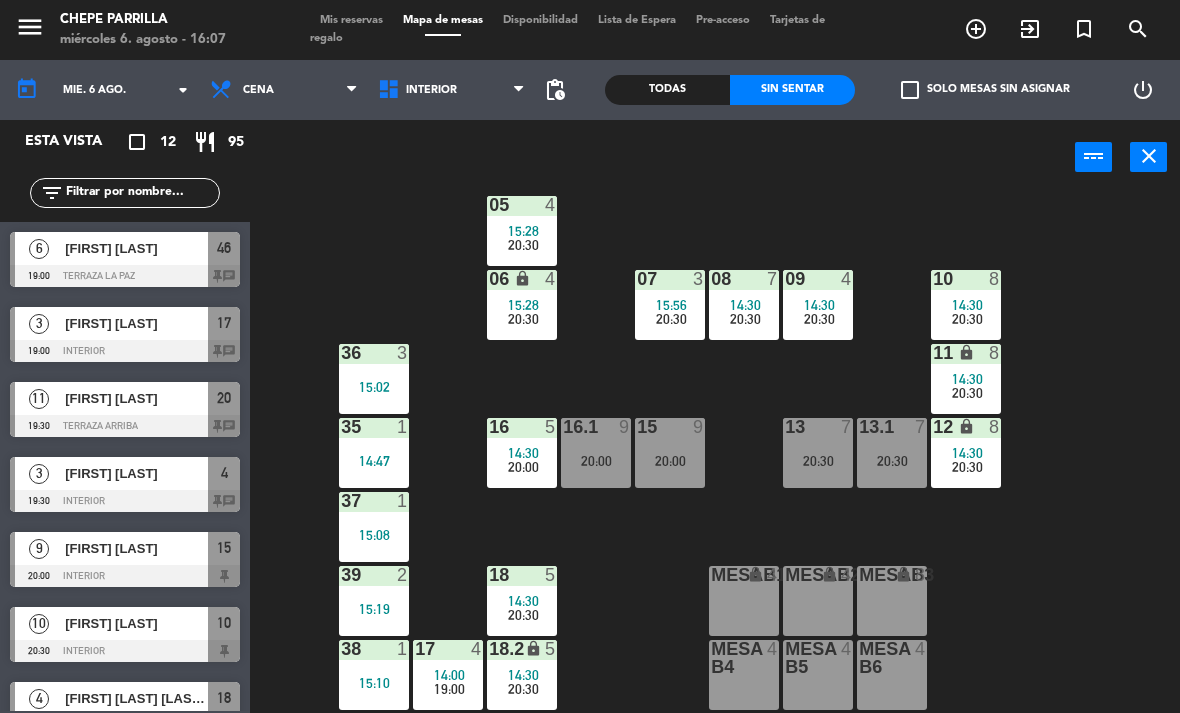 scroll, scrollTop: 106, scrollLeft: 0, axis: vertical 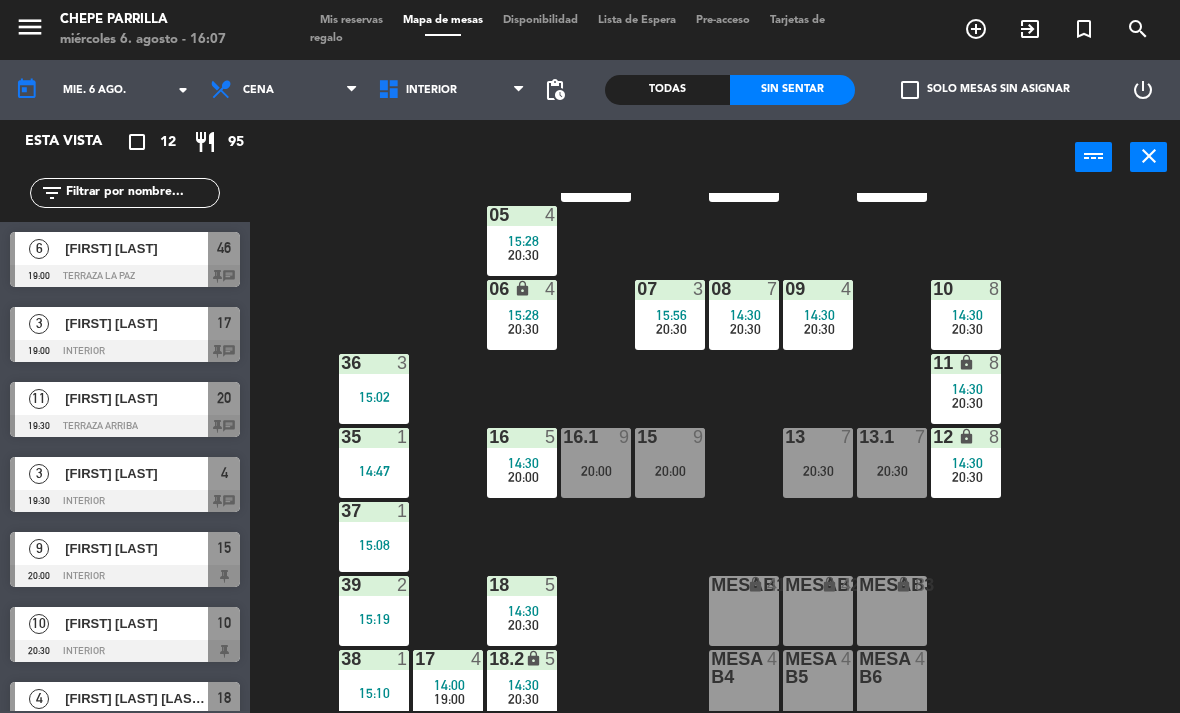 click on "20:30" at bounding box center (523, 625) 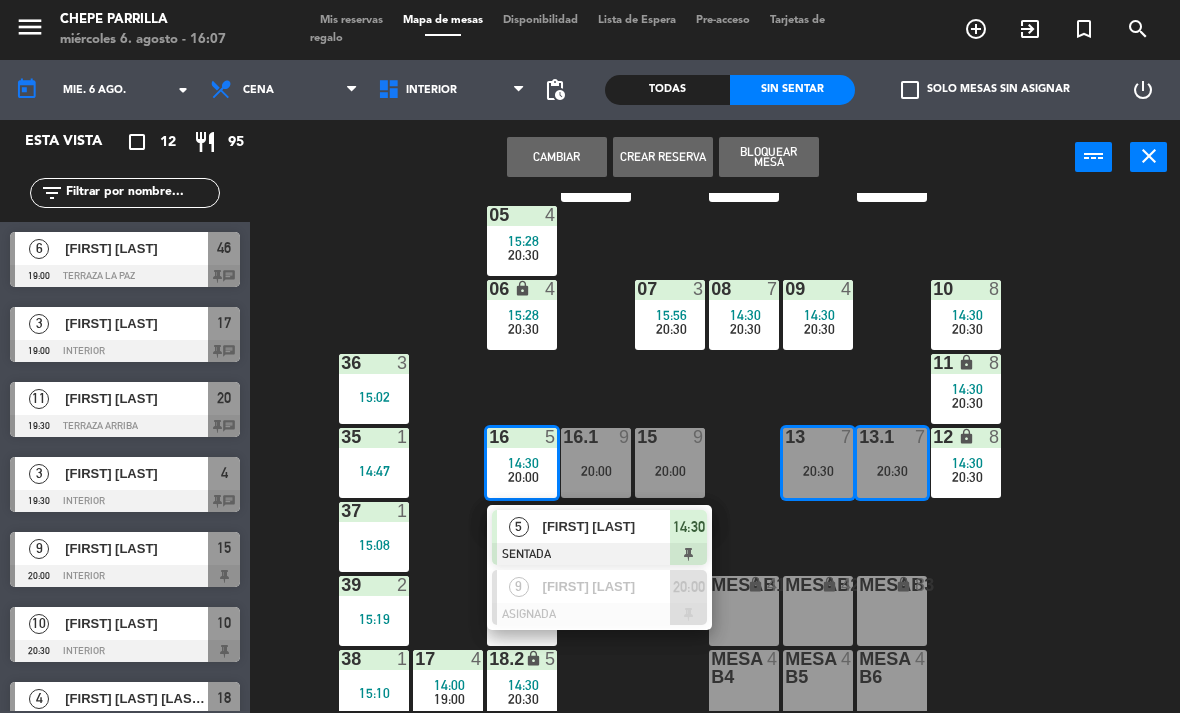 click on "[FIRST] [LAST]" at bounding box center (607, 586) 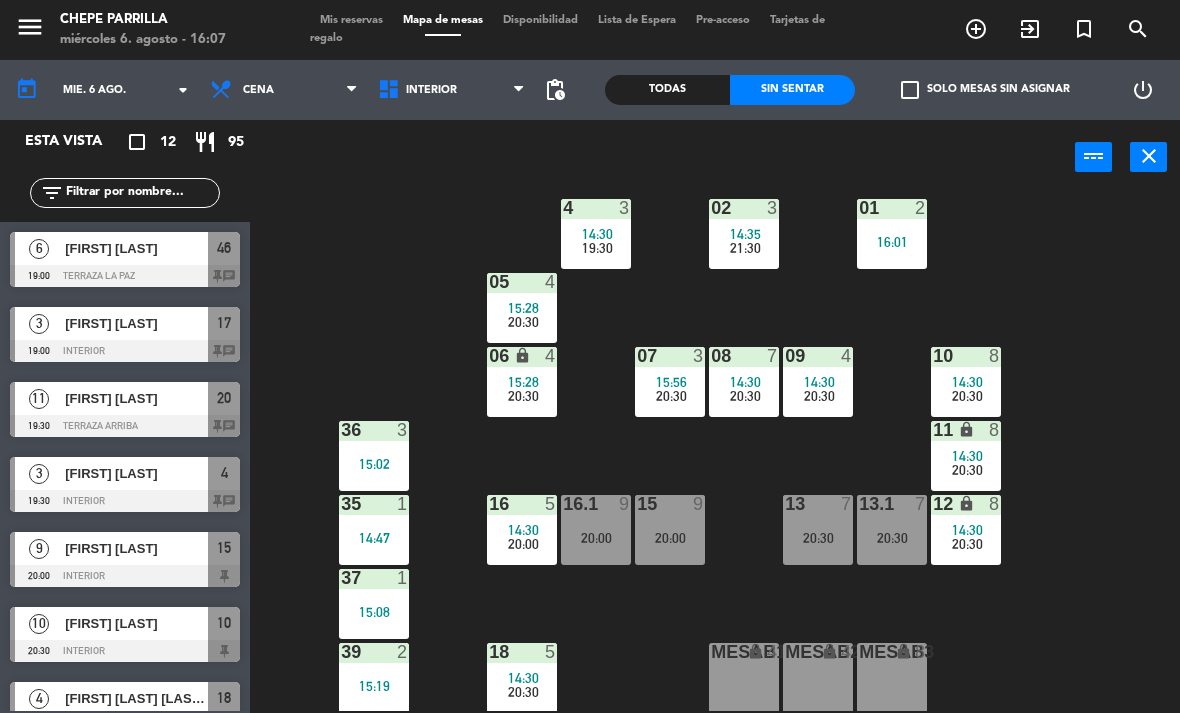 scroll, scrollTop: 34, scrollLeft: 0, axis: vertical 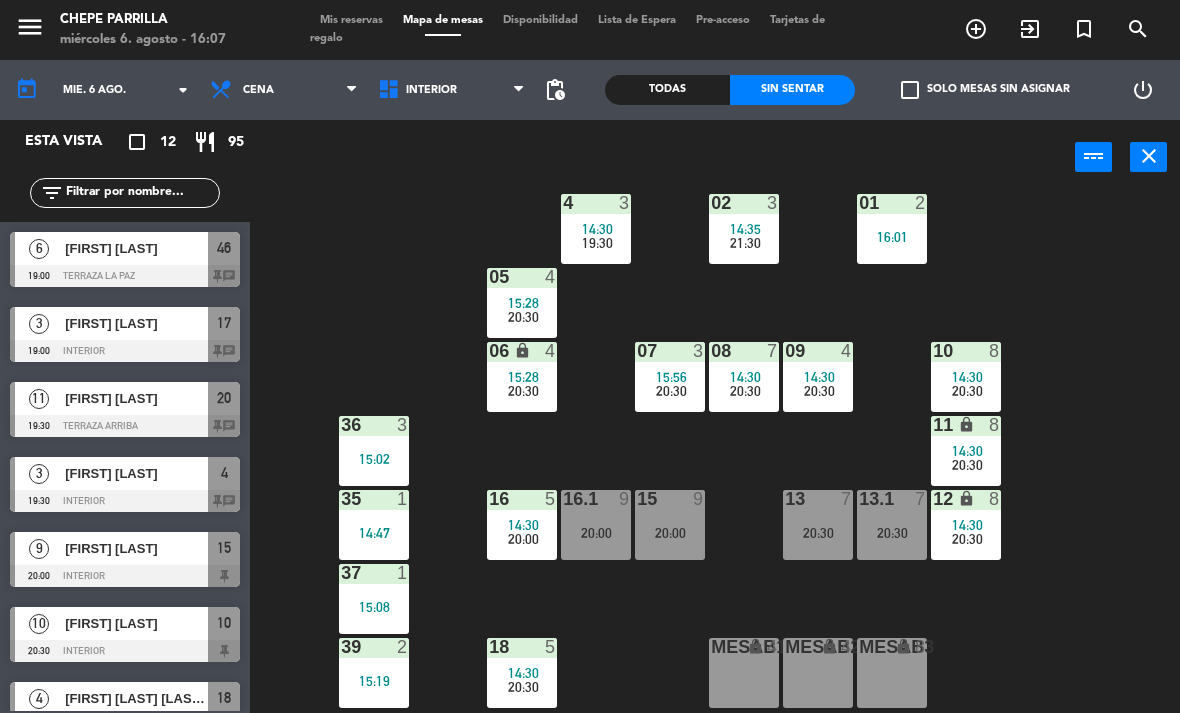 click on "10  8   14:30      20:30" at bounding box center [966, 377] 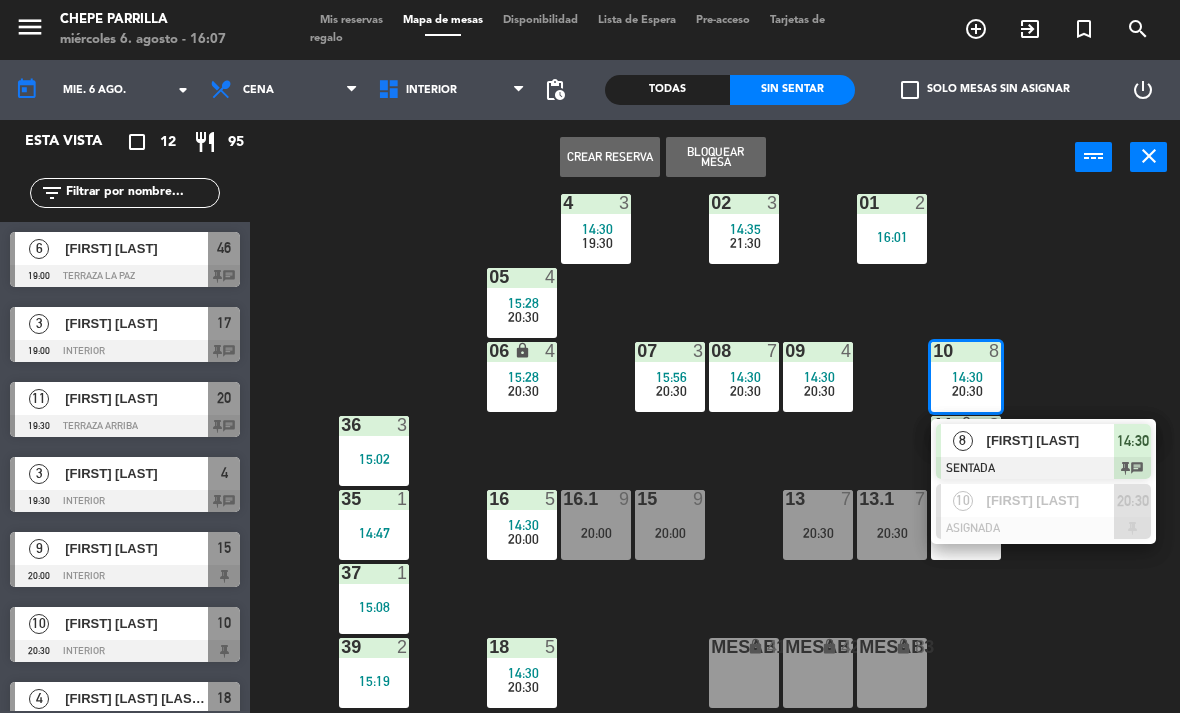 click on "10  8" at bounding box center (966, 352) 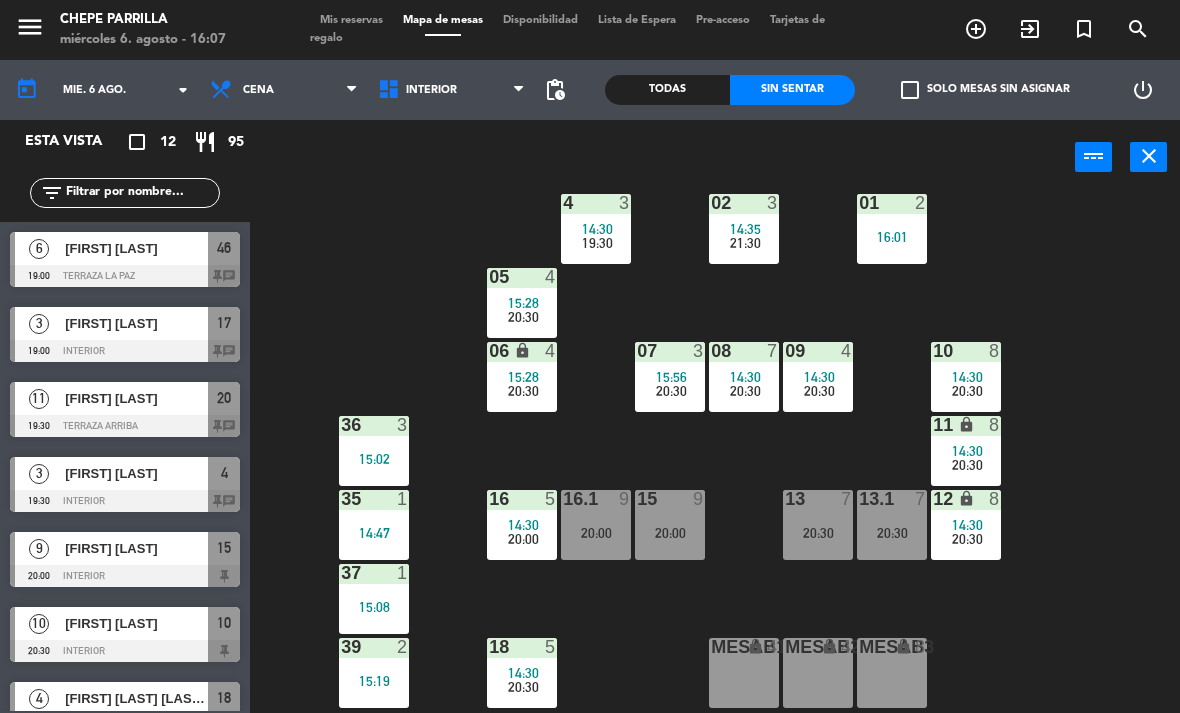 click on "8" at bounding box center [995, 351] 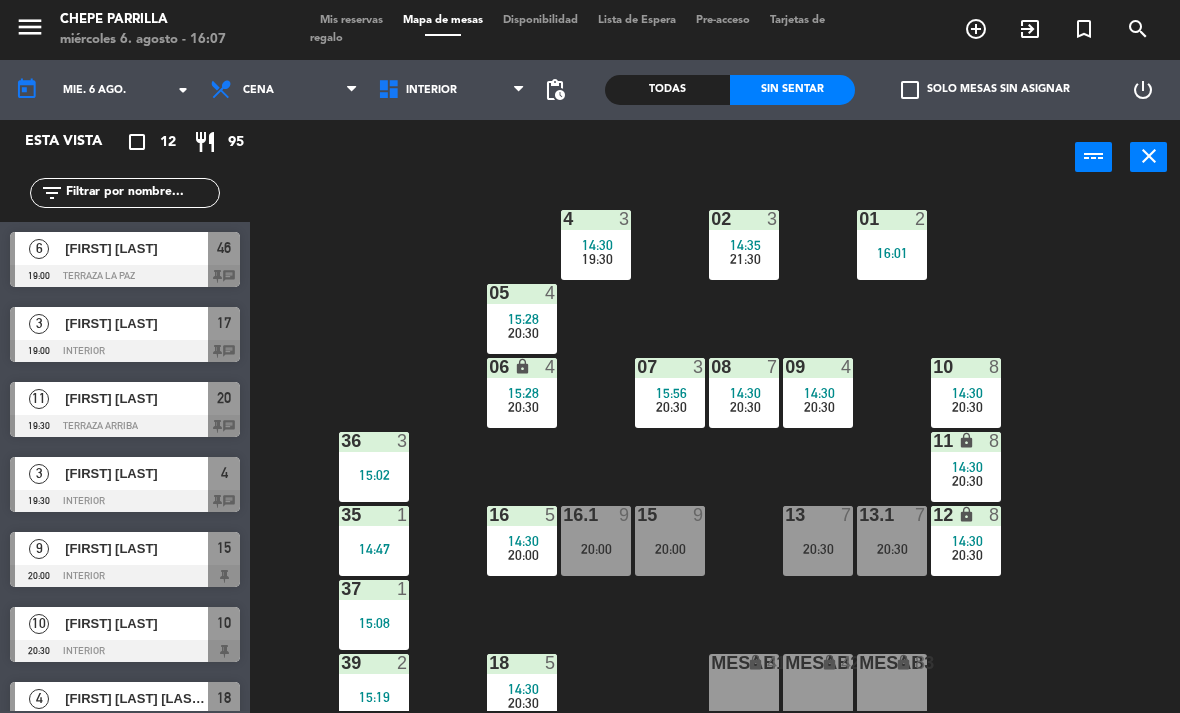 scroll, scrollTop: 21, scrollLeft: 0, axis: vertical 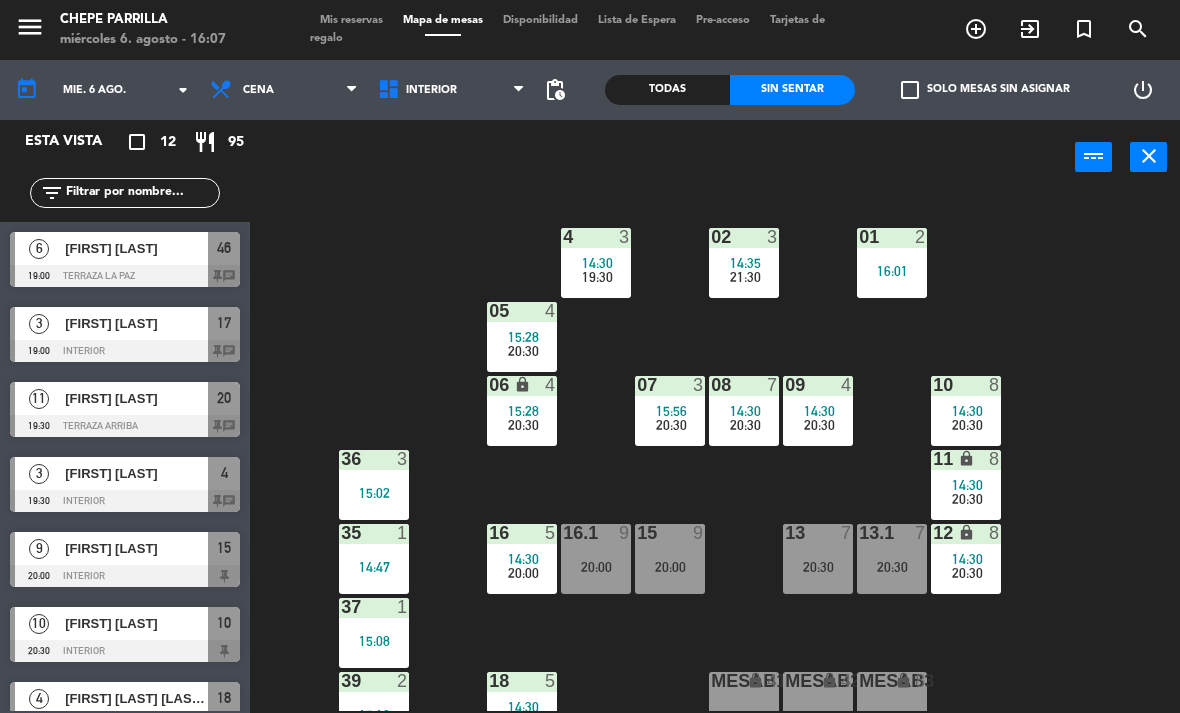 click on "Interior" at bounding box center (452, 90) 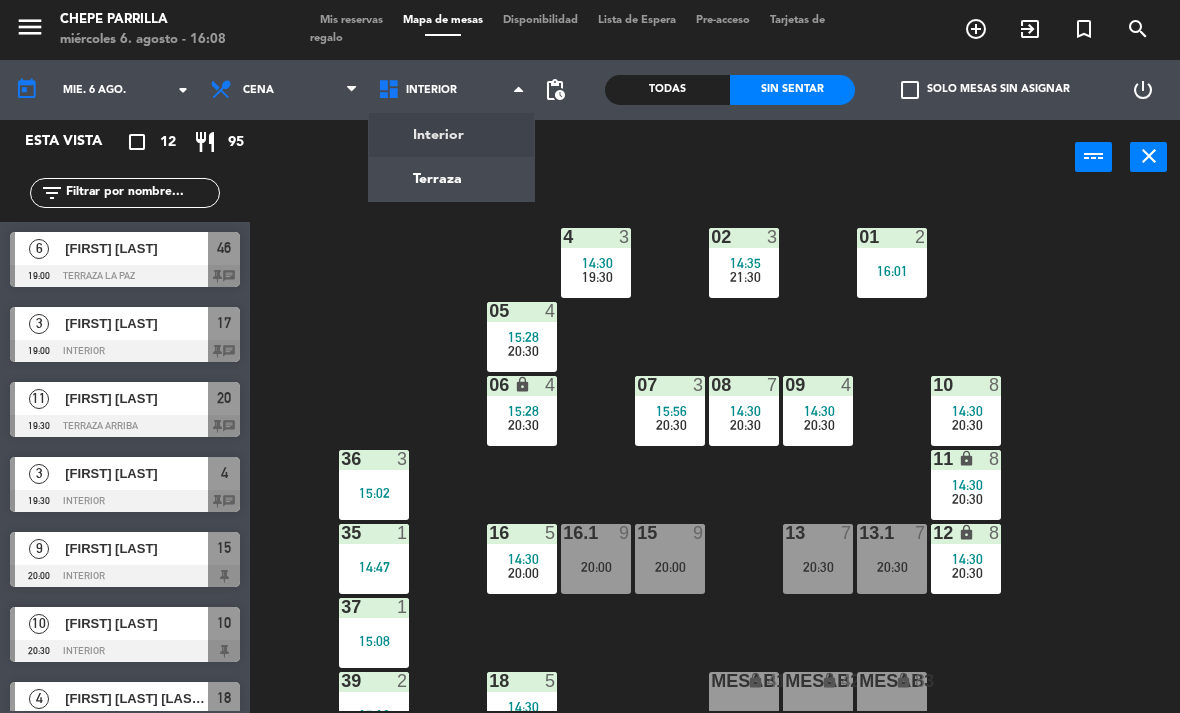 click on "02  3   14:35      21:30     4  3   14:30      19:30     01  2   16:01  05  4   15:28      20:30     06 lock  4   15:28      20:30     07  3   15:56      20:30     09  4   14:30      20:30     10  8   14:30      20:30     08  7   14:30      20:30     11 lock  8   14:30      20:30     36  3   15:02  16  5   14:30      20:00     15  9   20:00  13  7   20:30  12 lock  8   14:30      20:30     16.1  9   20:00  13.1  7   20:30  35  1   14:47  37  1   15:08  18  5   14:30      20:30     MesaB1 lock  4  MESAB2 lock  4  MESAB3 lock  8  39  2   15:19  18.2 lock  5   14:30      20:30     17  4   14:00      19:00     MESA B4  4  MESA B5  4  MESA B6  4  38  1   15:10" 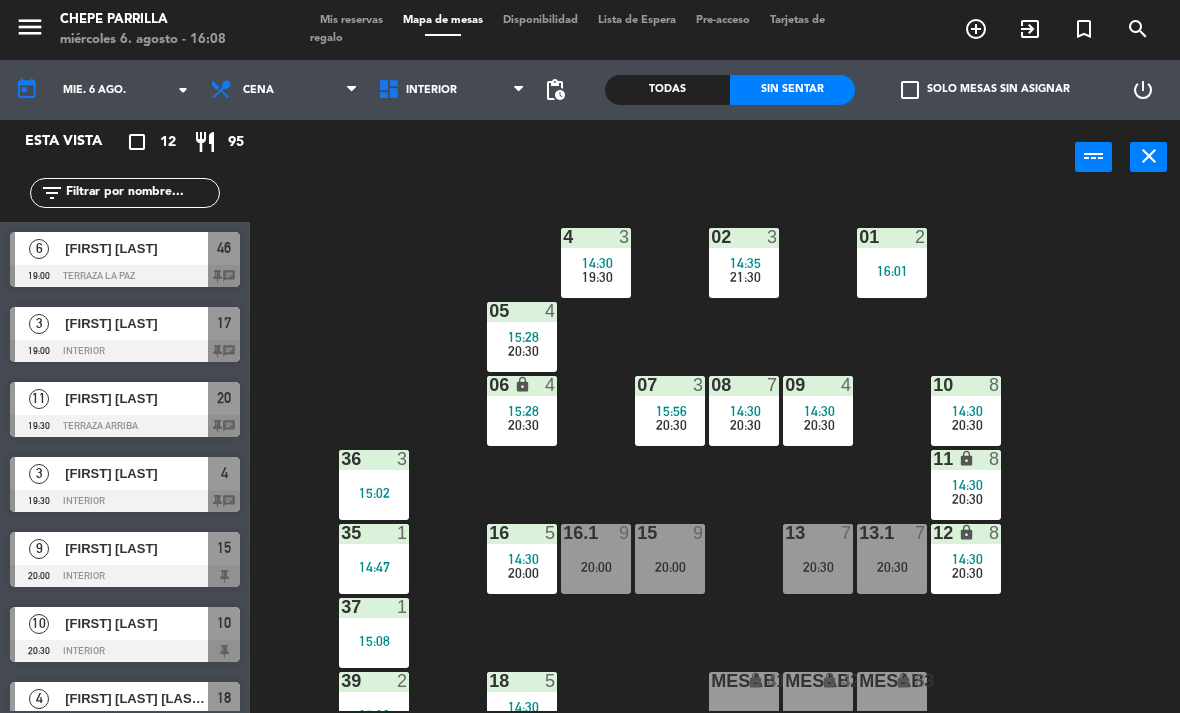 click on "Interior" at bounding box center [452, 90] 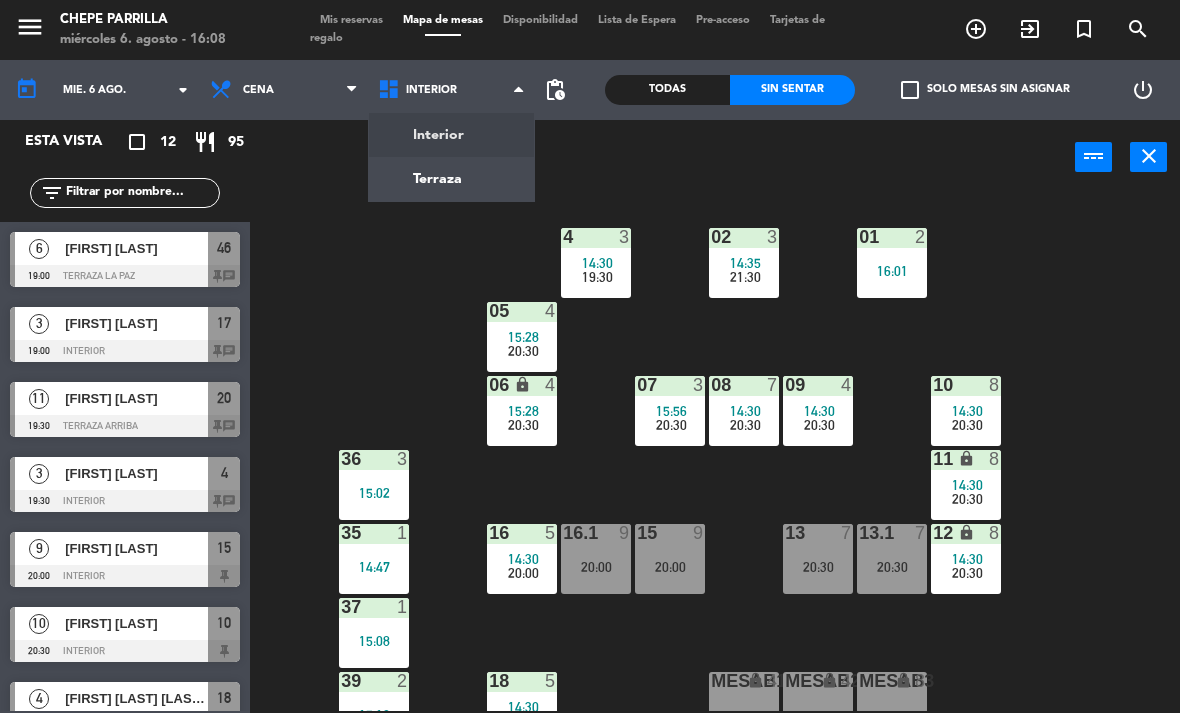 click on "02  3   14:35      21:30     4  3   14:30      19:30     01  2   16:01  05  4   15:28      20:30     06 lock  4   15:28      20:30     07  3   15:56      20:30     09  4   14:30      20:30     10  8   14:30      20:30     08  7   14:30      20:30     11 lock  8   14:30      20:30     36  3   15:02  16  5   14:30      20:00     15  9   20:00  13  7   20:30  12 lock  8   14:30      20:30     16.1  9   20:00  13.1  7   20:30  35  1   14:47  37  1   15:08  18  5   14:30      20:30     MesaB1 lock  4  MESAB2 lock  4  MESAB3 lock  8  39  2   15:19  18.2 lock  5   14:30      20:30     17  4   14:00      19:00     MESA B4  4  MESA B5  4  MESA B6  4  38  1   15:10" 